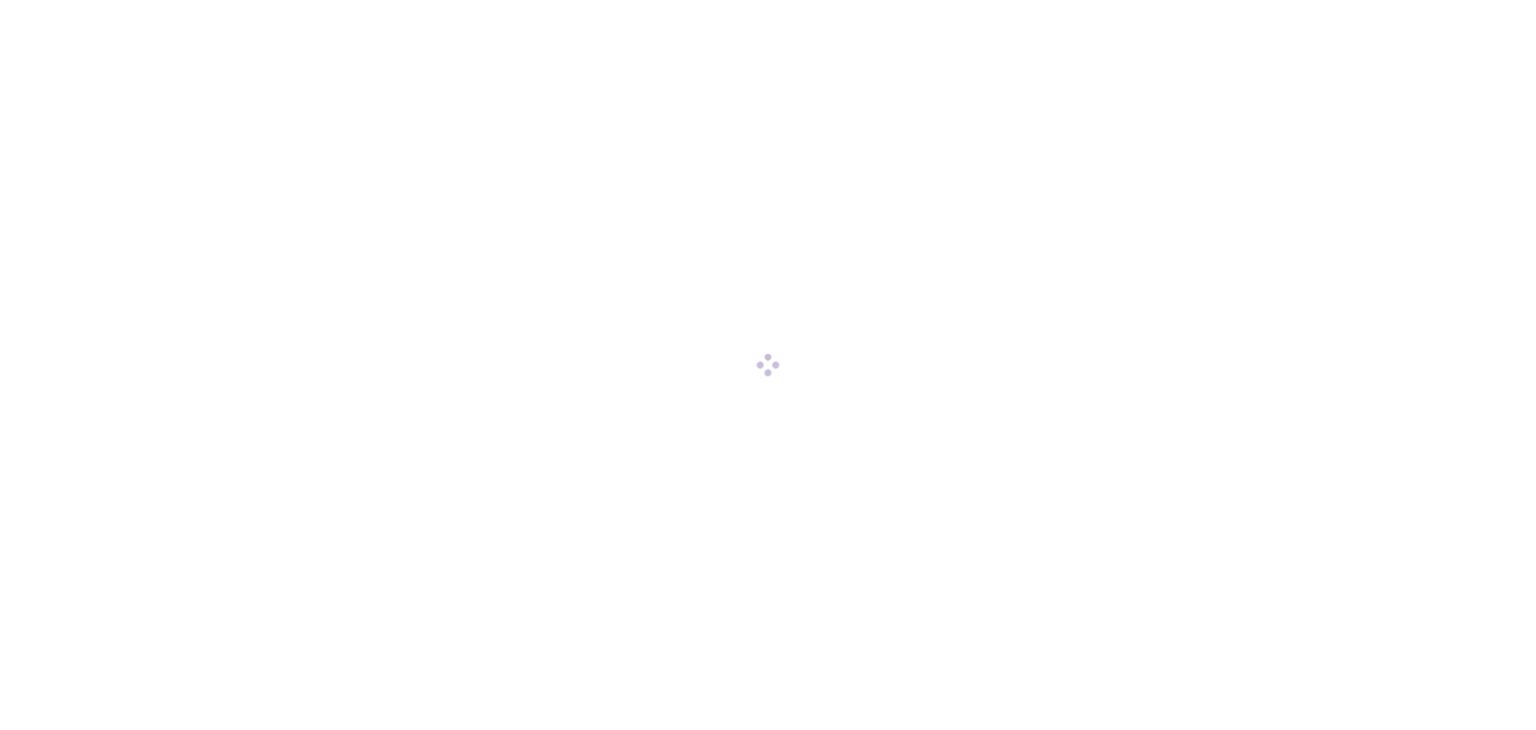 scroll, scrollTop: 0, scrollLeft: 0, axis: both 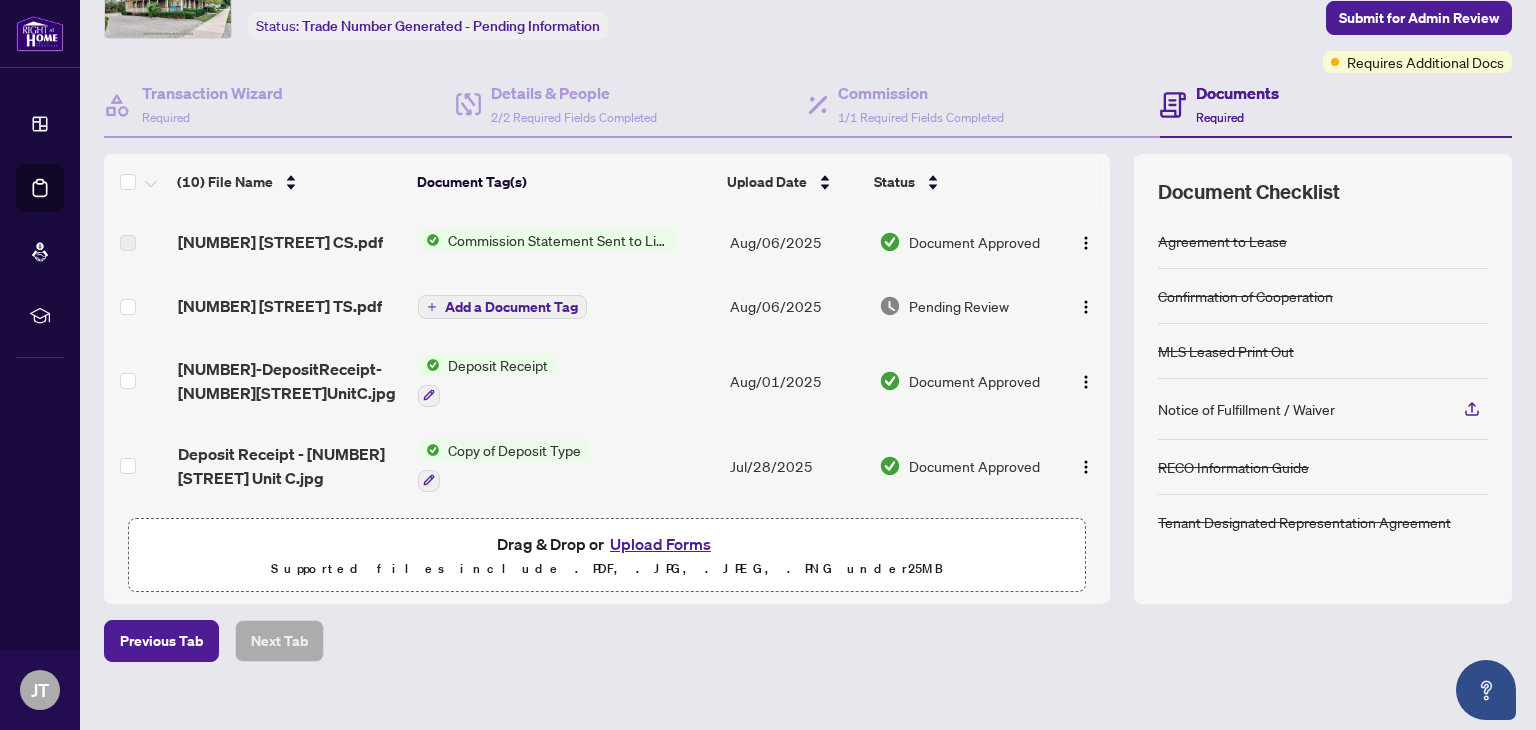 click on "Commission Statement Sent to Listing Brokerage" at bounding box center [558, 240] 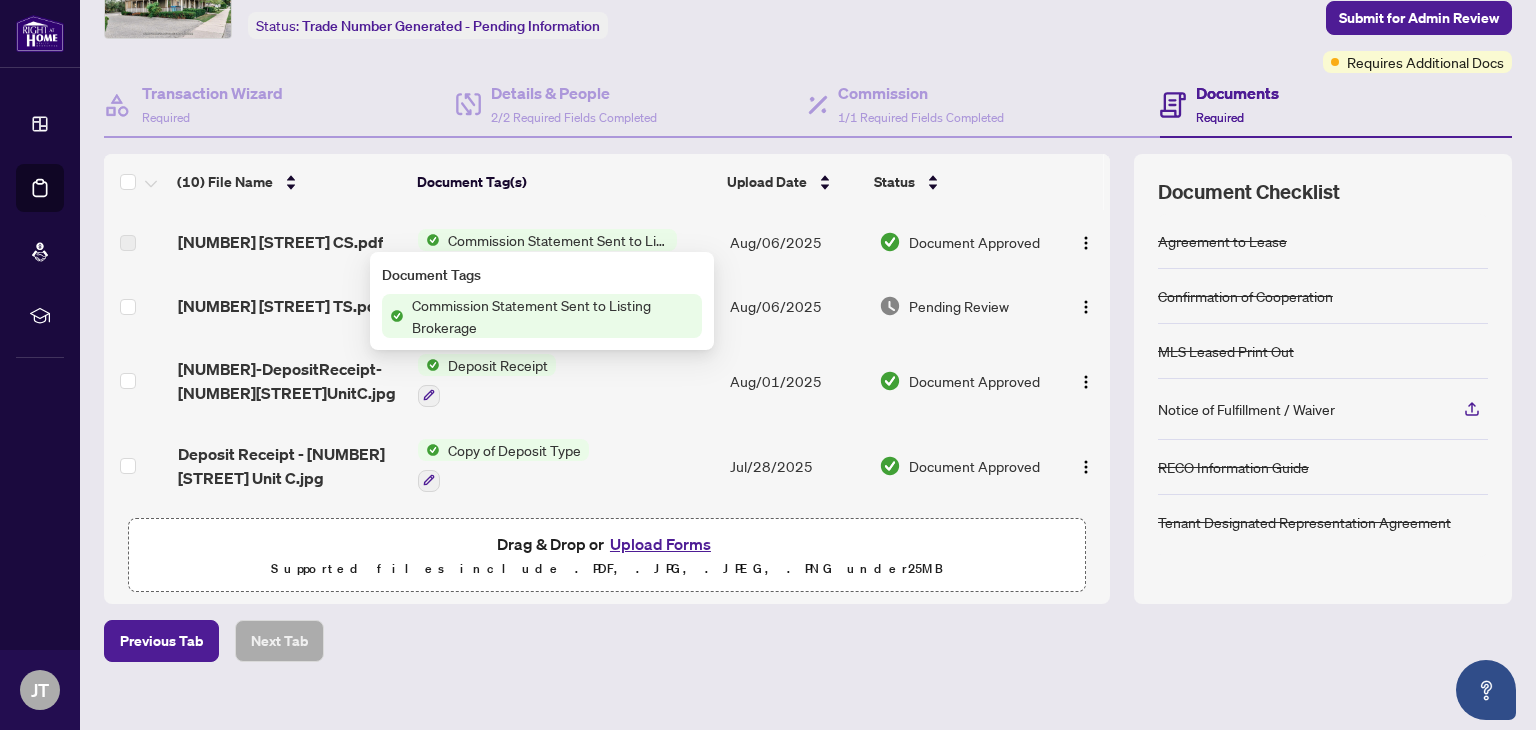 click on "Commission Statement Sent to Listing Brokerage" at bounding box center (553, 316) 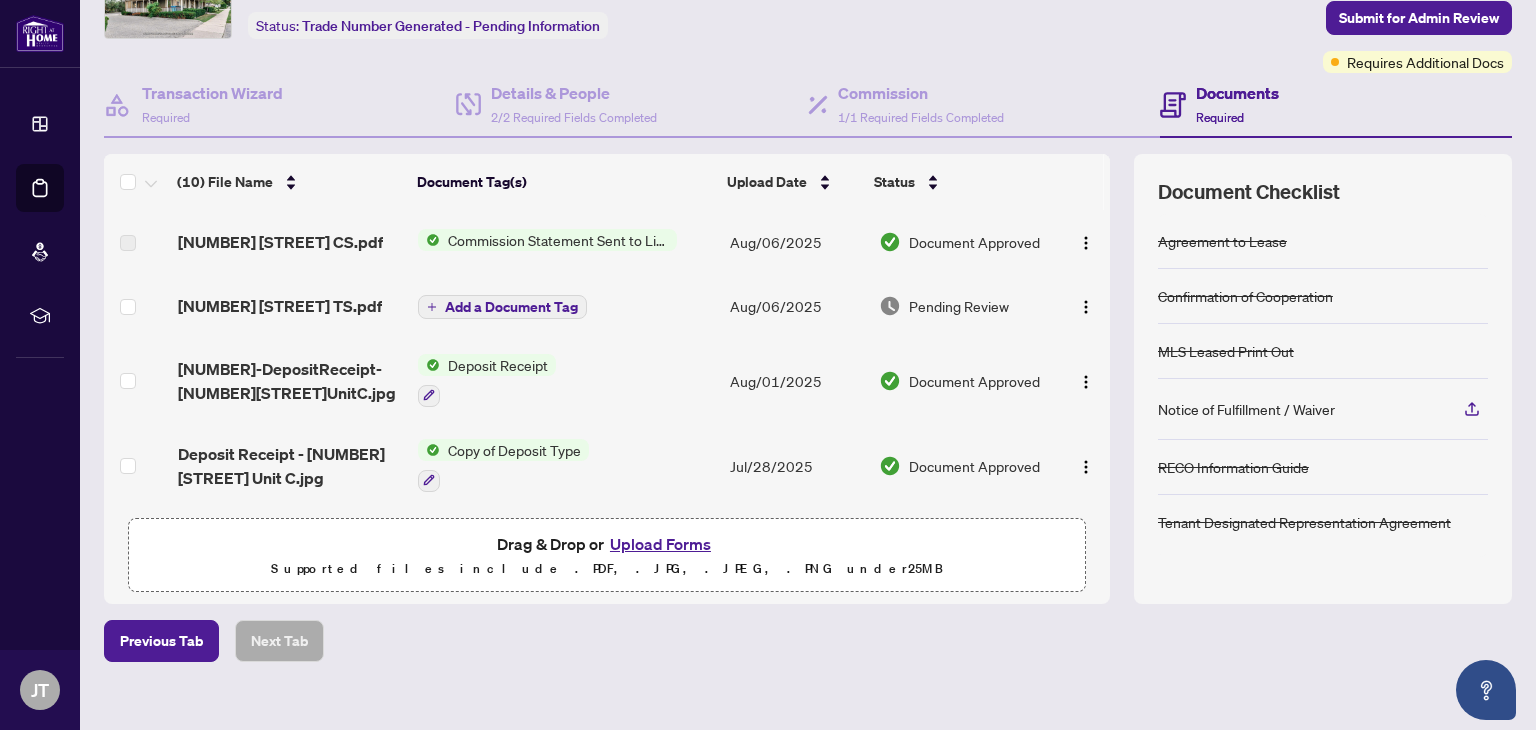 scroll, scrollTop: 0, scrollLeft: 0, axis: both 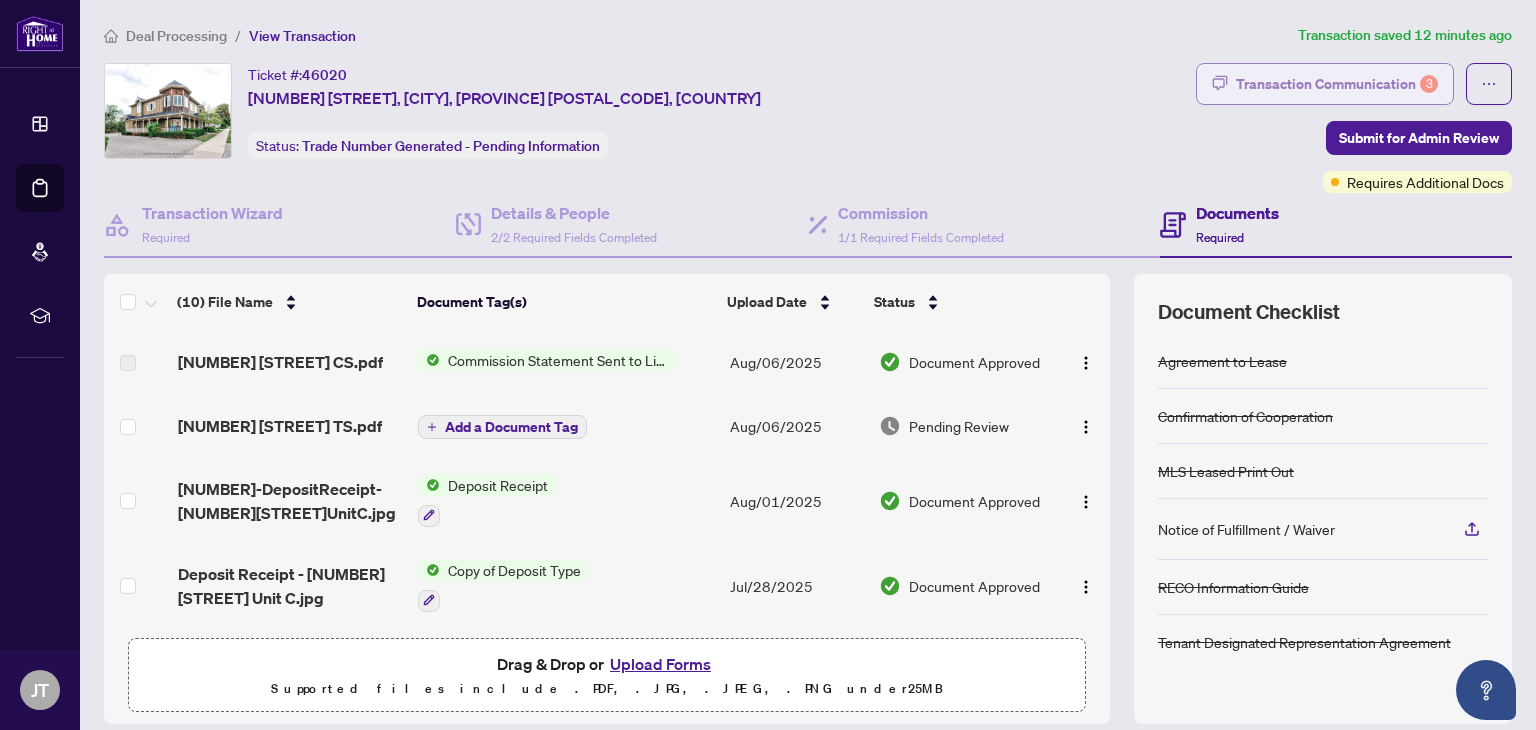 click on "Transaction Communication 3" at bounding box center [1337, 84] 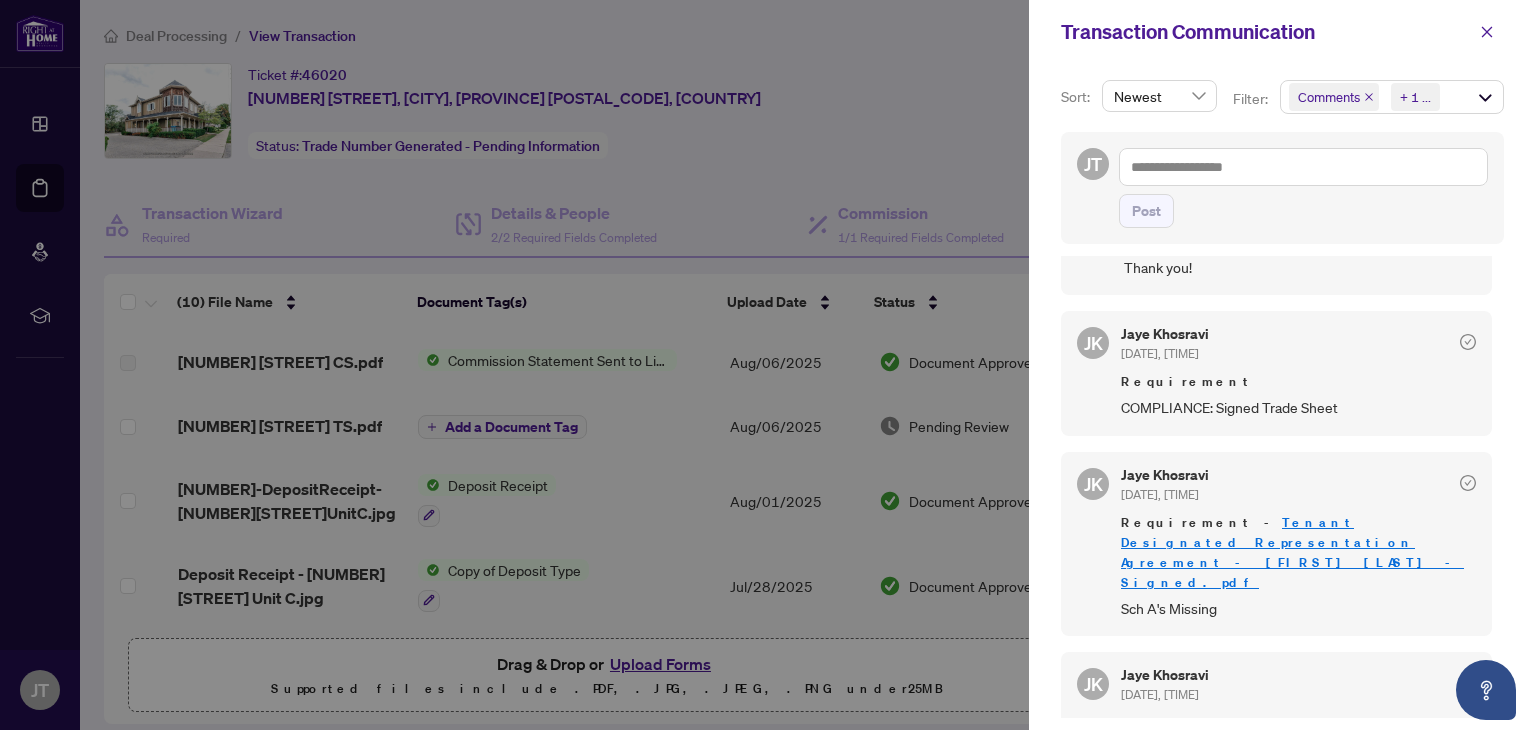 scroll, scrollTop: 318, scrollLeft: 0, axis: vertical 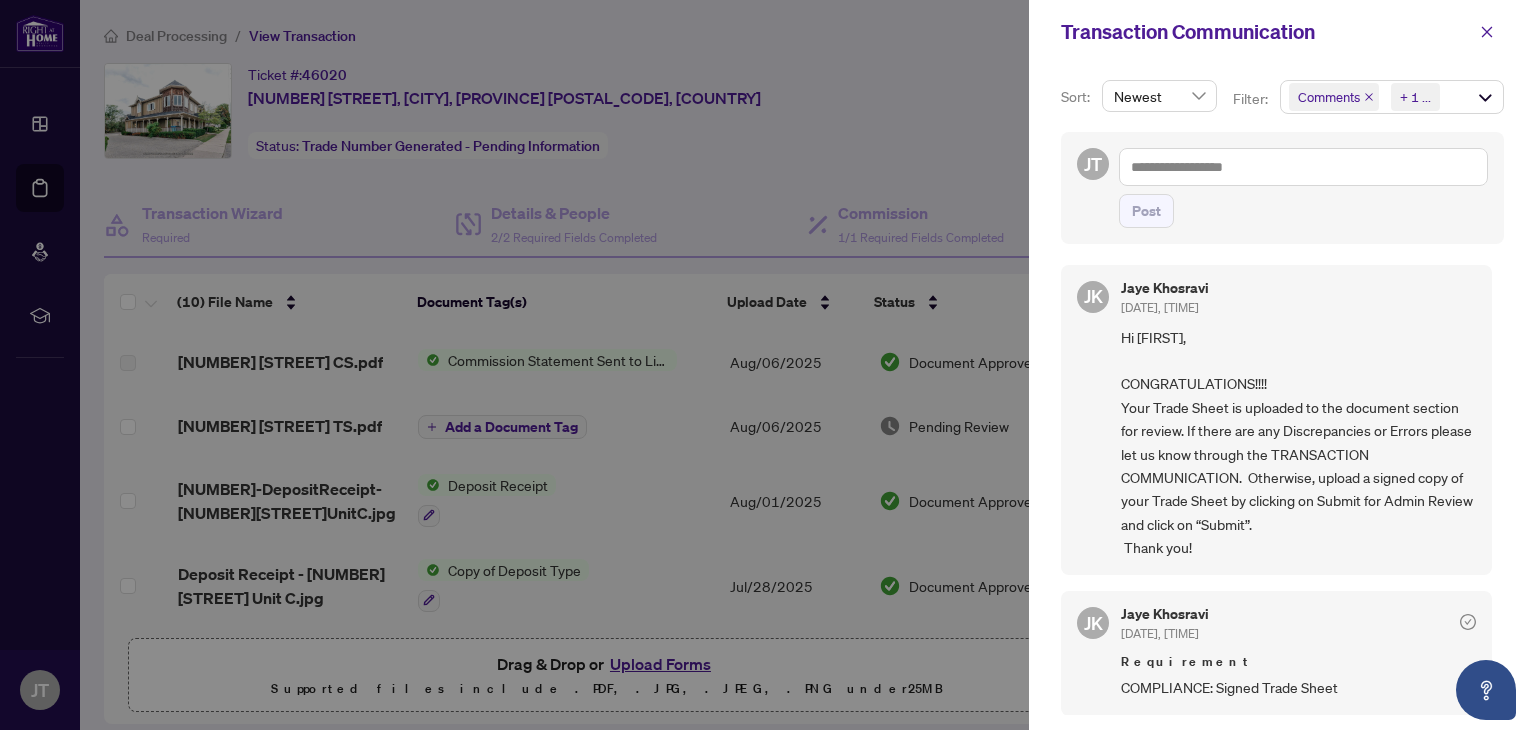 click at bounding box center (768, 365) 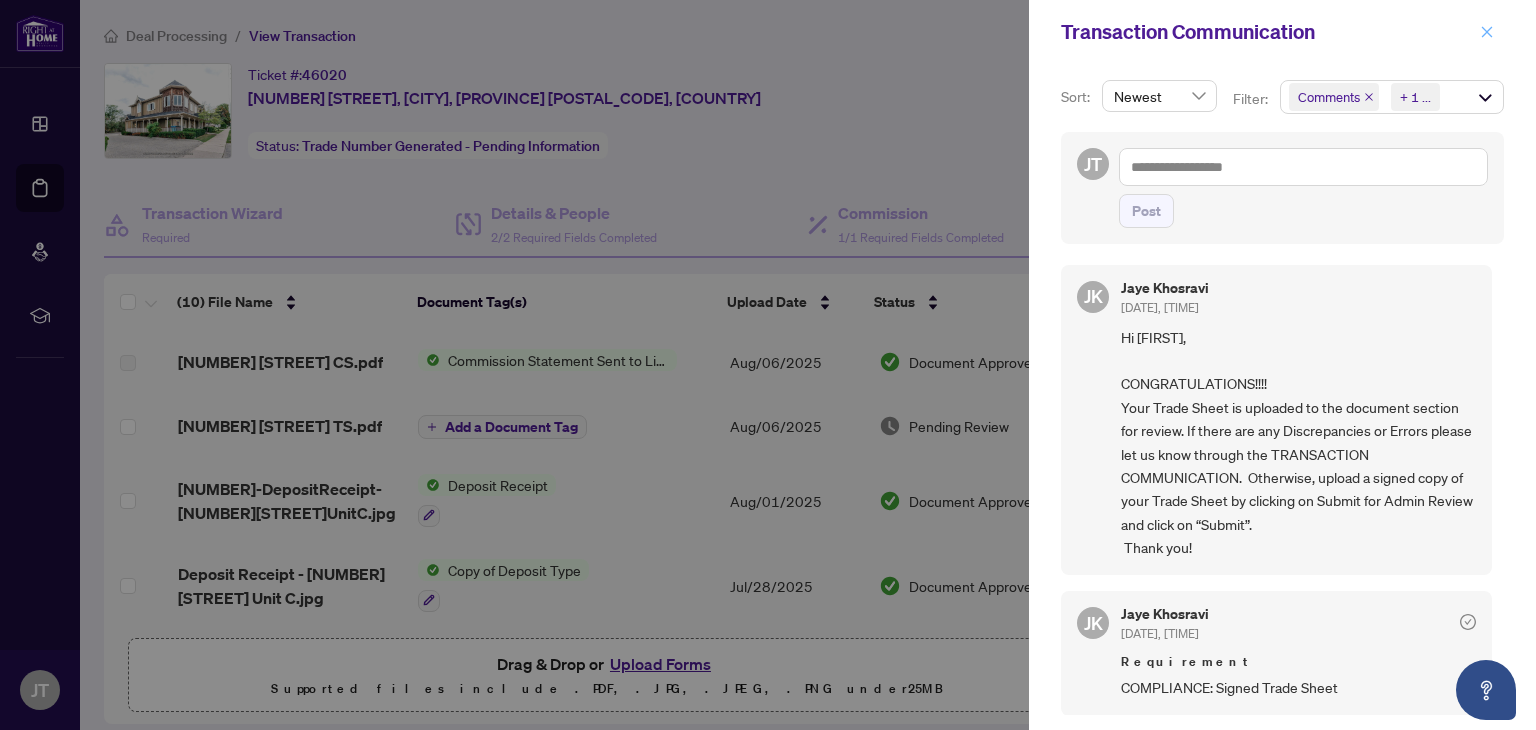 click 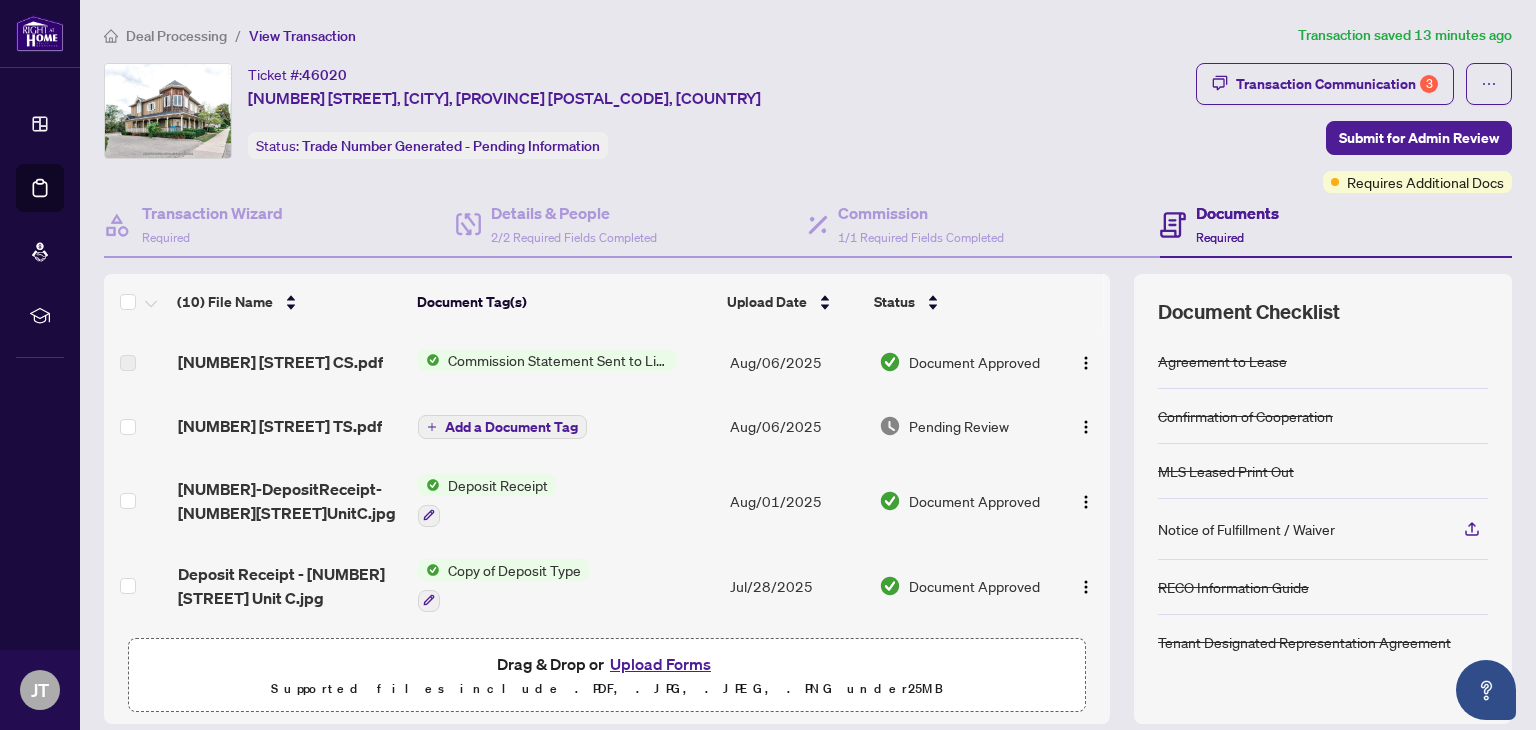 click on "Documents" at bounding box center (1237, 213) 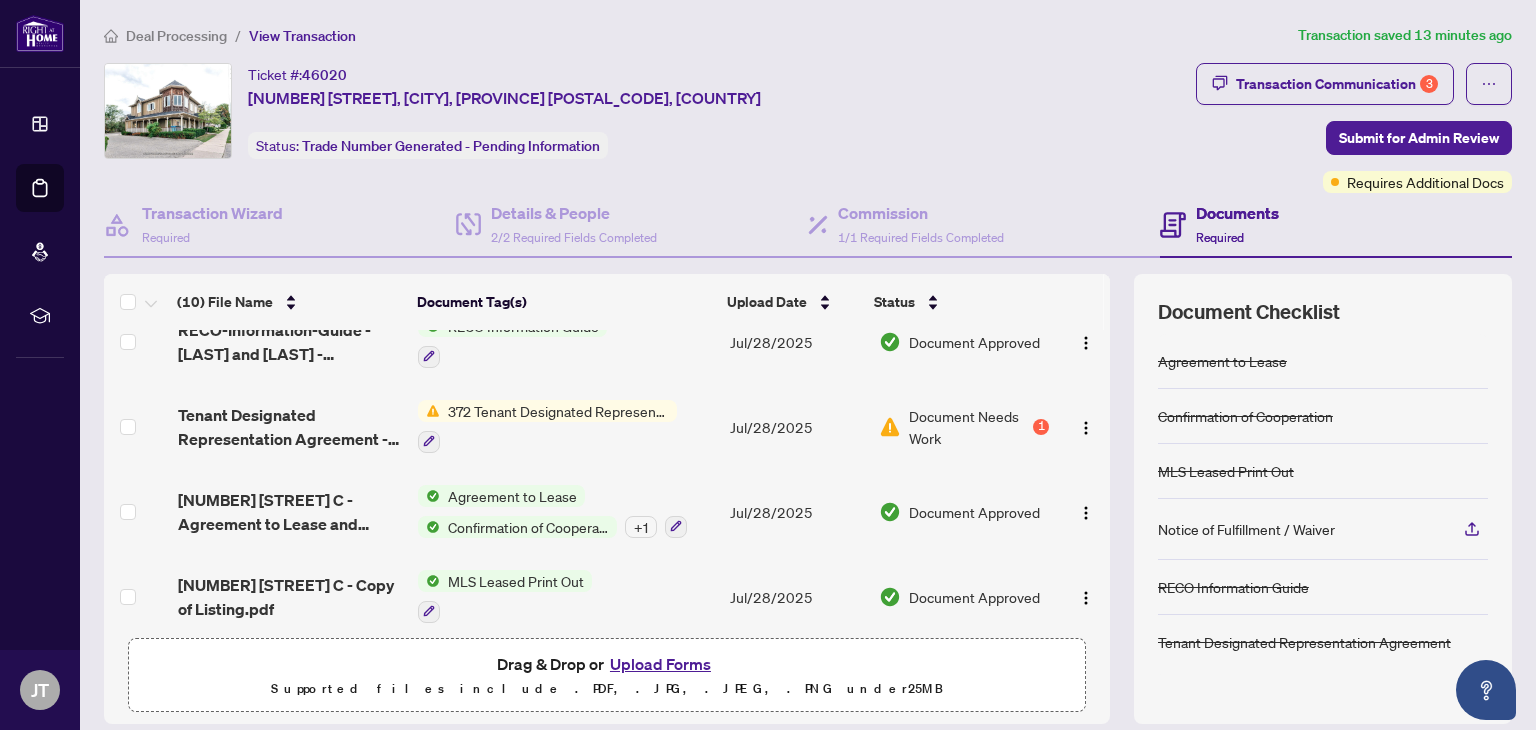scroll, scrollTop: 511, scrollLeft: 0, axis: vertical 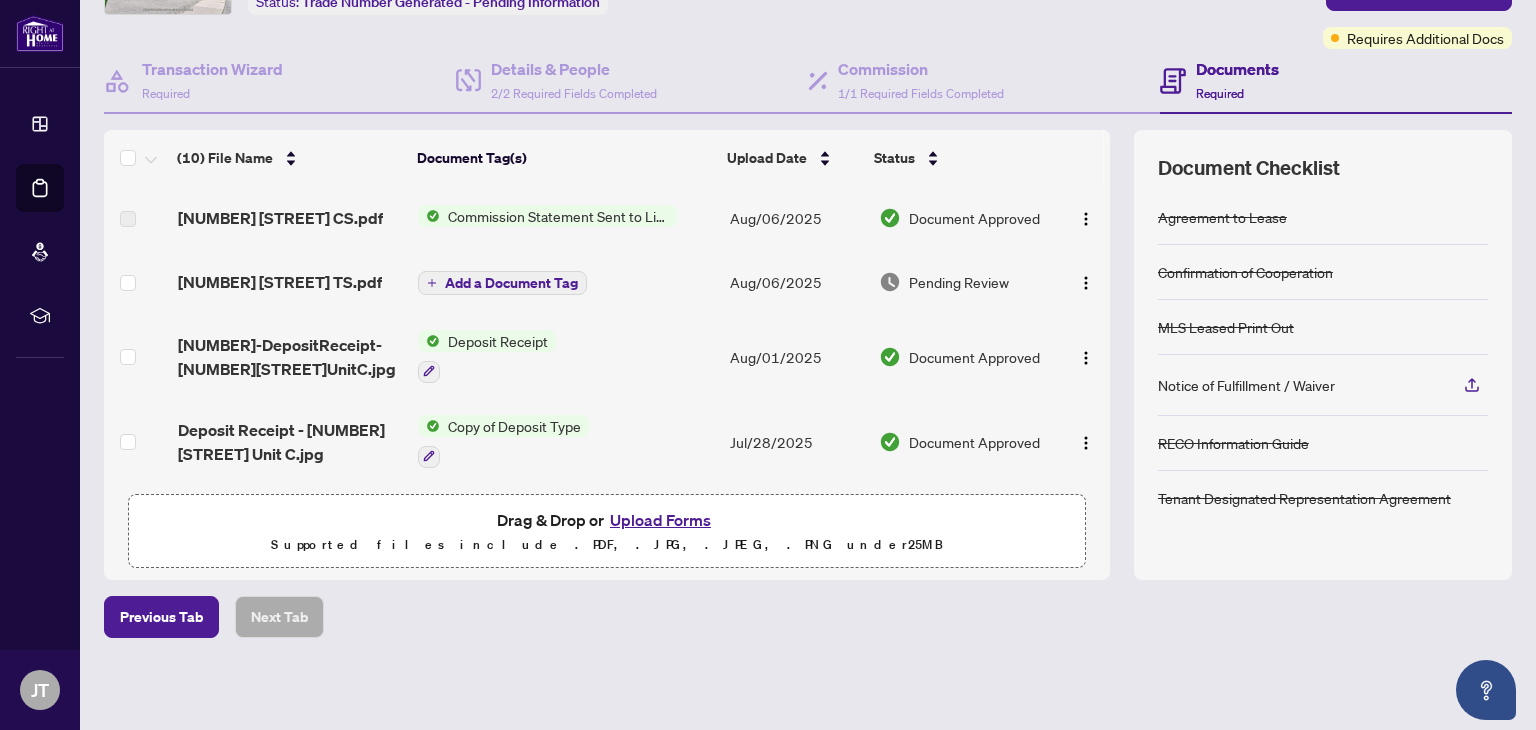click on "Commission Statement Sent to Listing Brokerage" at bounding box center [558, 216] 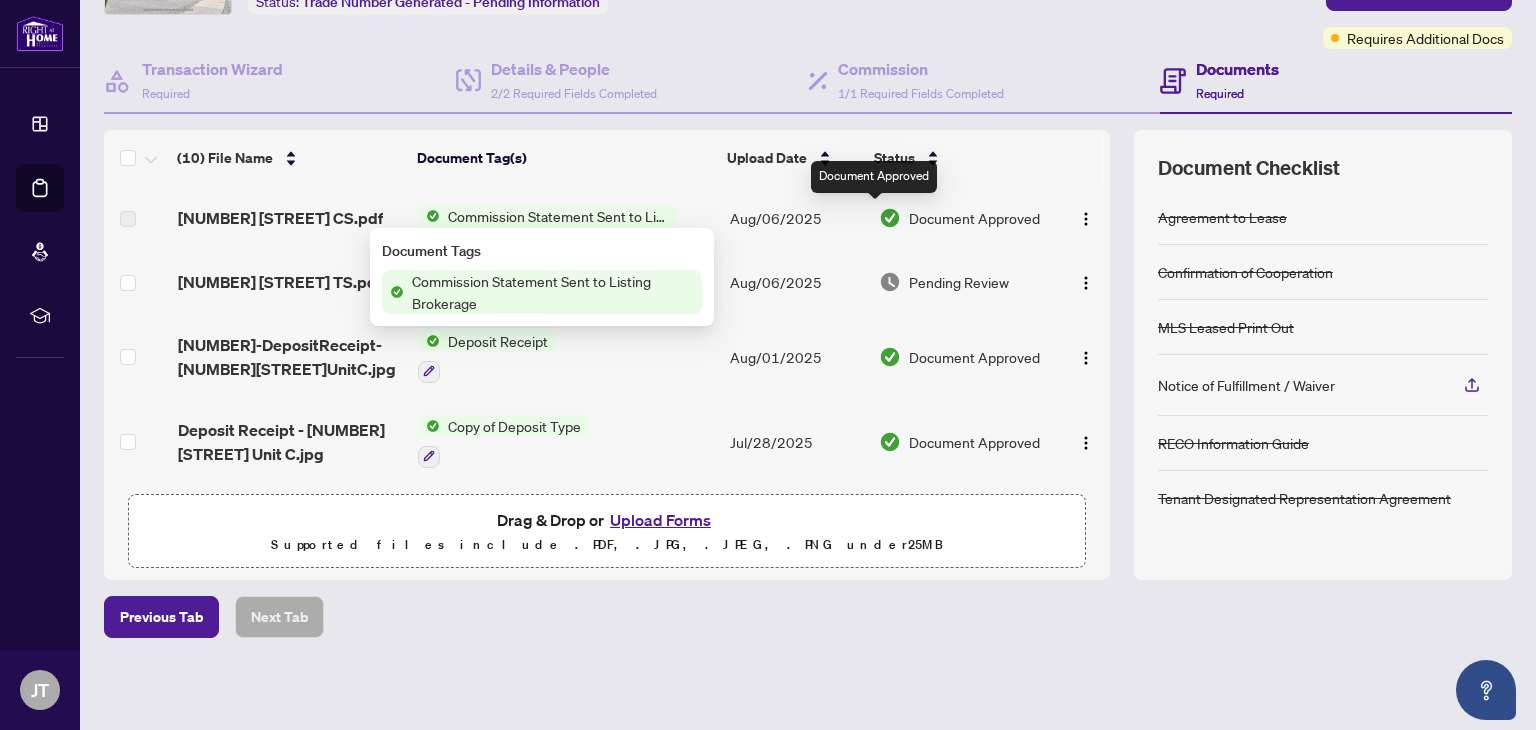 click on "Document Approved" at bounding box center [974, 218] 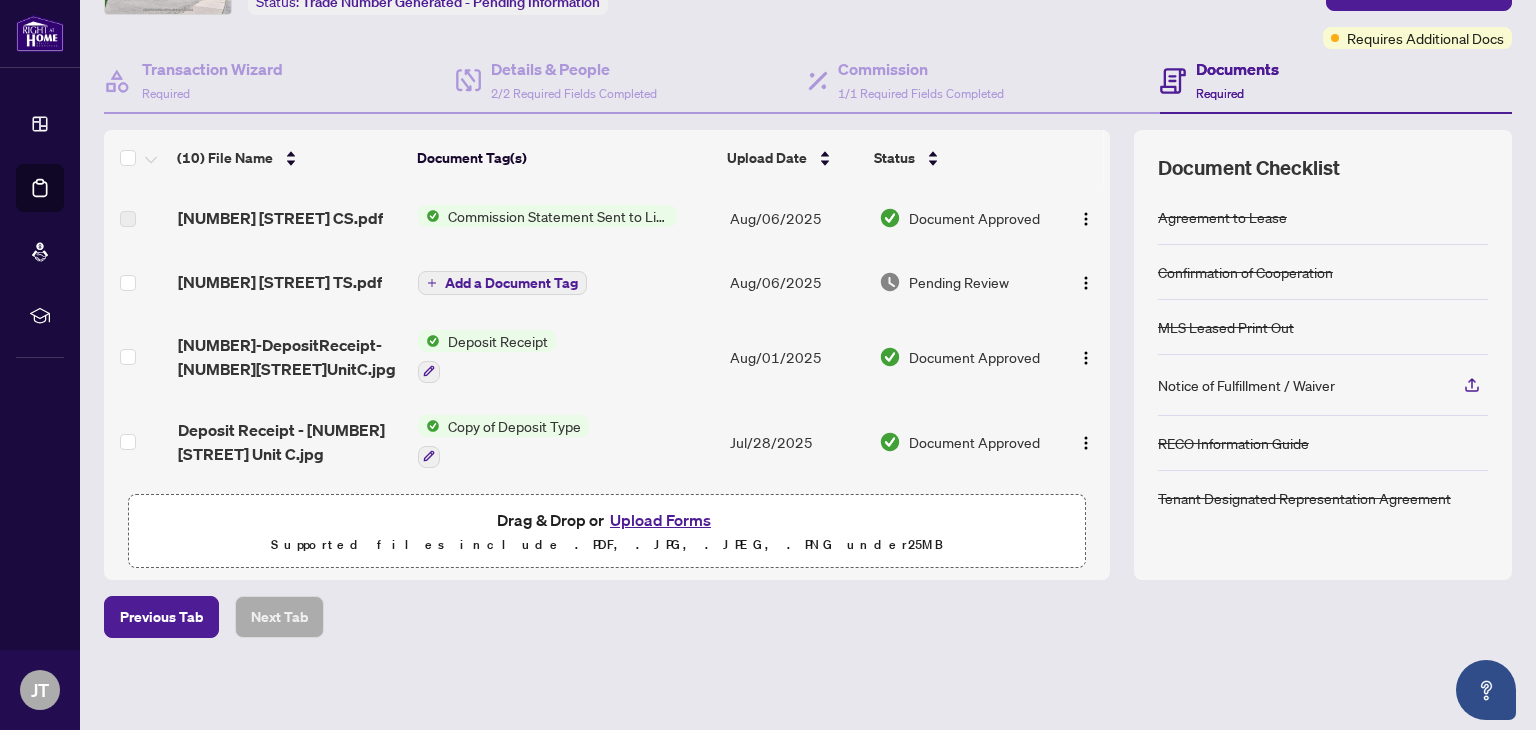 click on "Pending Review" at bounding box center (959, 282) 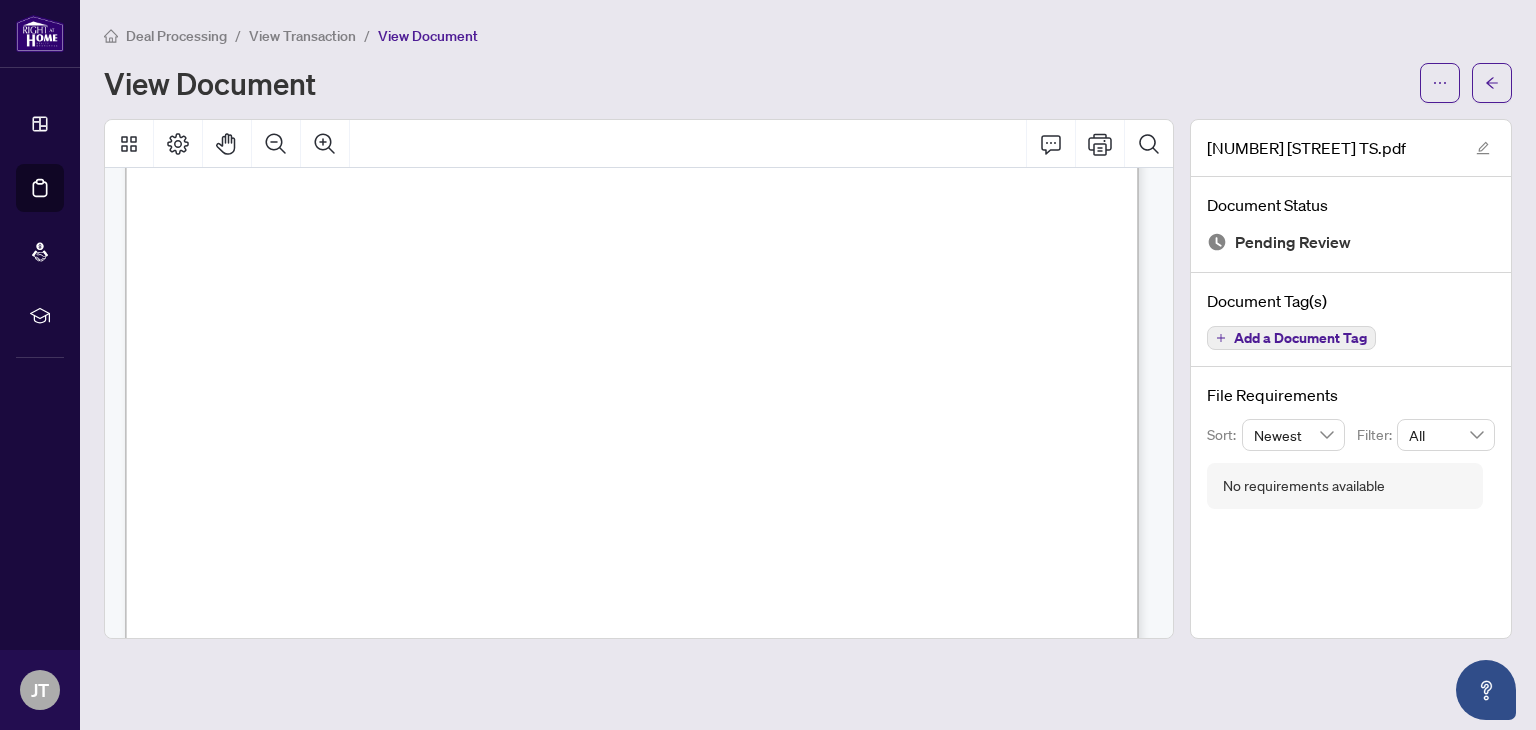scroll, scrollTop: 0, scrollLeft: 0, axis: both 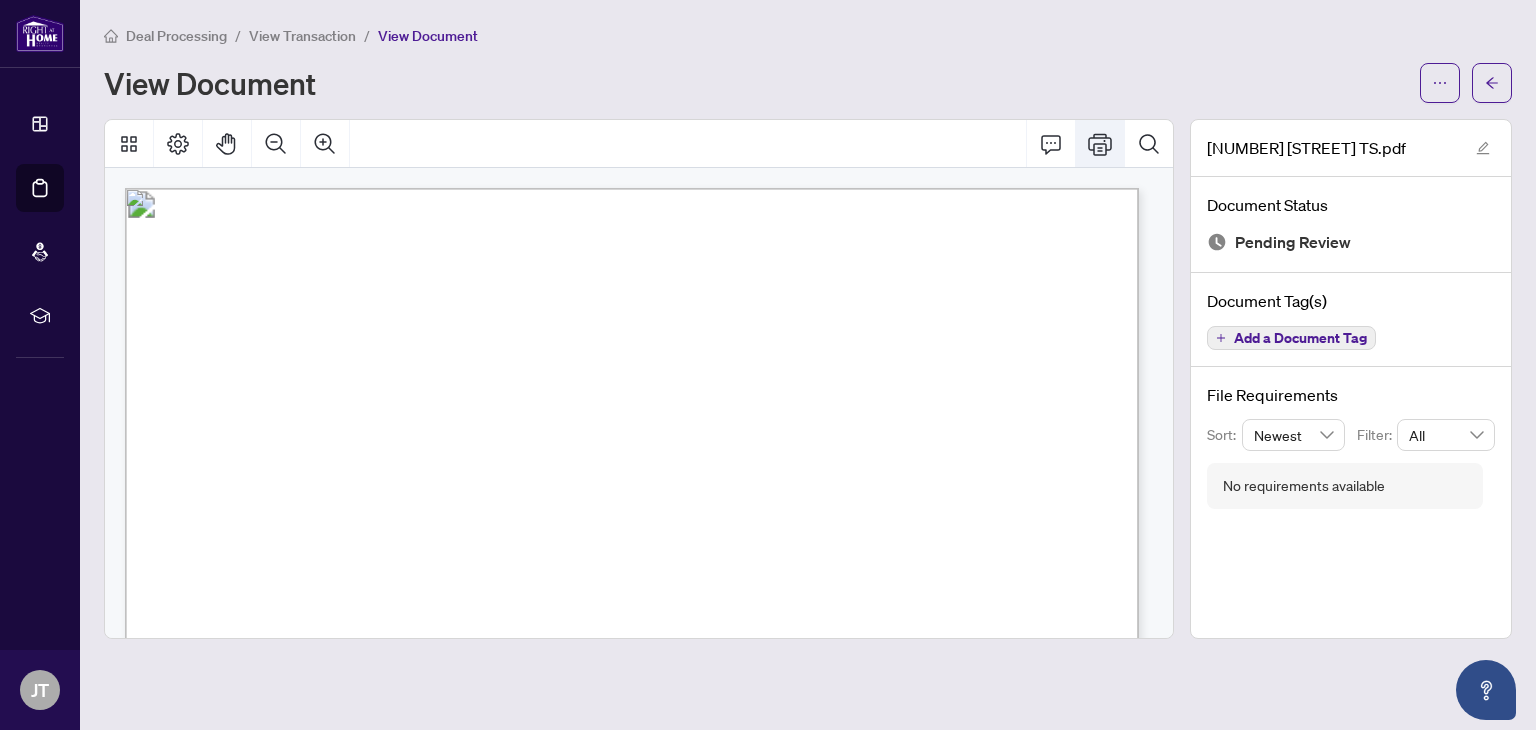 click 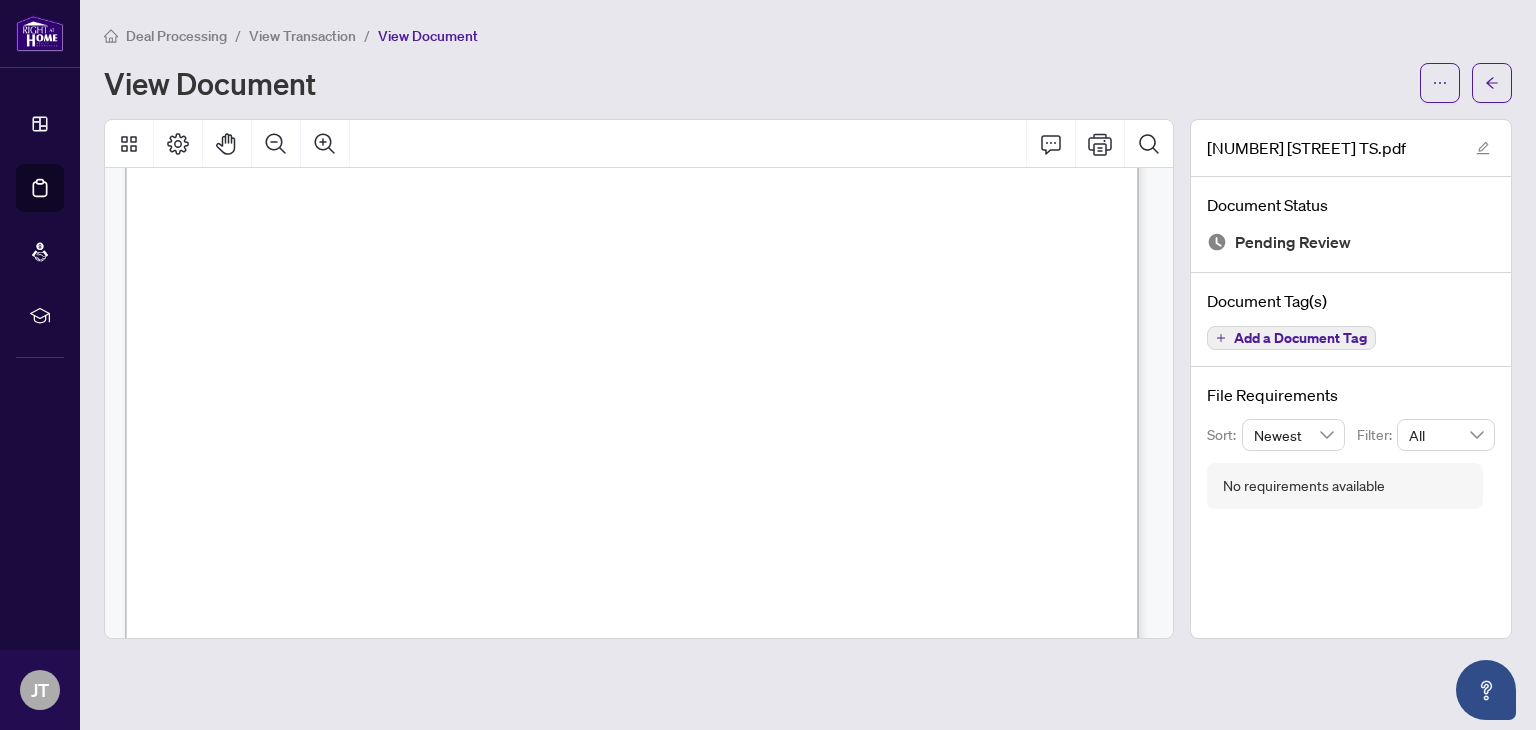 scroll, scrollTop: 331, scrollLeft: 0, axis: vertical 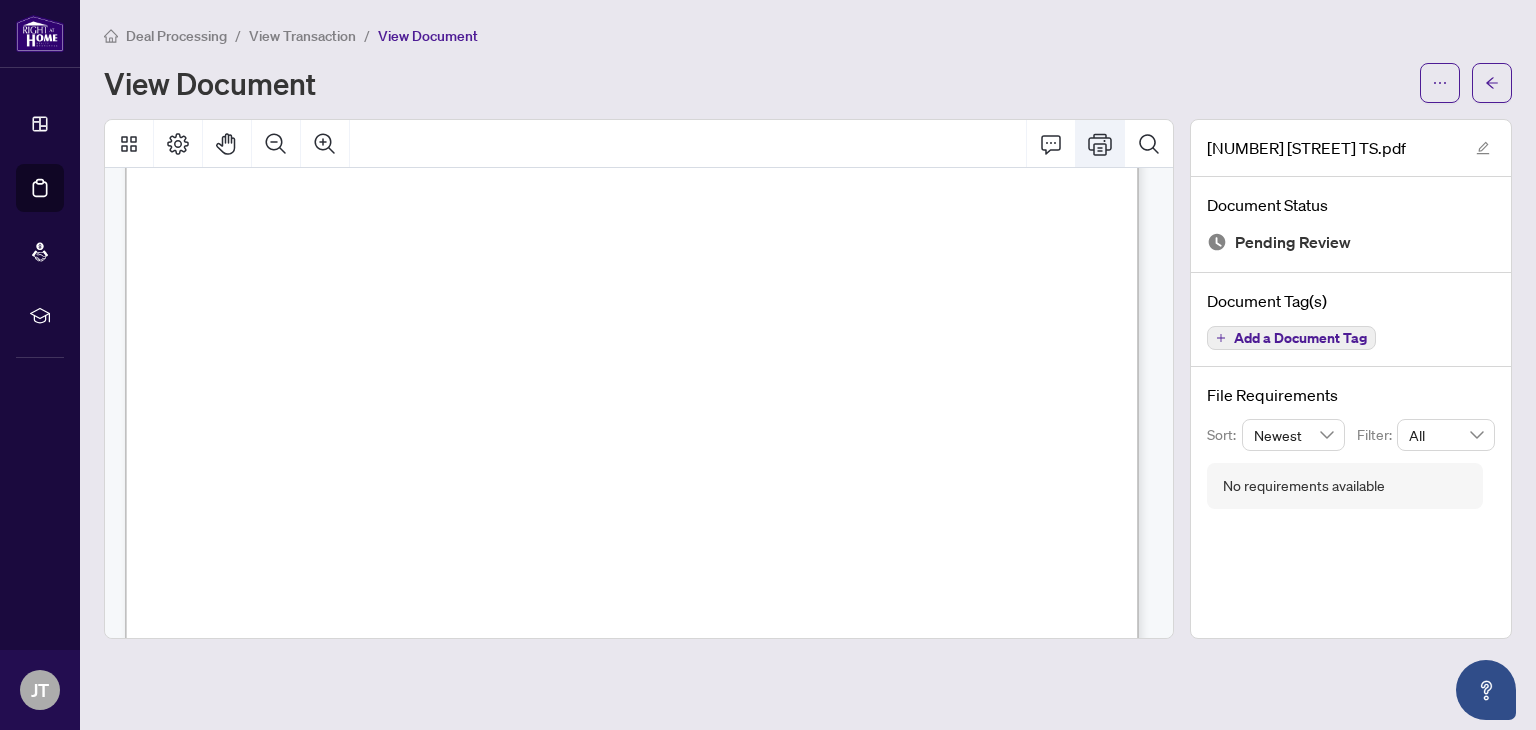 click at bounding box center [1100, 144] 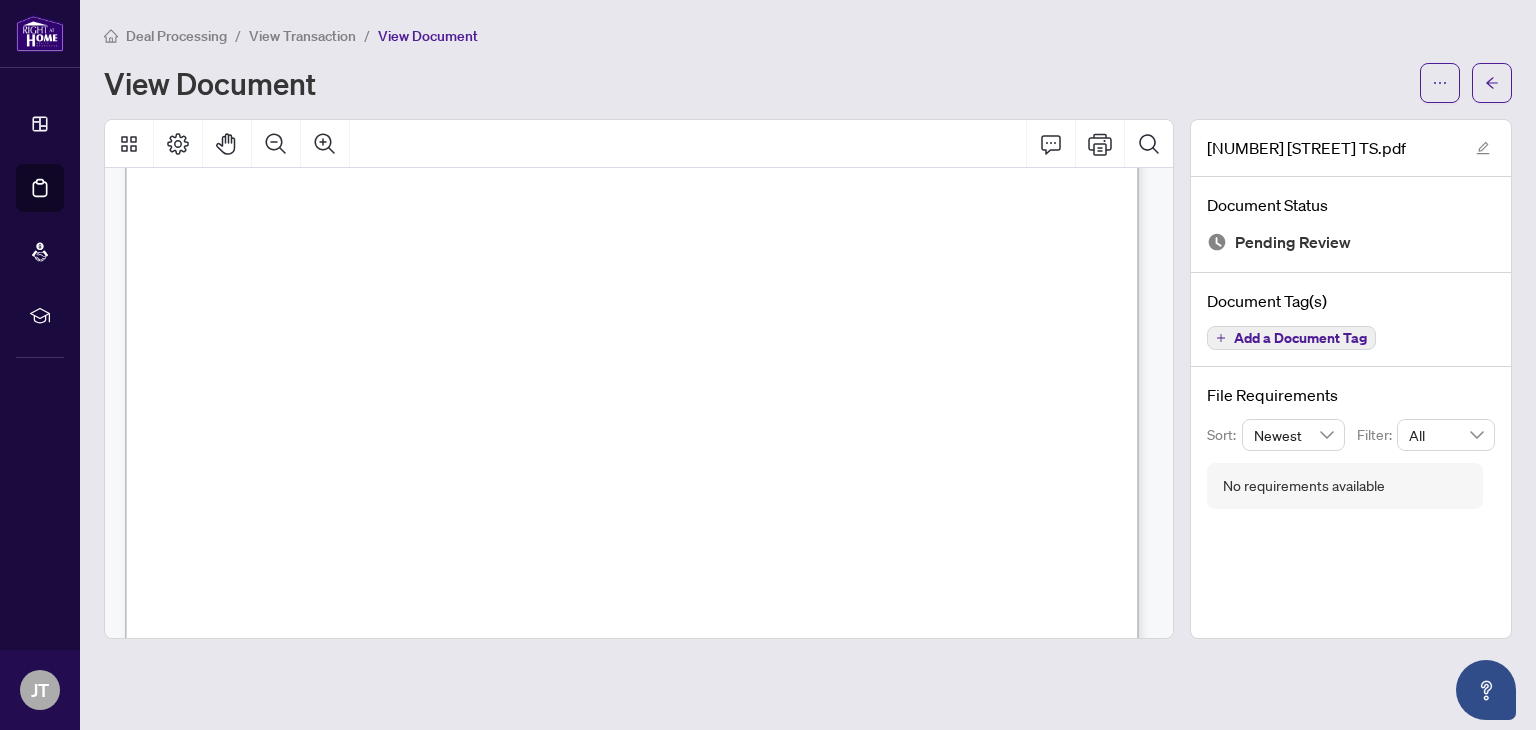 scroll, scrollTop: 0, scrollLeft: 0, axis: both 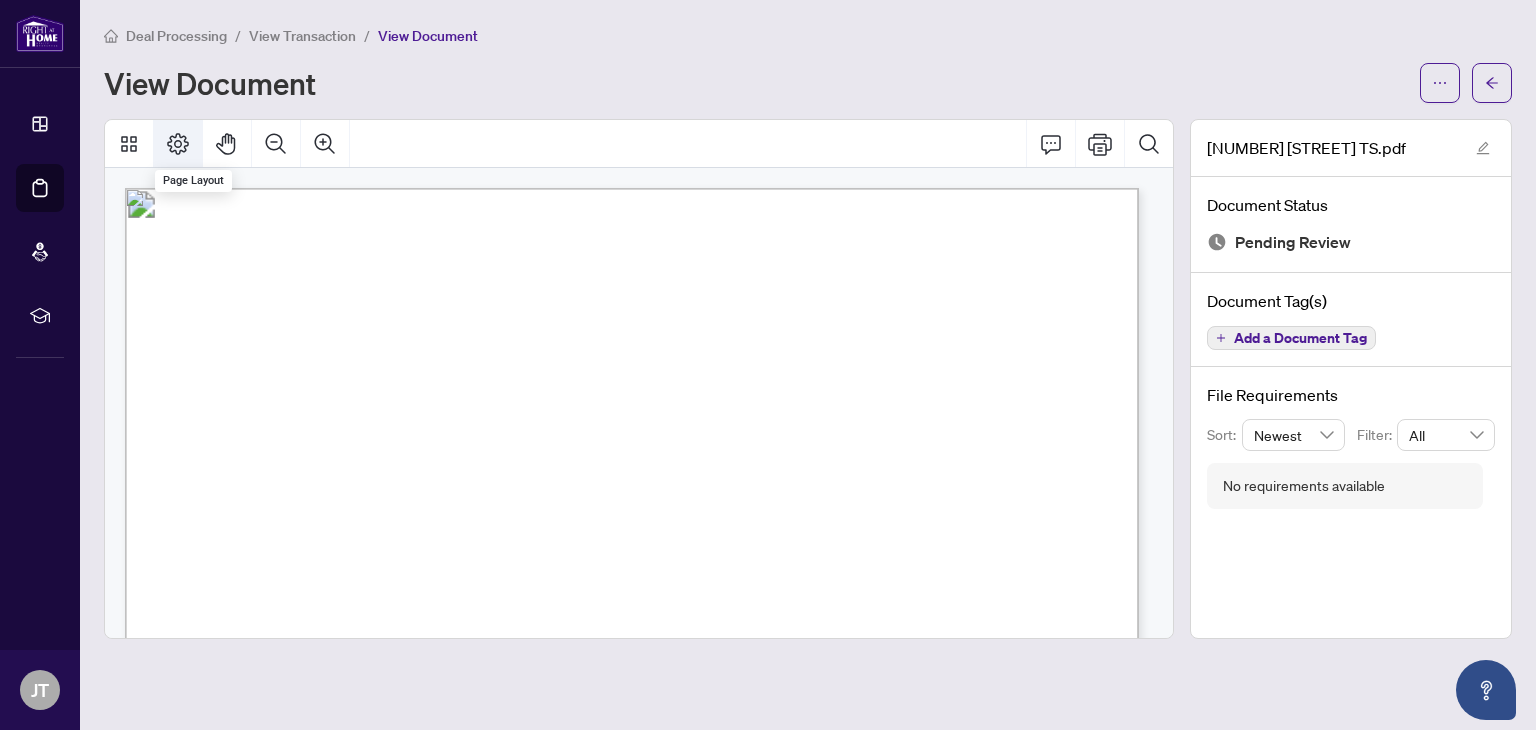 click 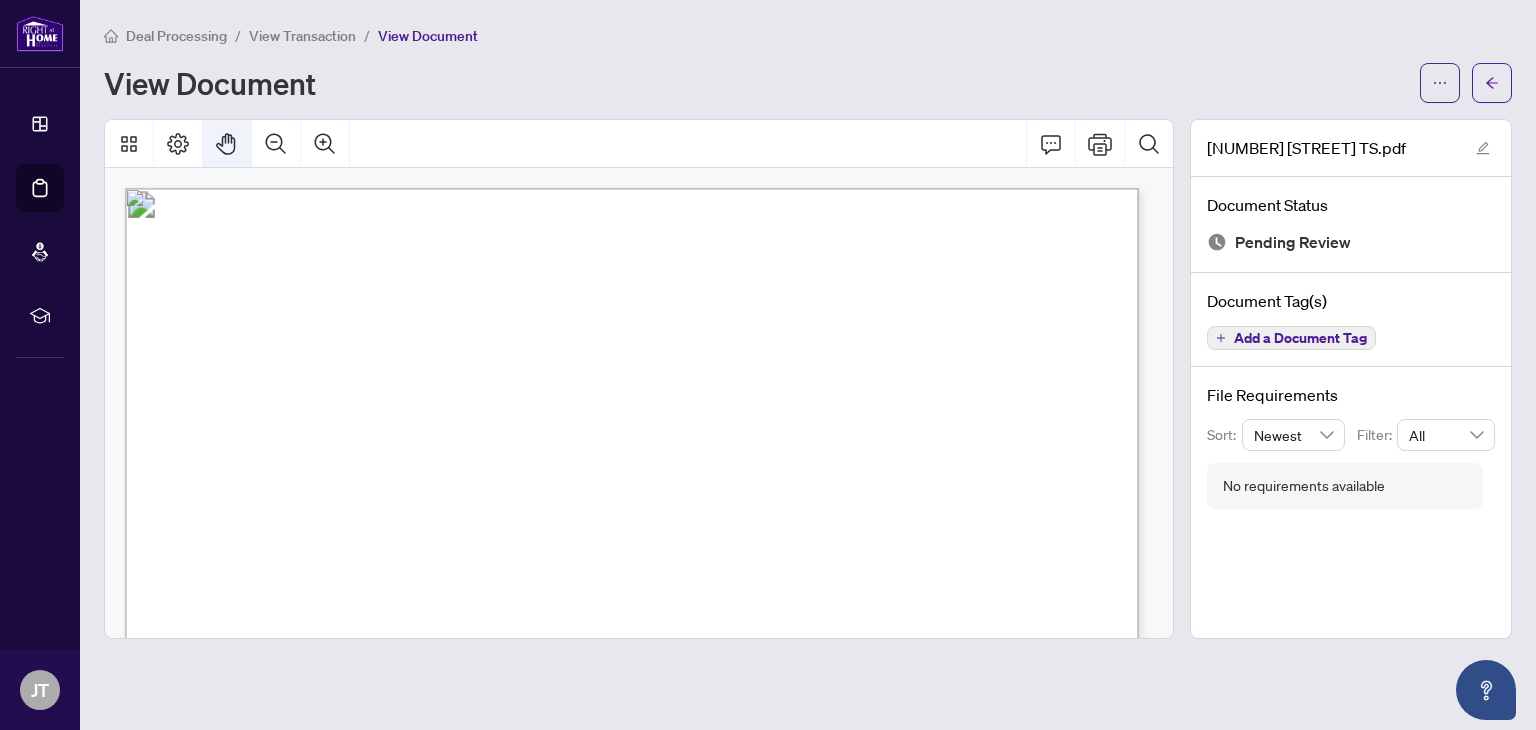 click 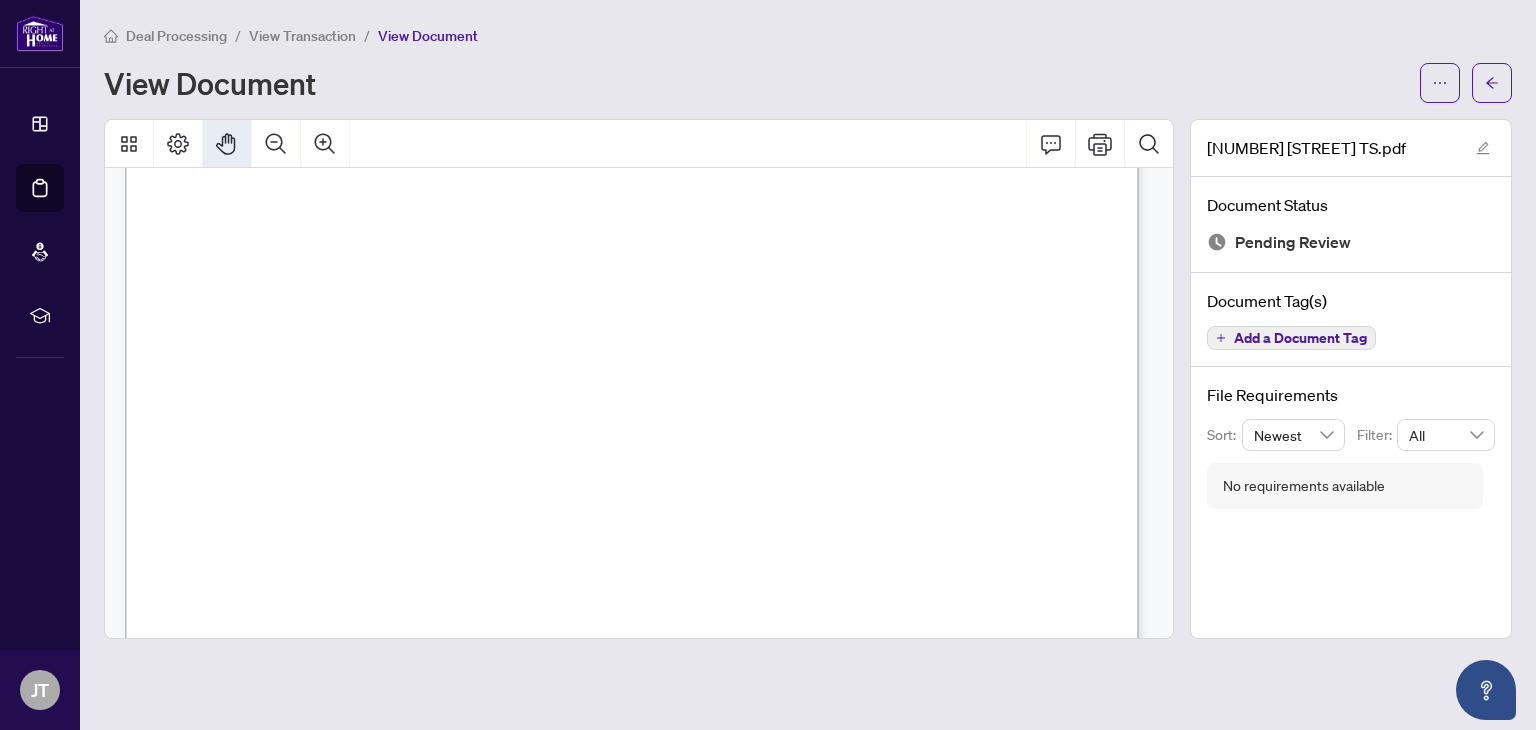 scroll, scrollTop: 99, scrollLeft: 0, axis: vertical 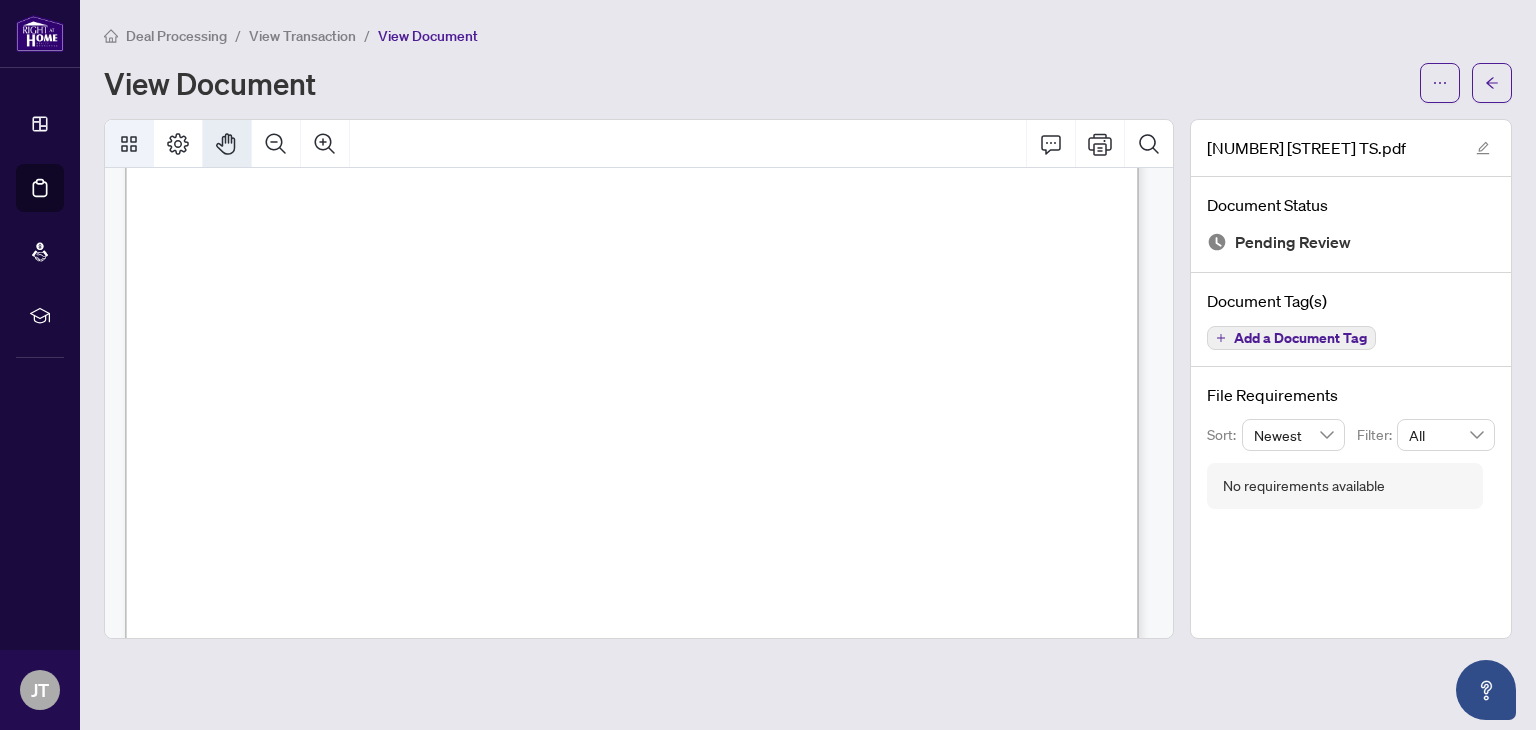 click 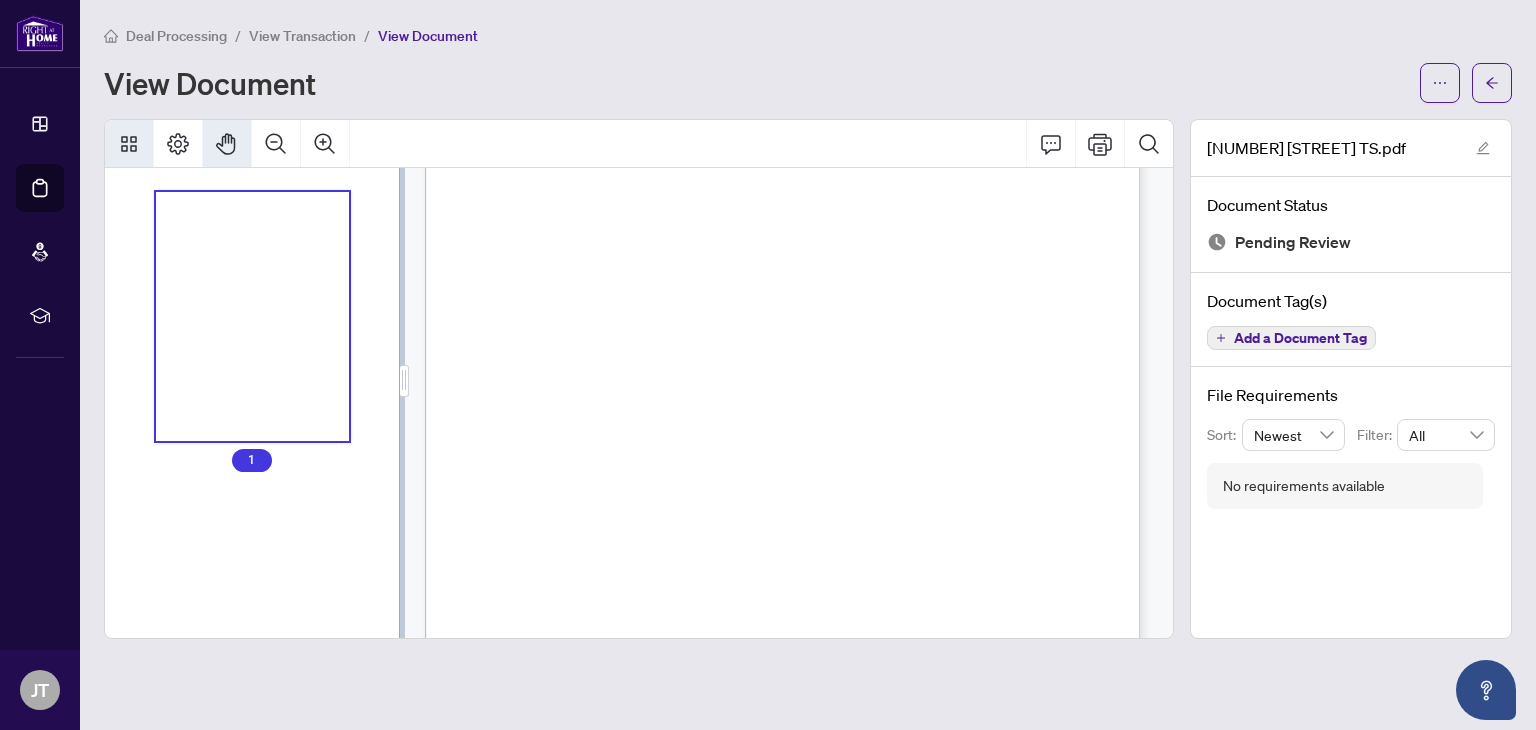 scroll, scrollTop: 70, scrollLeft: 0, axis: vertical 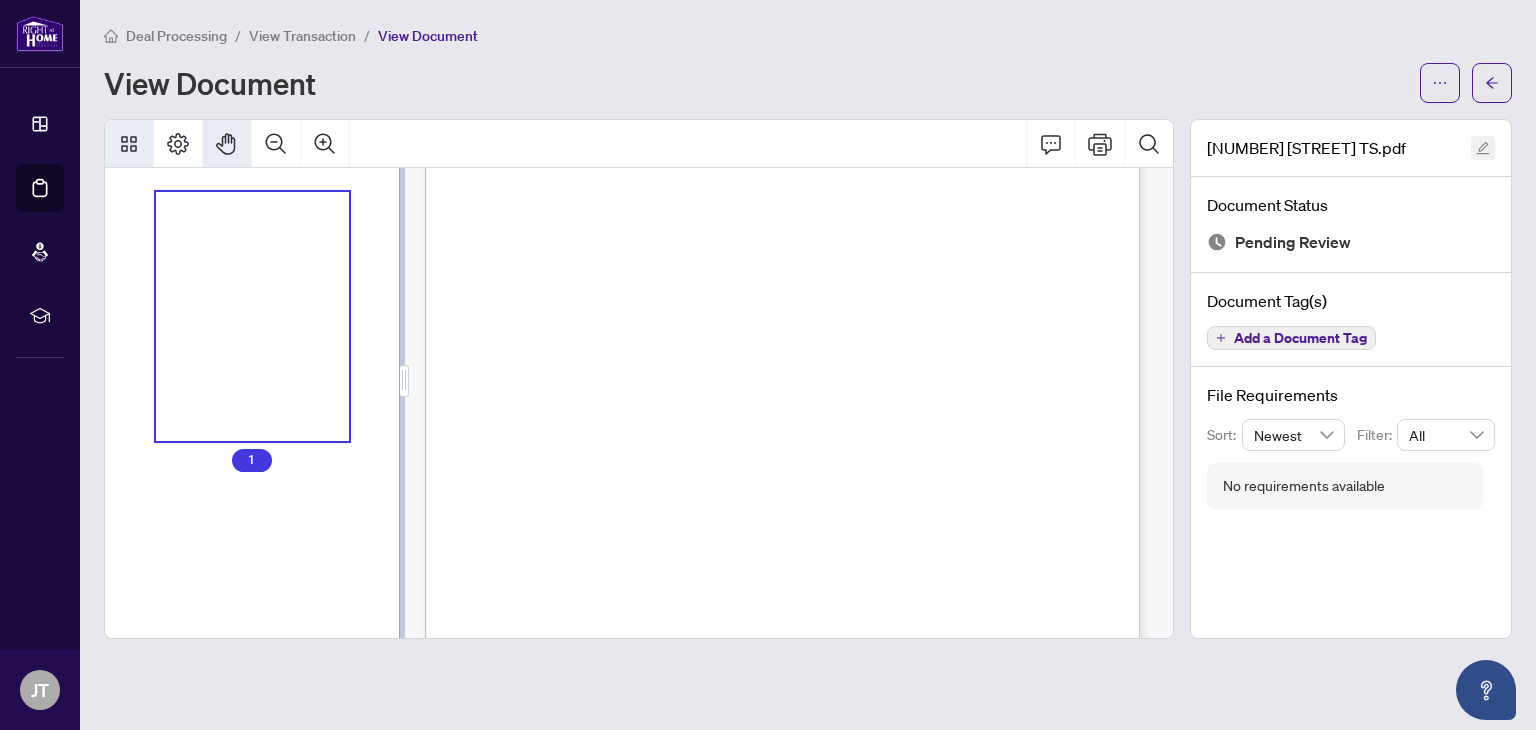 click 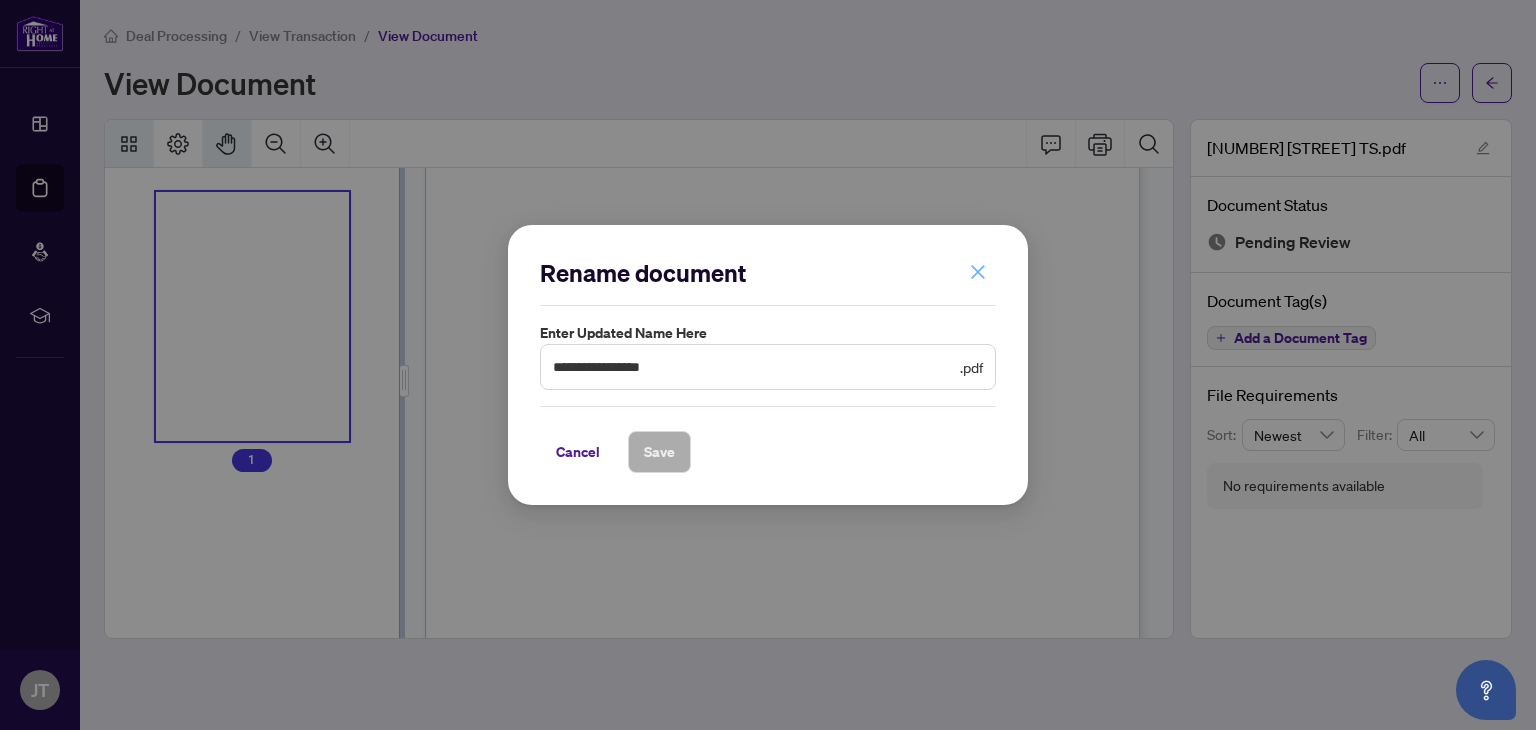 click 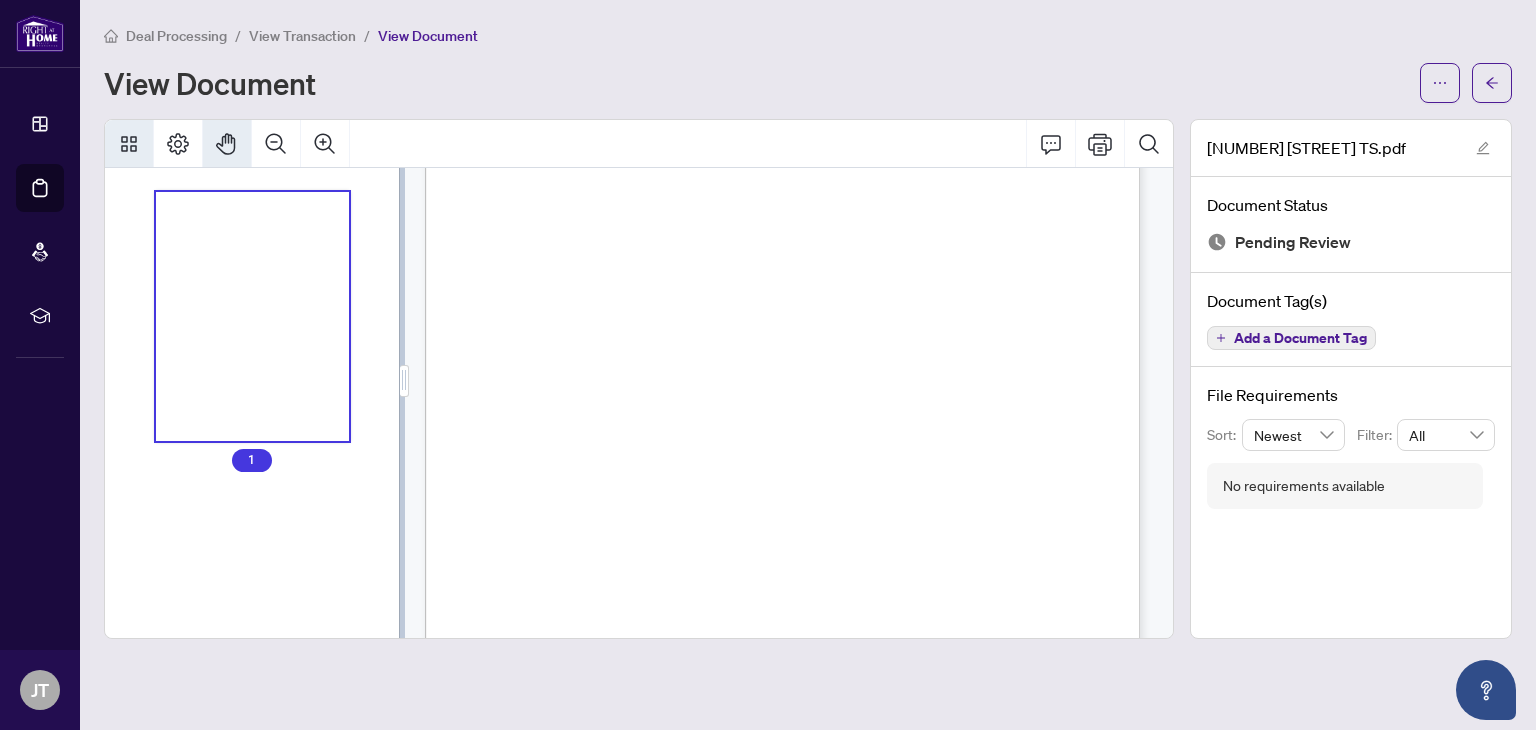 scroll, scrollTop: 23, scrollLeft: 0, axis: vertical 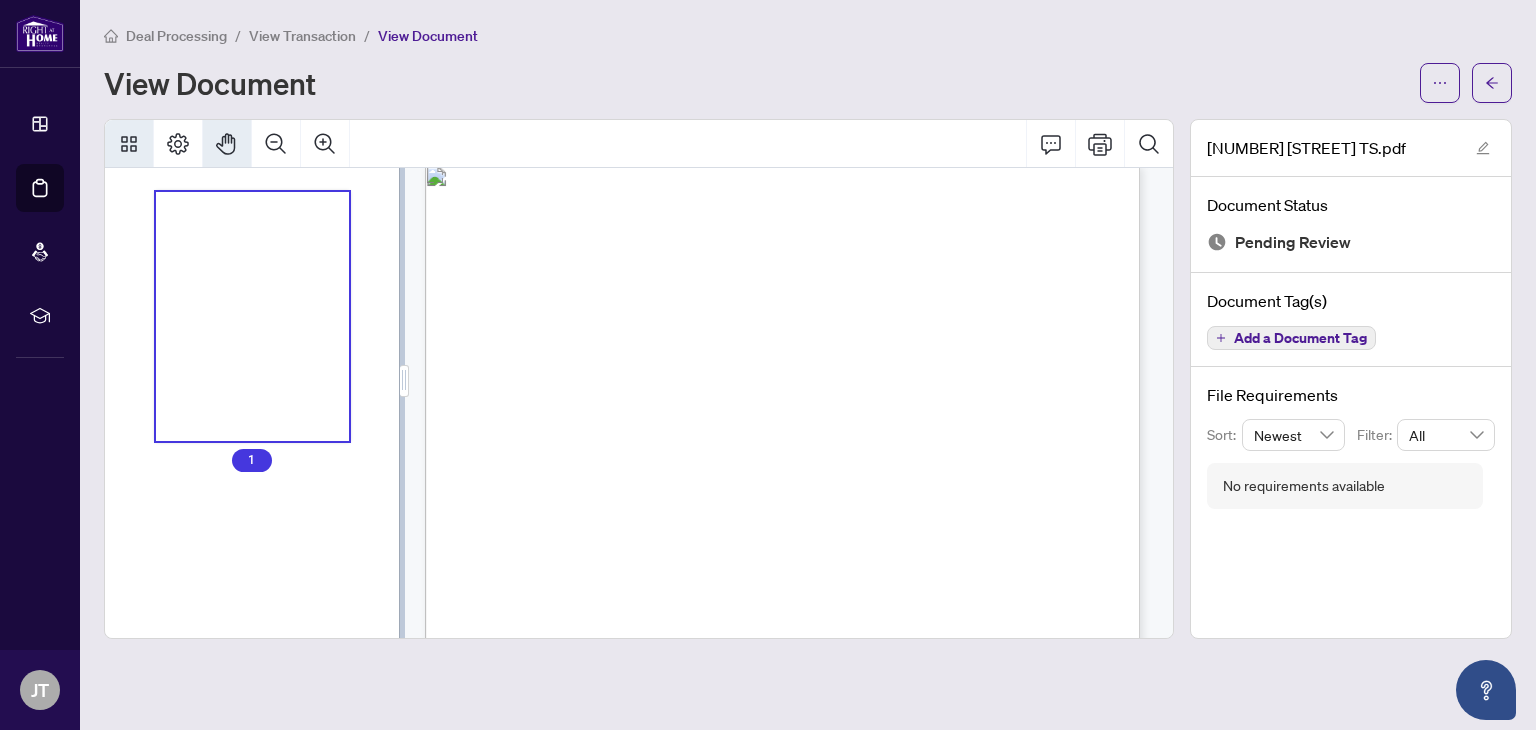 click on "View Transaction" at bounding box center [302, 36] 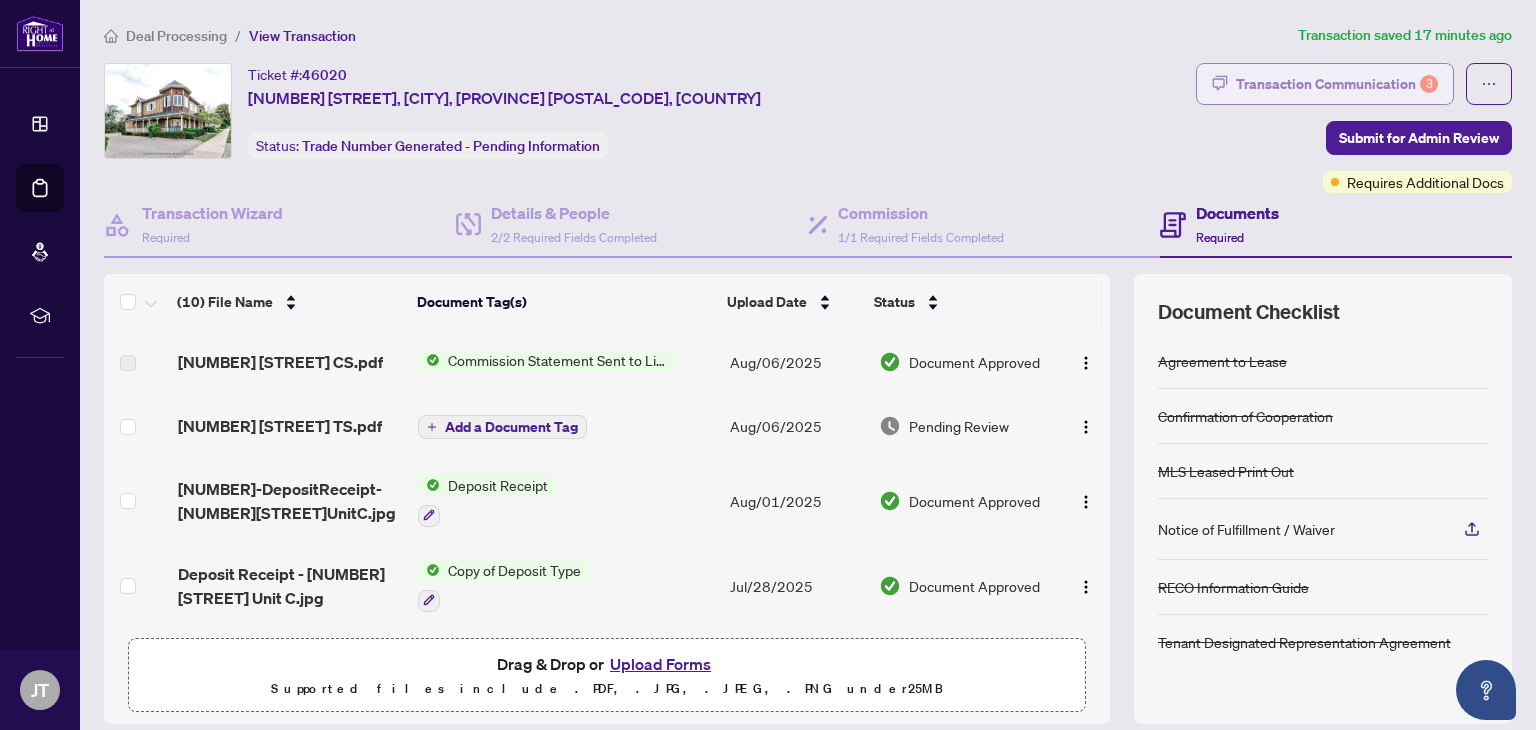 click on "Transaction Communication 3" at bounding box center (1337, 84) 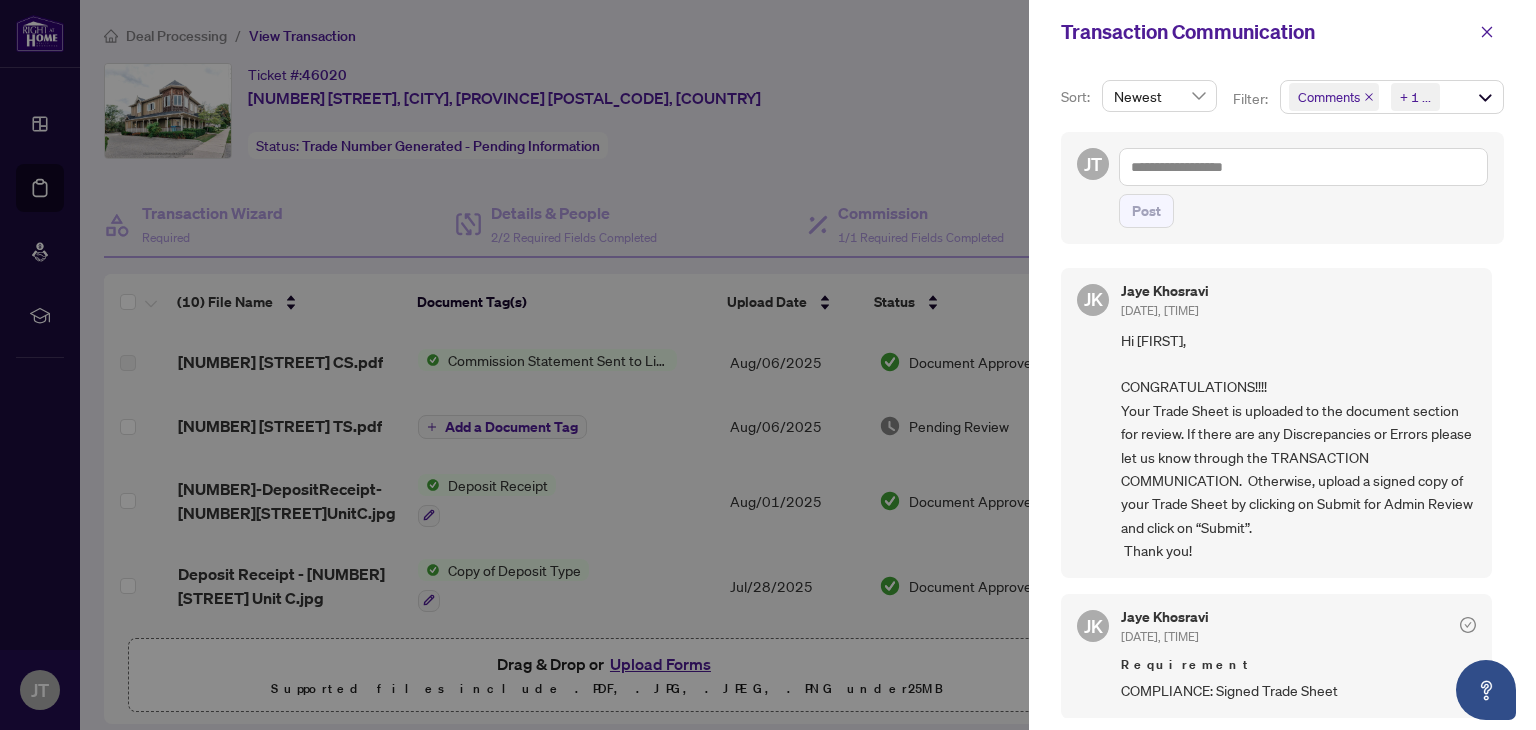 click at bounding box center (768, 365) 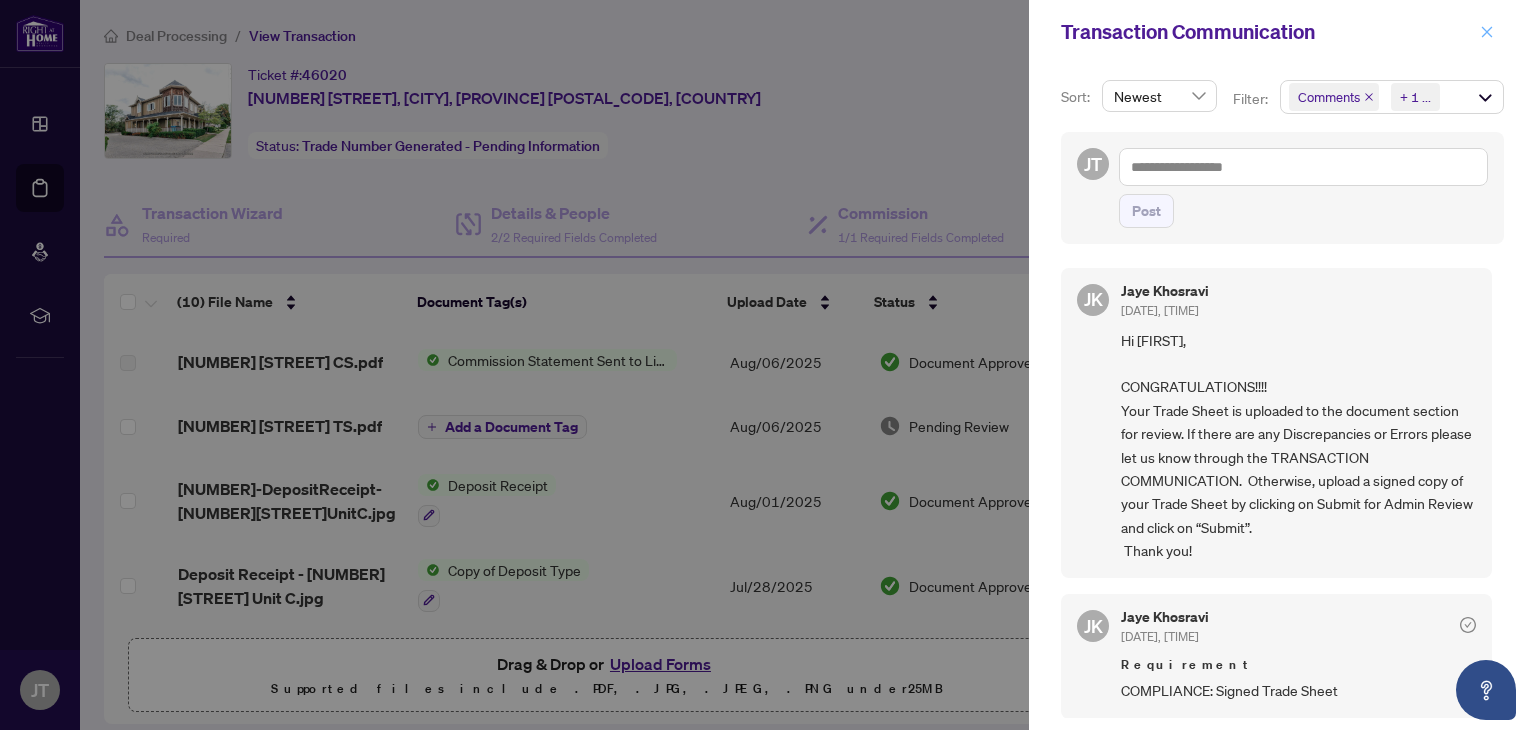 click 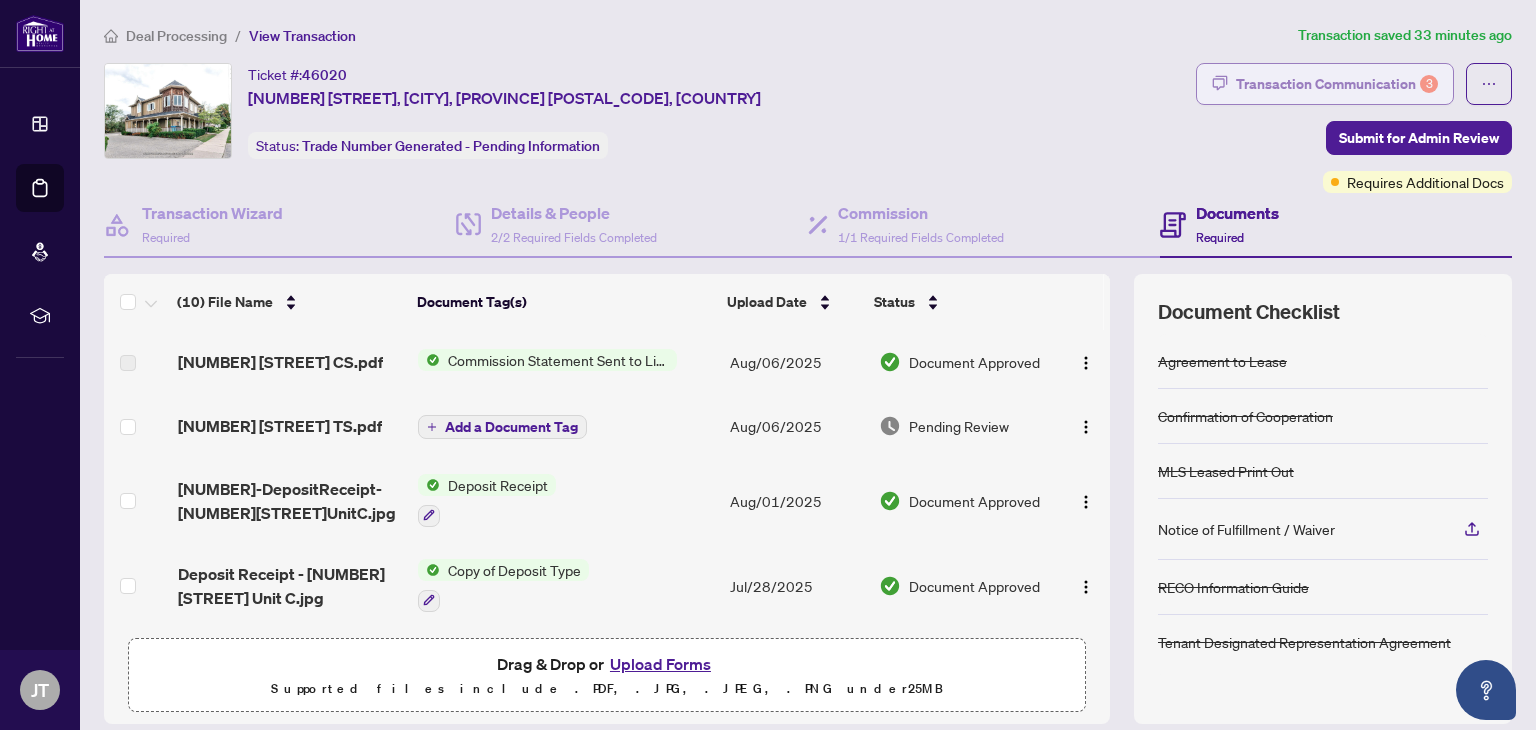 click on "Transaction Communication 3" at bounding box center (1337, 84) 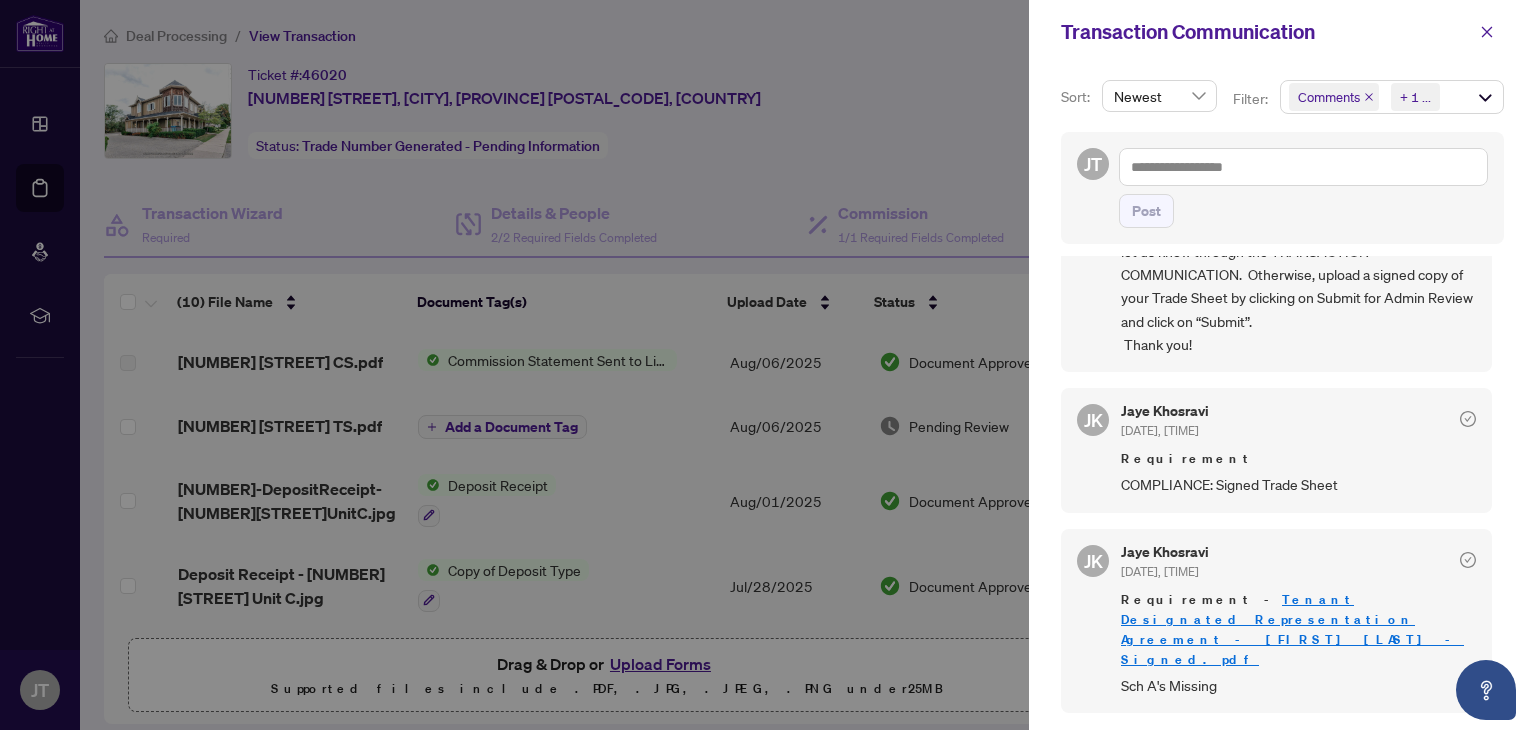 scroll, scrollTop: 208, scrollLeft: 0, axis: vertical 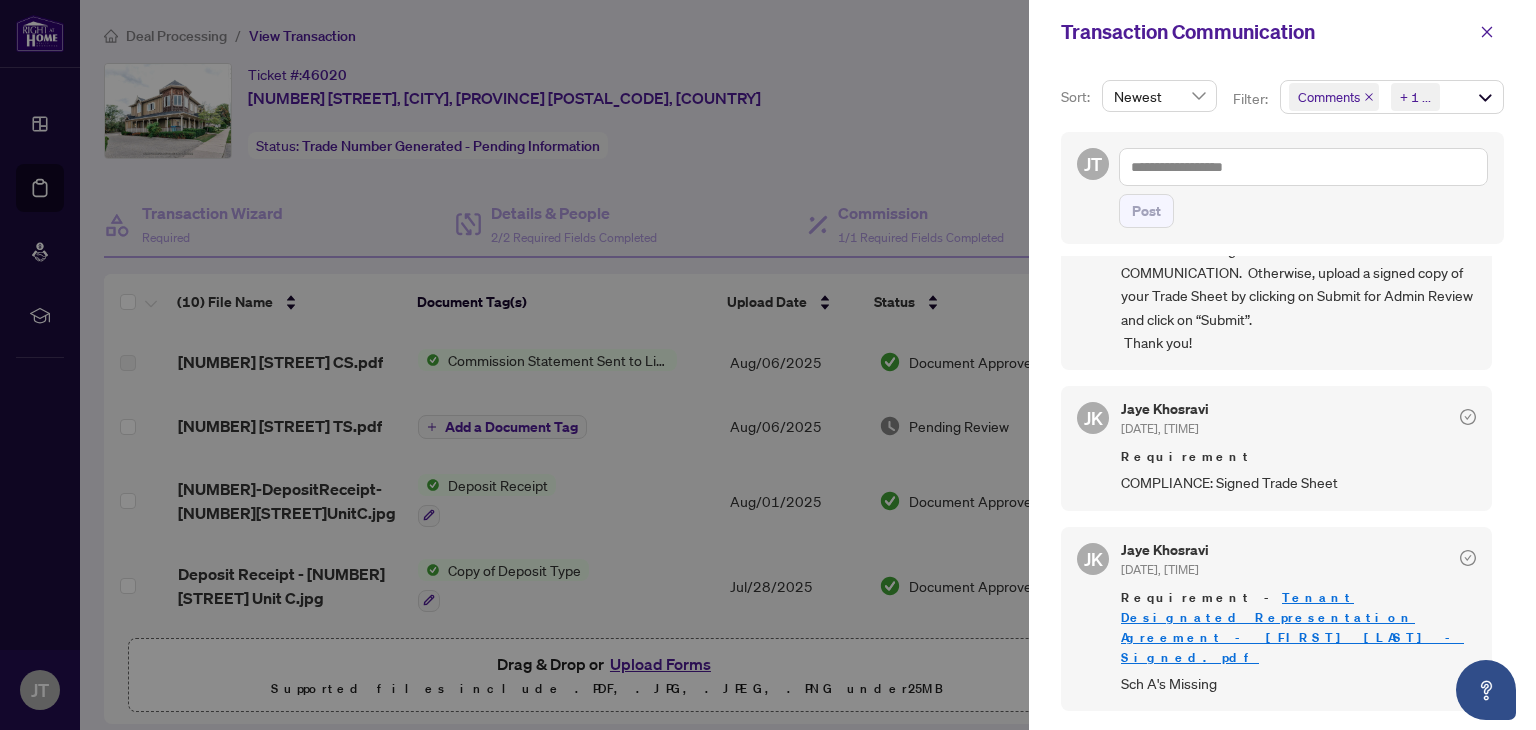 click at bounding box center [768, 365] 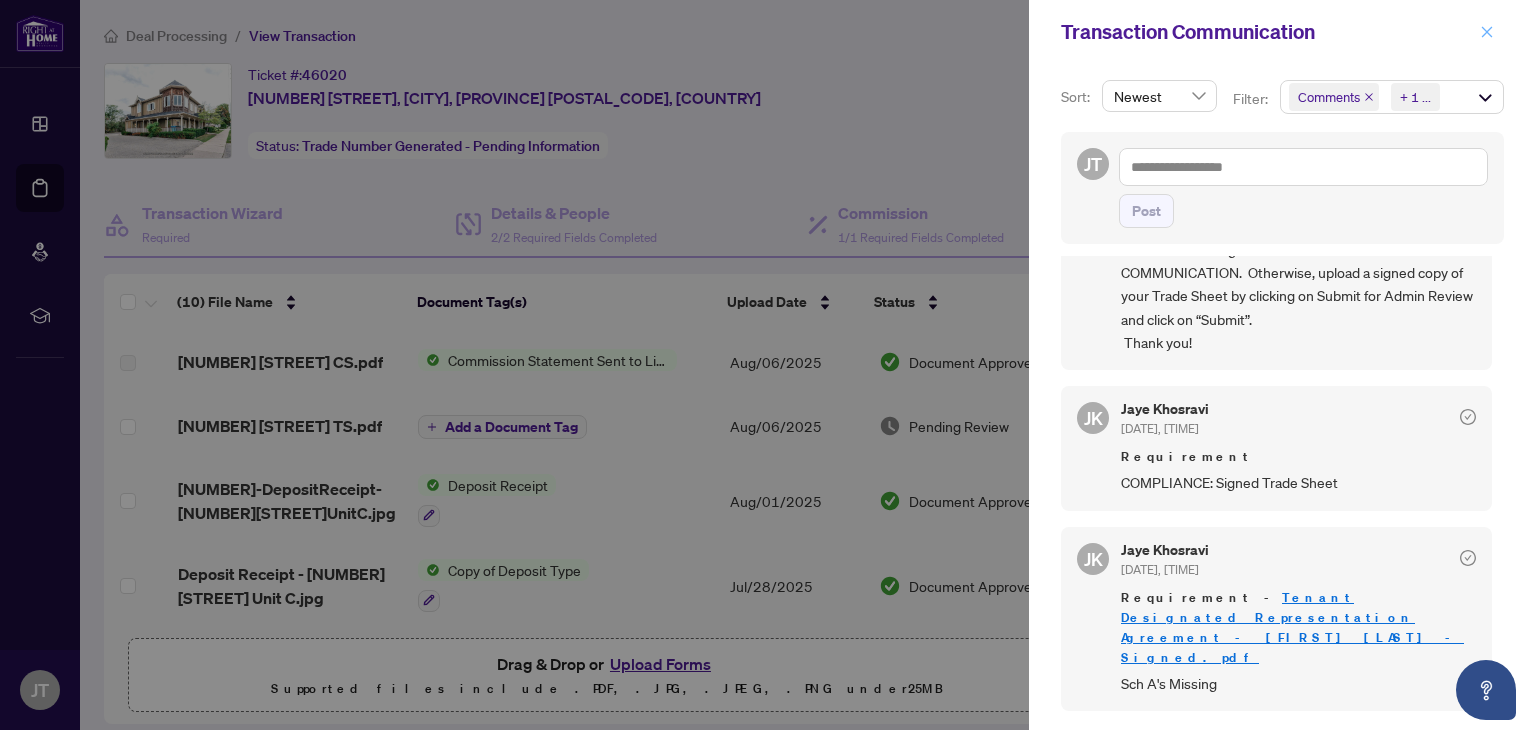 click 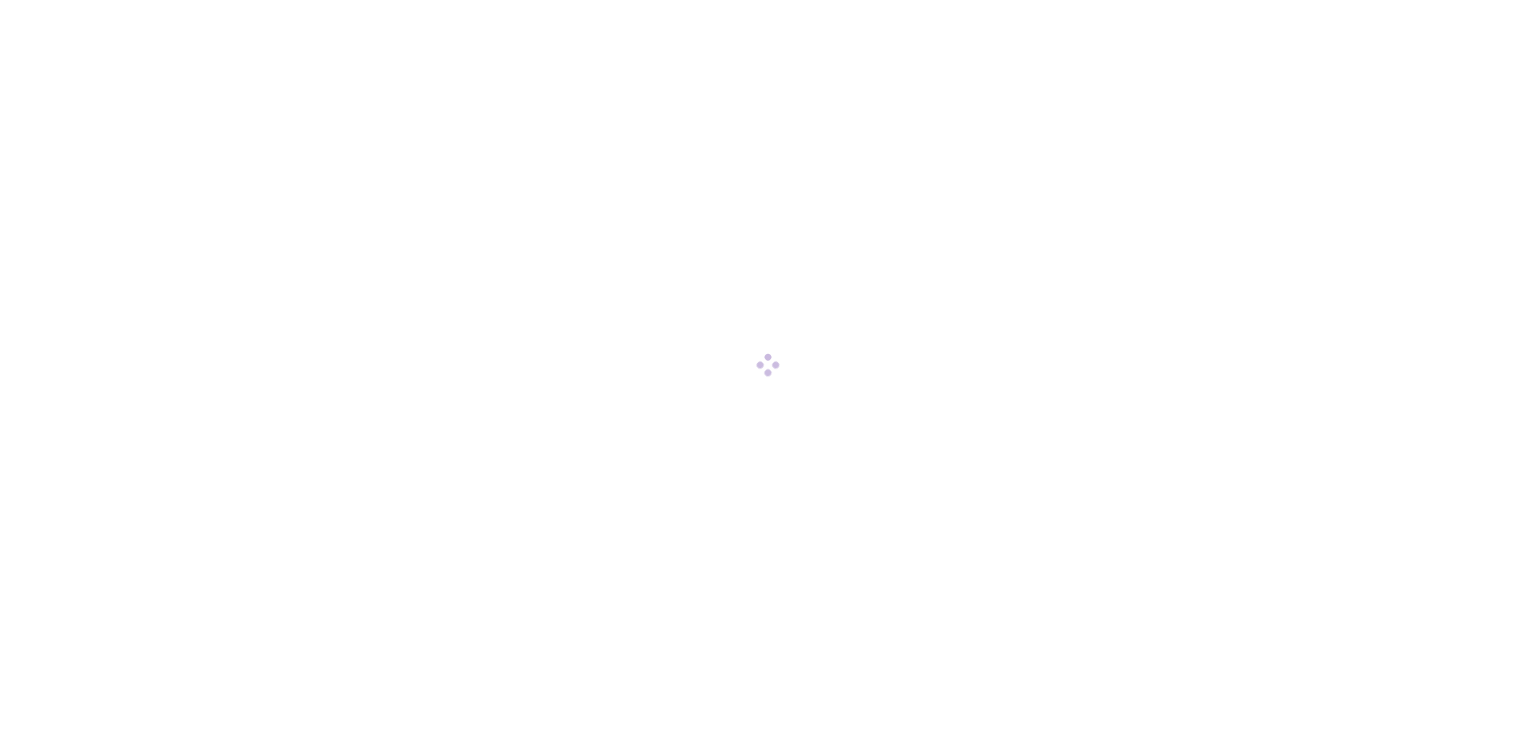 scroll, scrollTop: 0, scrollLeft: 0, axis: both 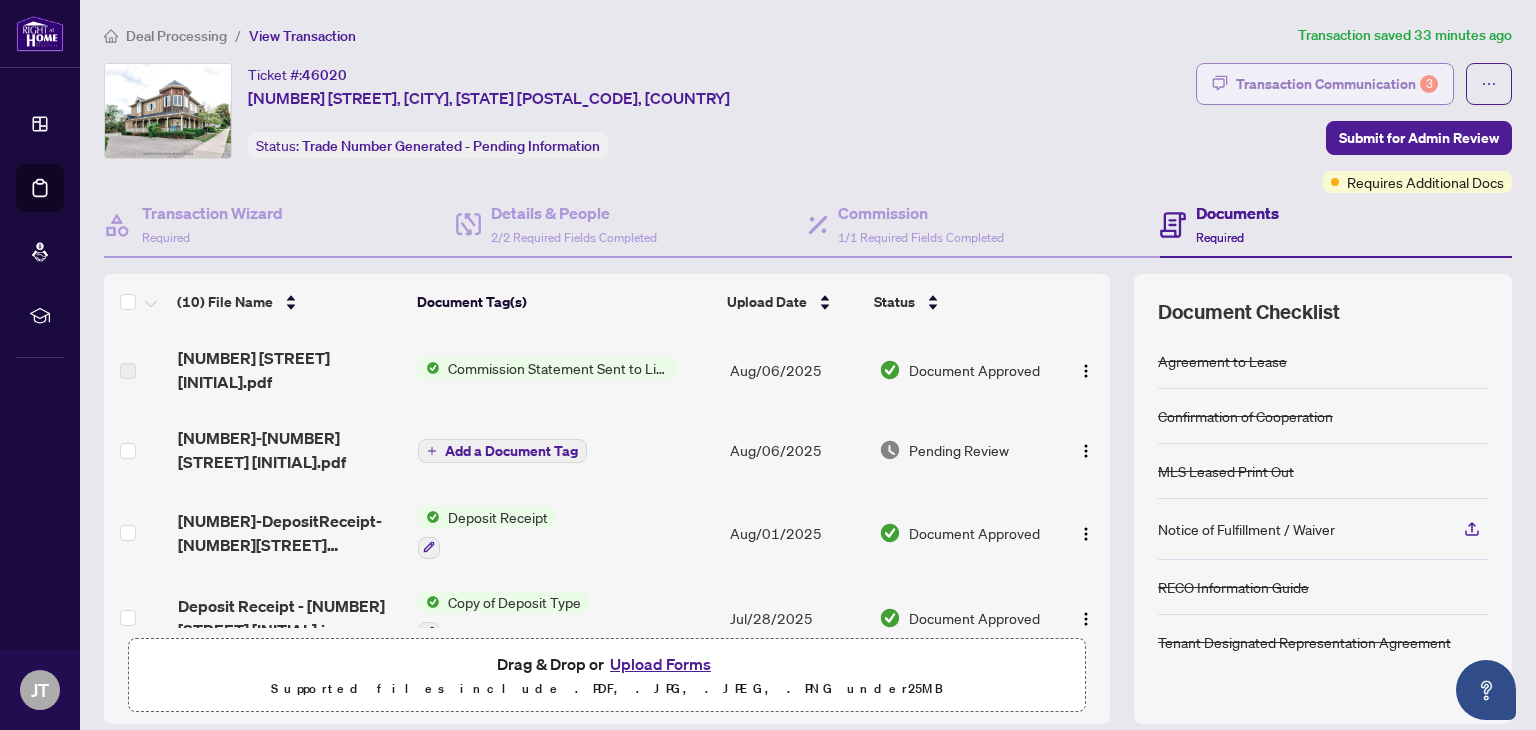click on "Transaction Communication 3" at bounding box center (1337, 84) 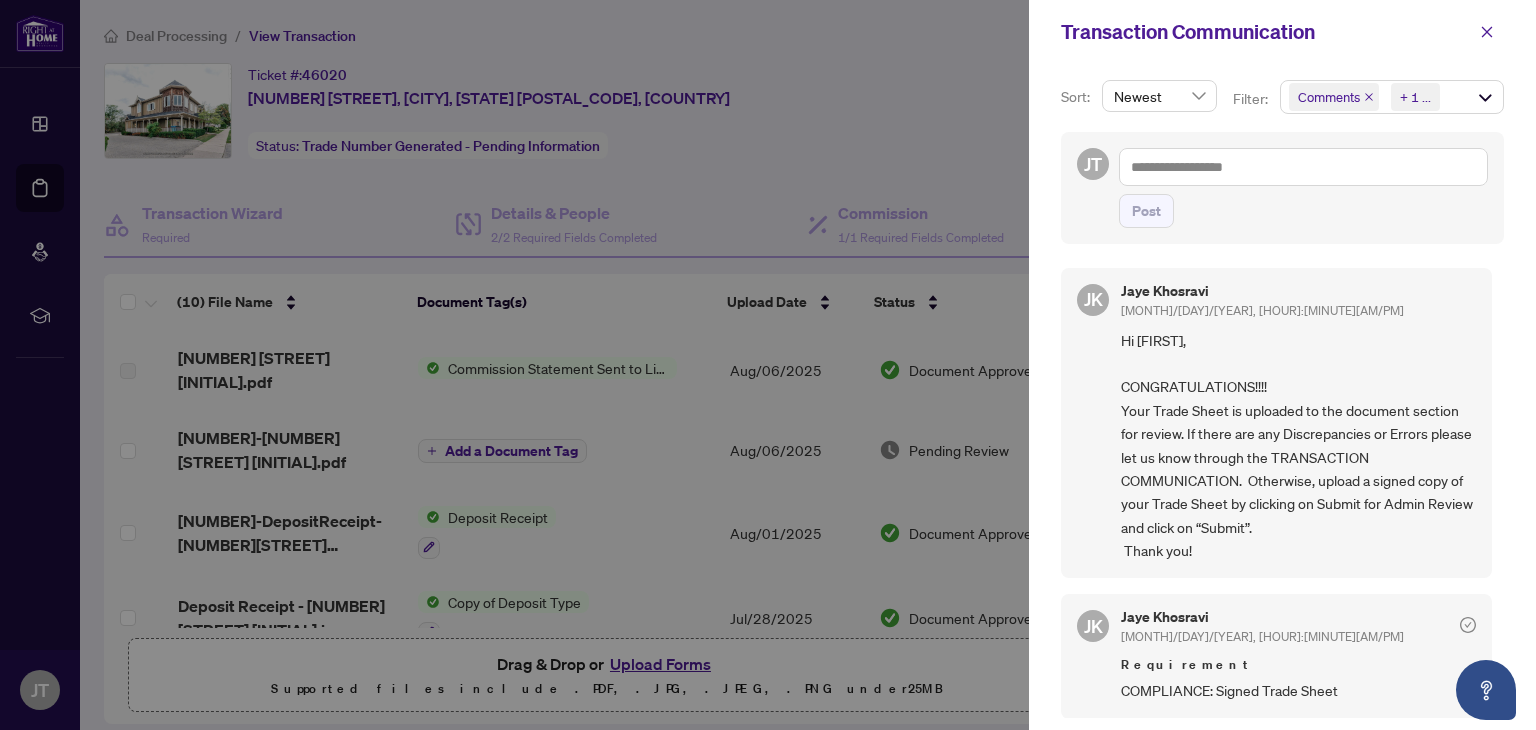 click at bounding box center [768, 365] 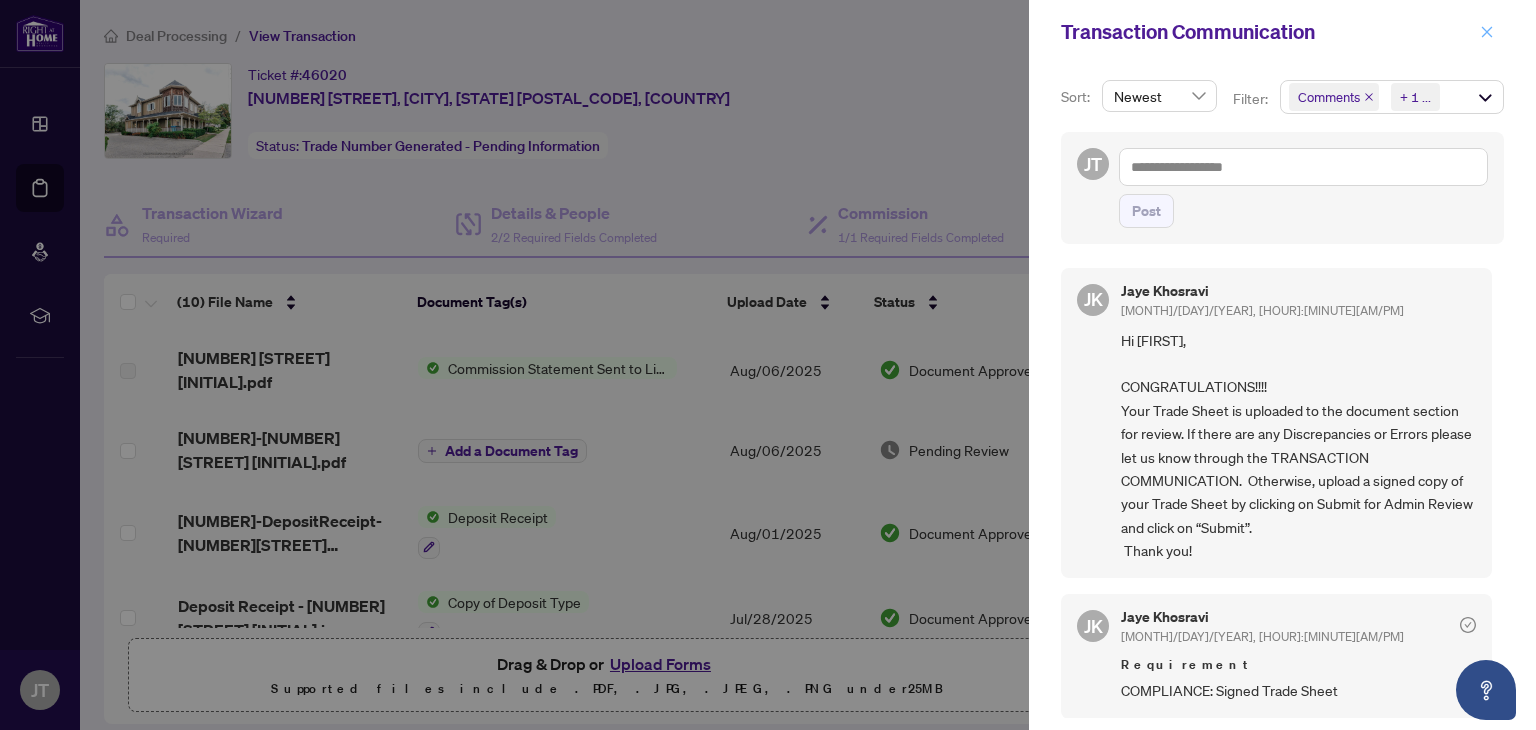click 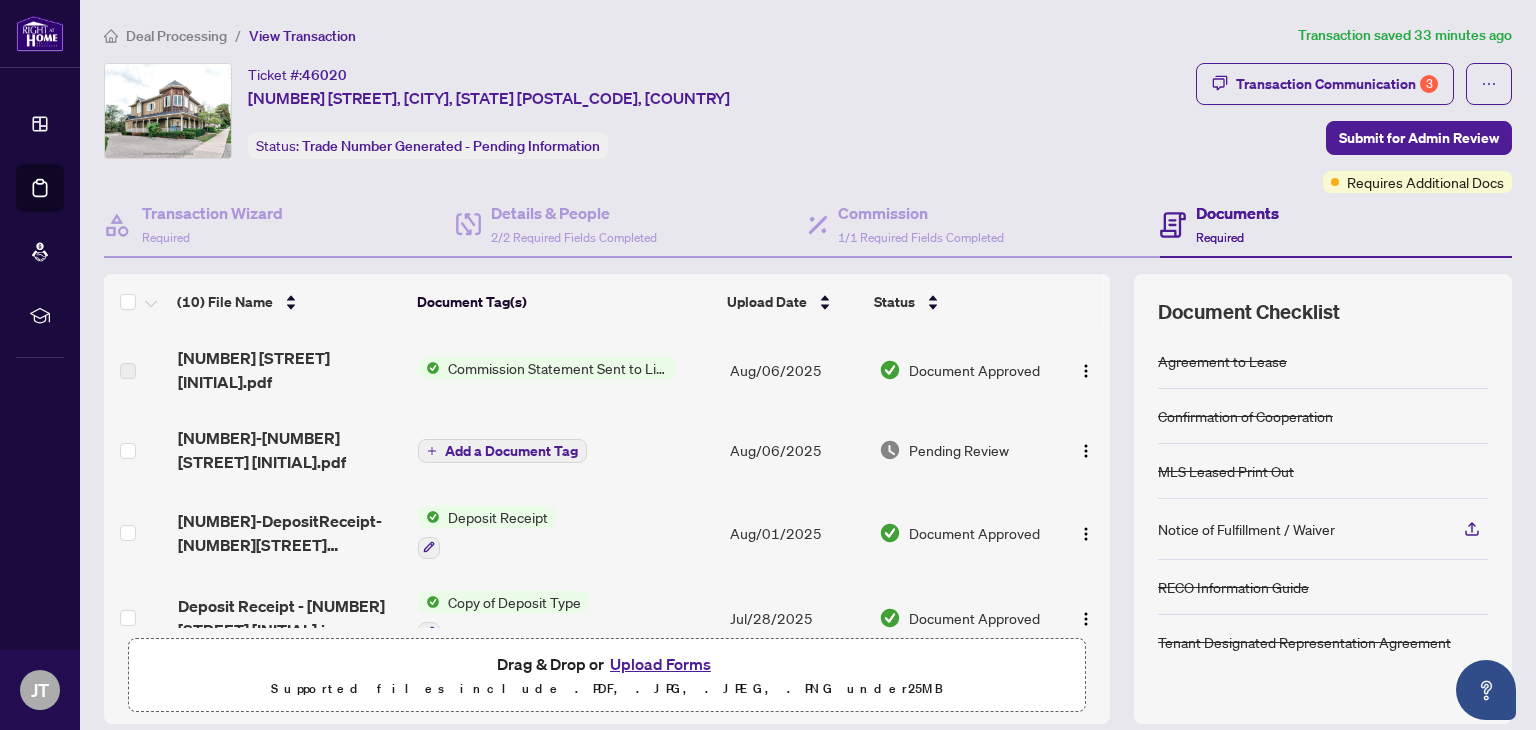 click on "Upload Forms" at bounding box center [660, 664] 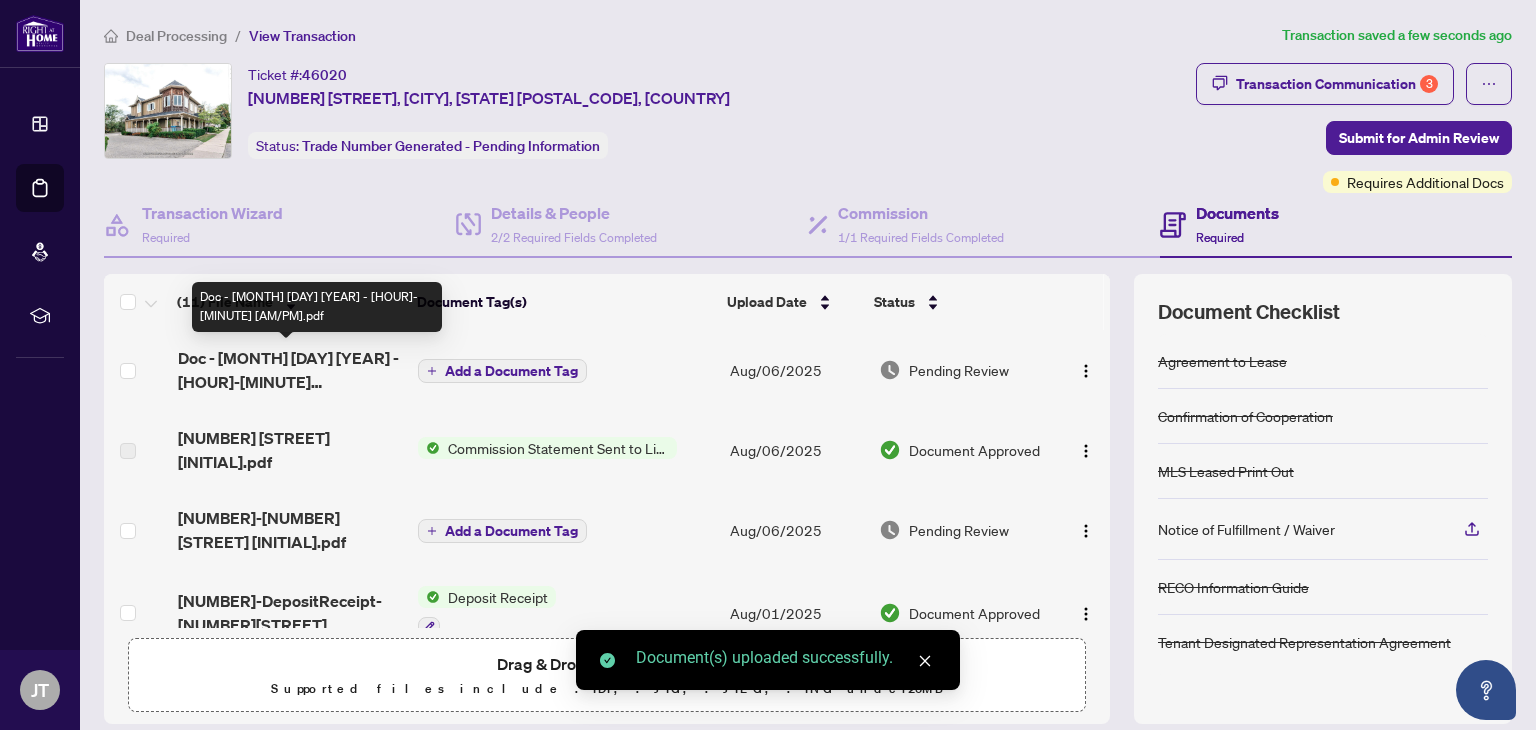 click on "Doc - [MONTH] [DAY] [YEAR] - [HOUR]-[MINUTE] [AM/PM].pdf" at bounding box center [290, 370] 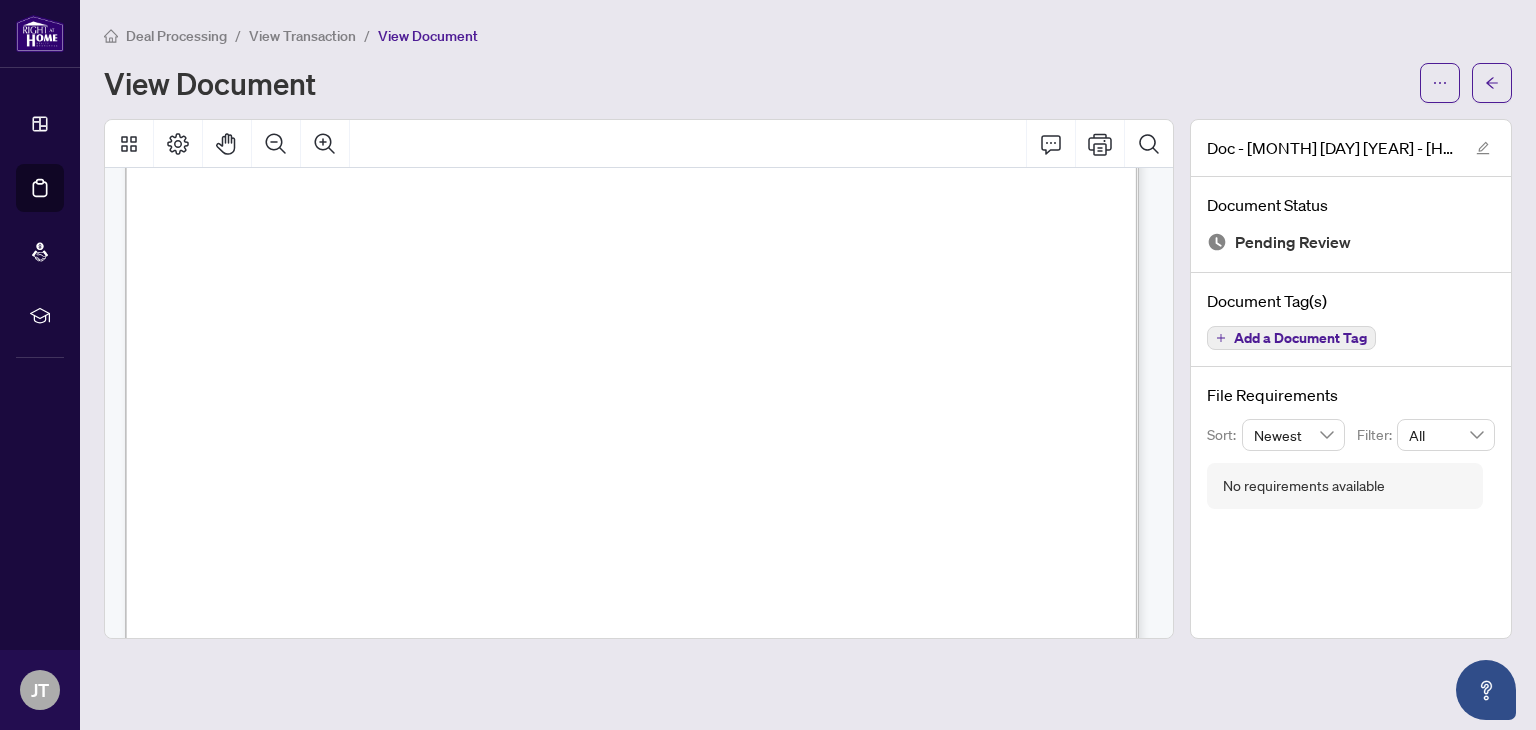 scroll, scrollTop: 0, scrollLeft: 0, axis: both 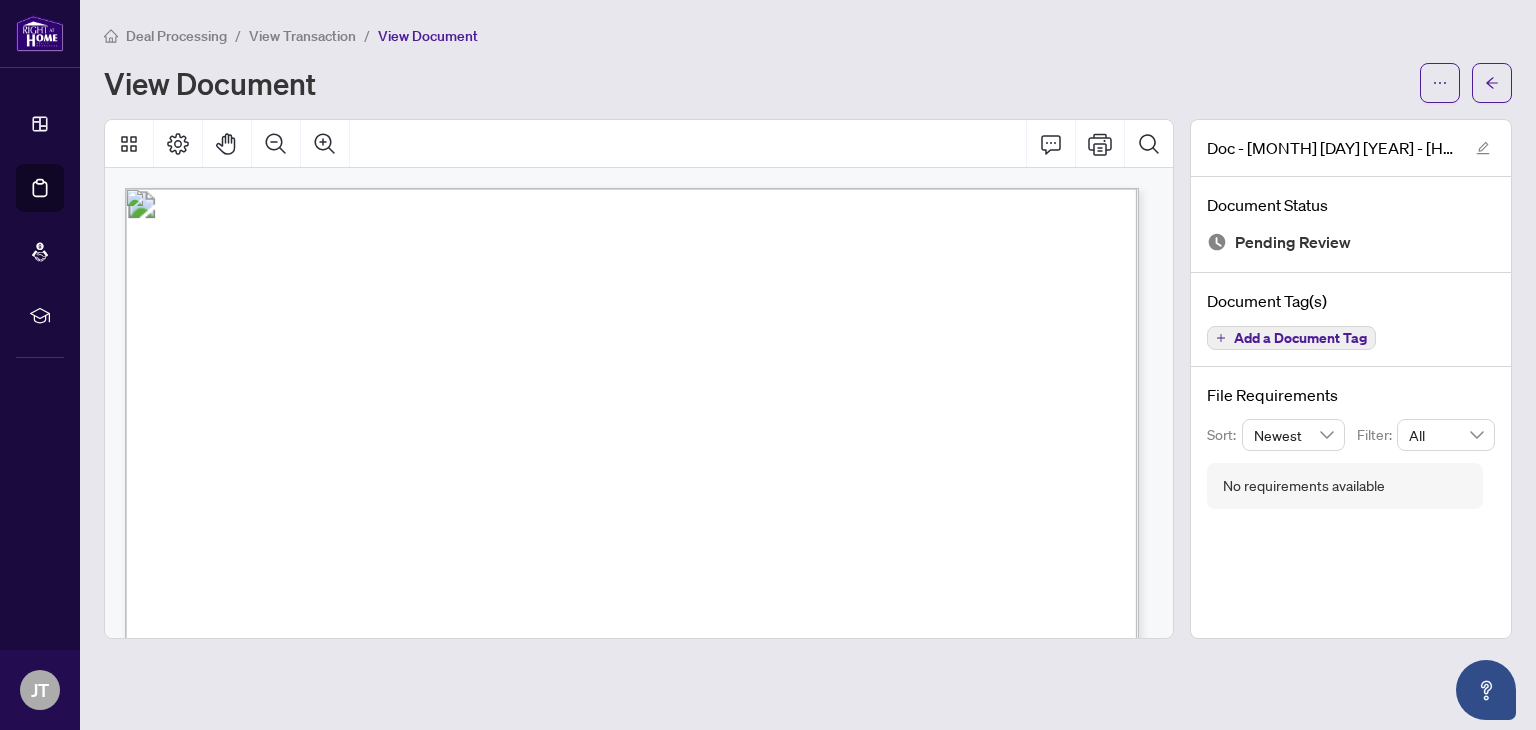 click on "Add a Document Tag" at bounding box center (1300, 338) 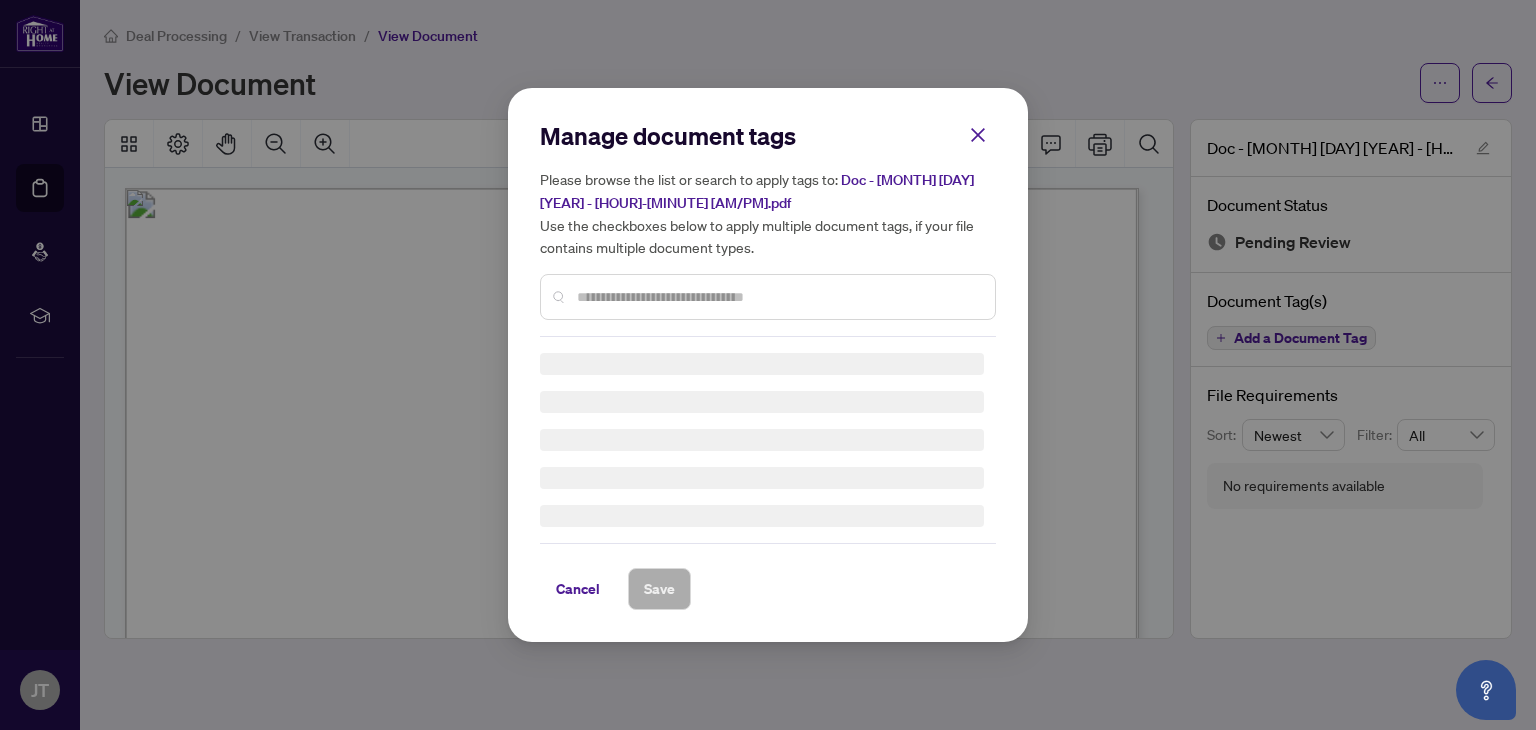 click on "Manage document tags Please browse the list or search to apply tags to:   Doc - [MONTH] [DAY] [YEAR] - [HOUR]-[MINUTE] [AM/PM].pdf   Use the checkboxes below to apply multiple document tags, if your file contains multiple document types.   Cancel Save" at bounding box center [768, 365] 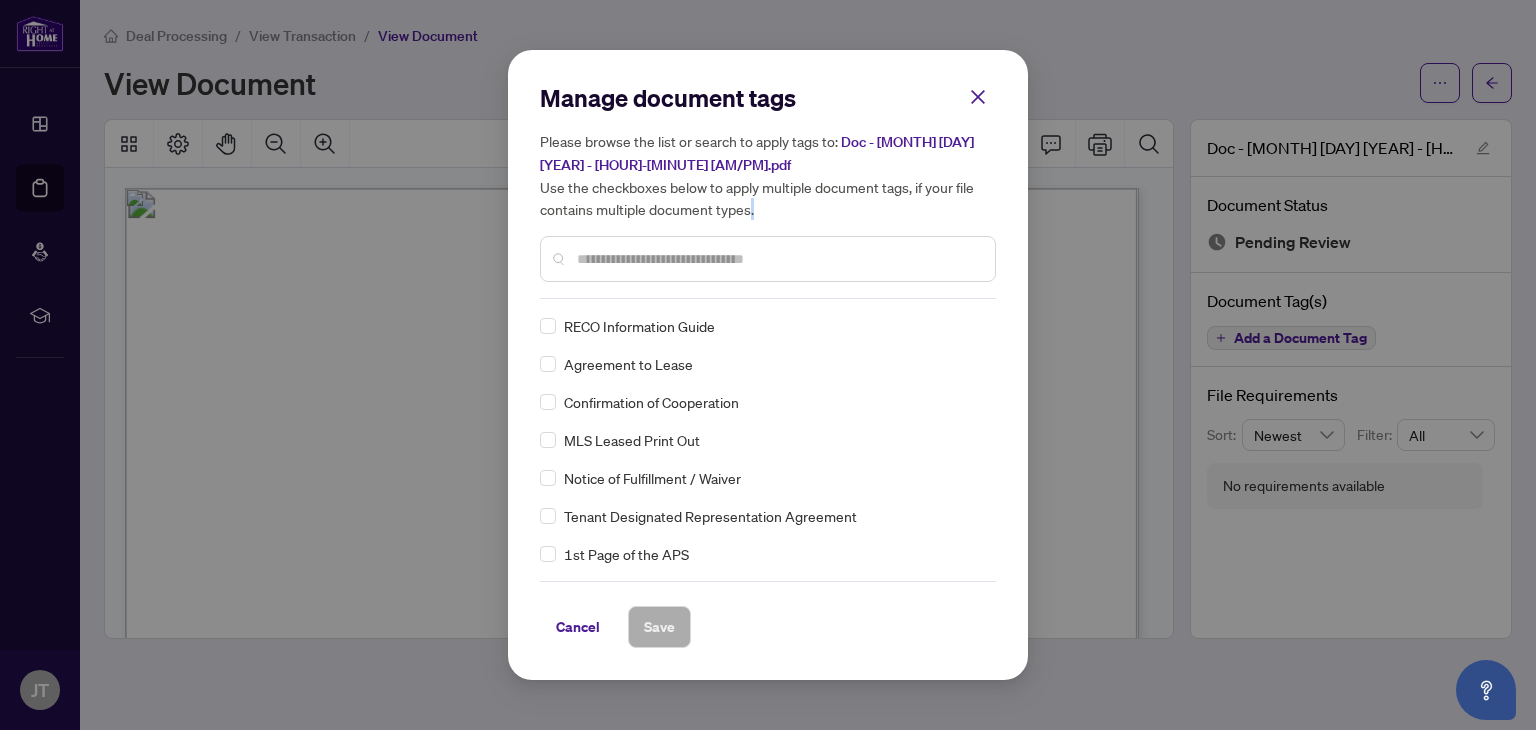 drag, startPoint x: 692, startPoint y: 305, endPoint x: 713, endPoint y: 299, distance: 21.84033 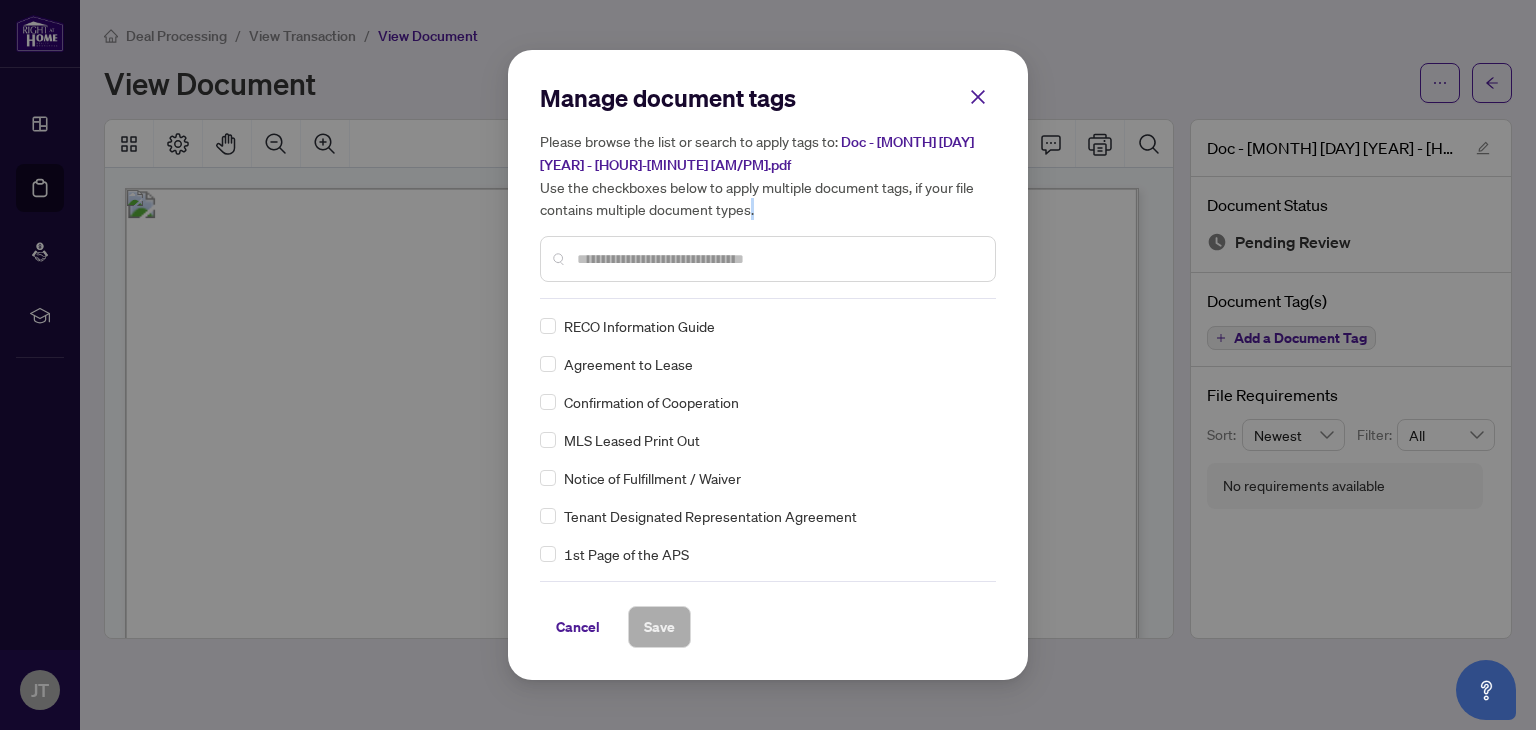 drag, startPoint x: 588, startPoint y: 619, endPoint x: 851, endPoint y: 377, distance: 357.39755 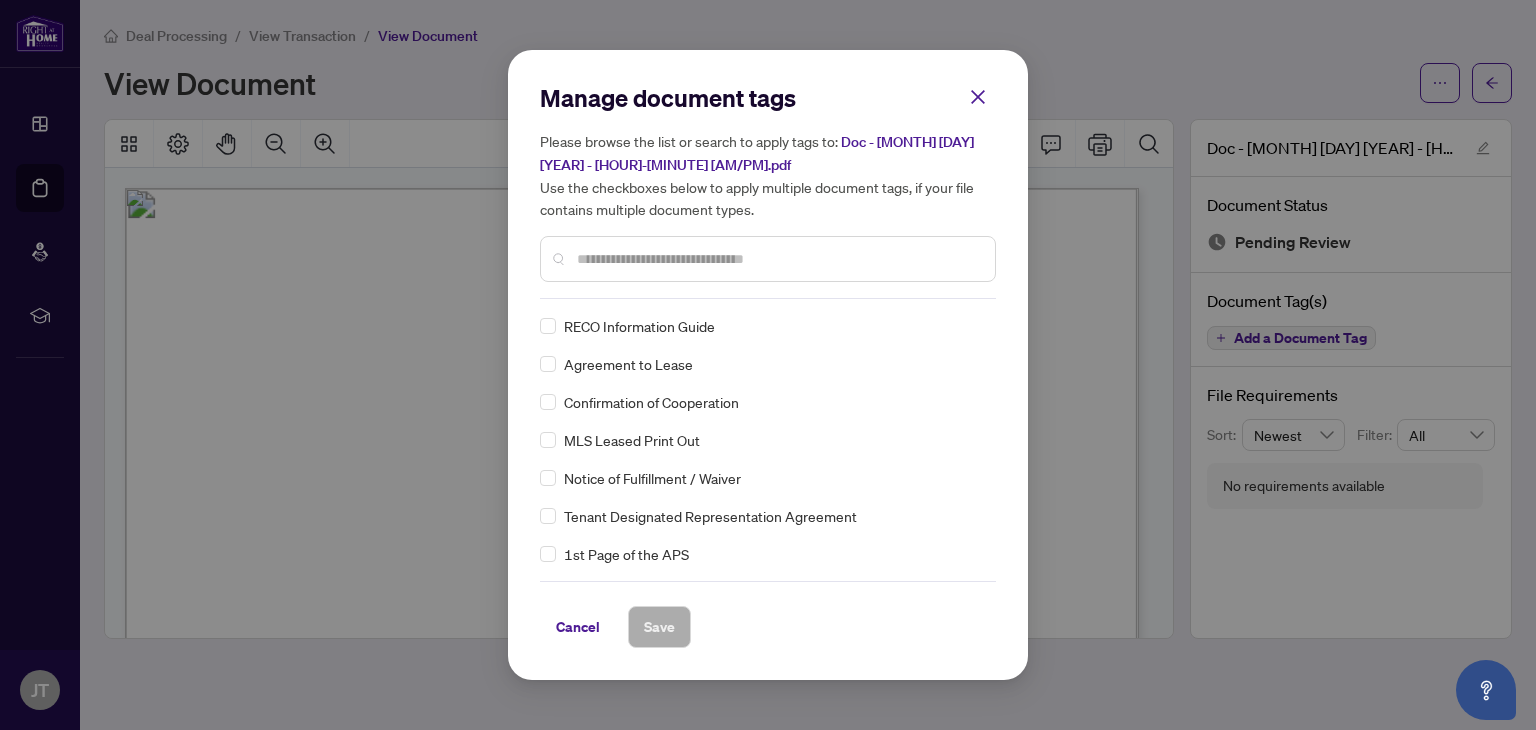 click at bounding box center [778, 259] 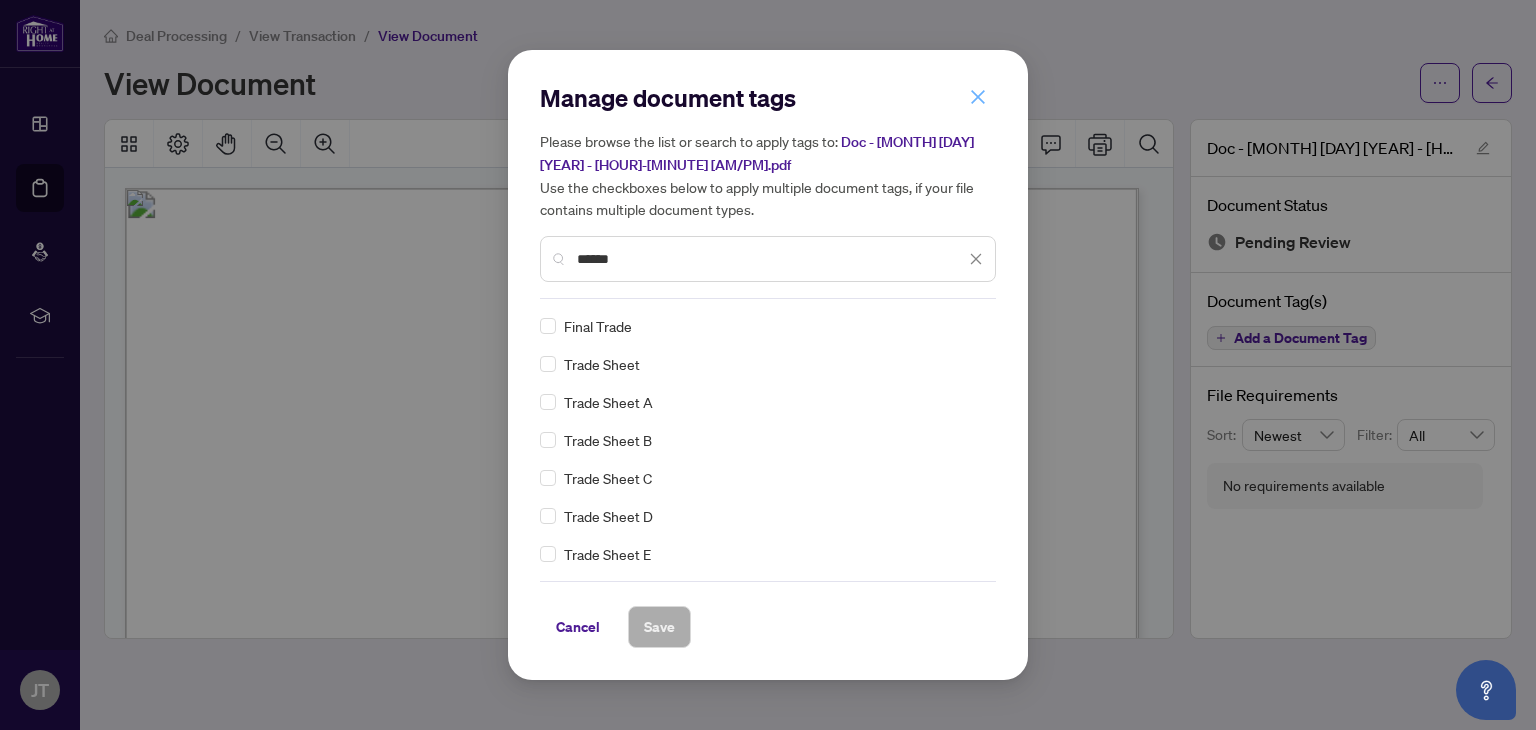 type on "*****" 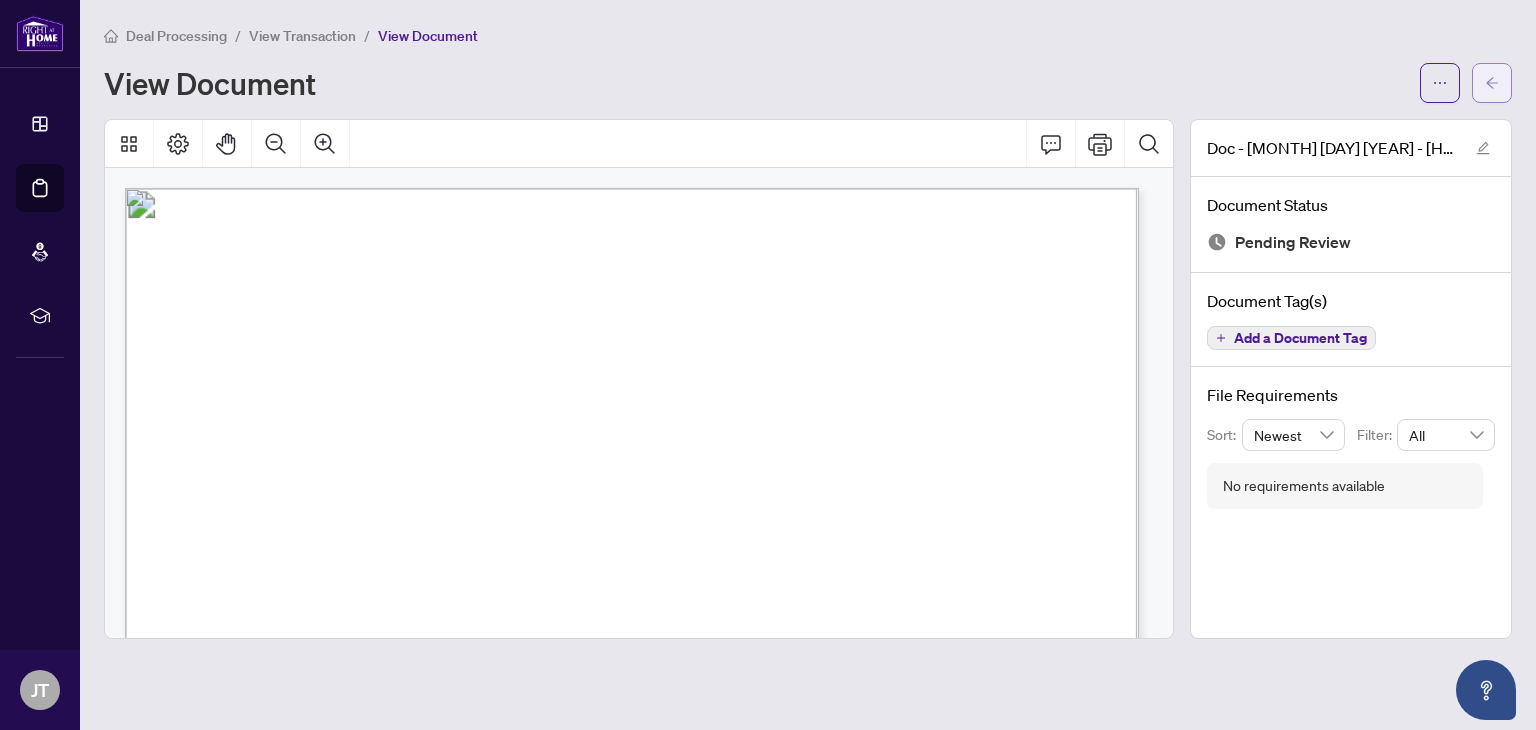 click at bounding box center [1492, 83] 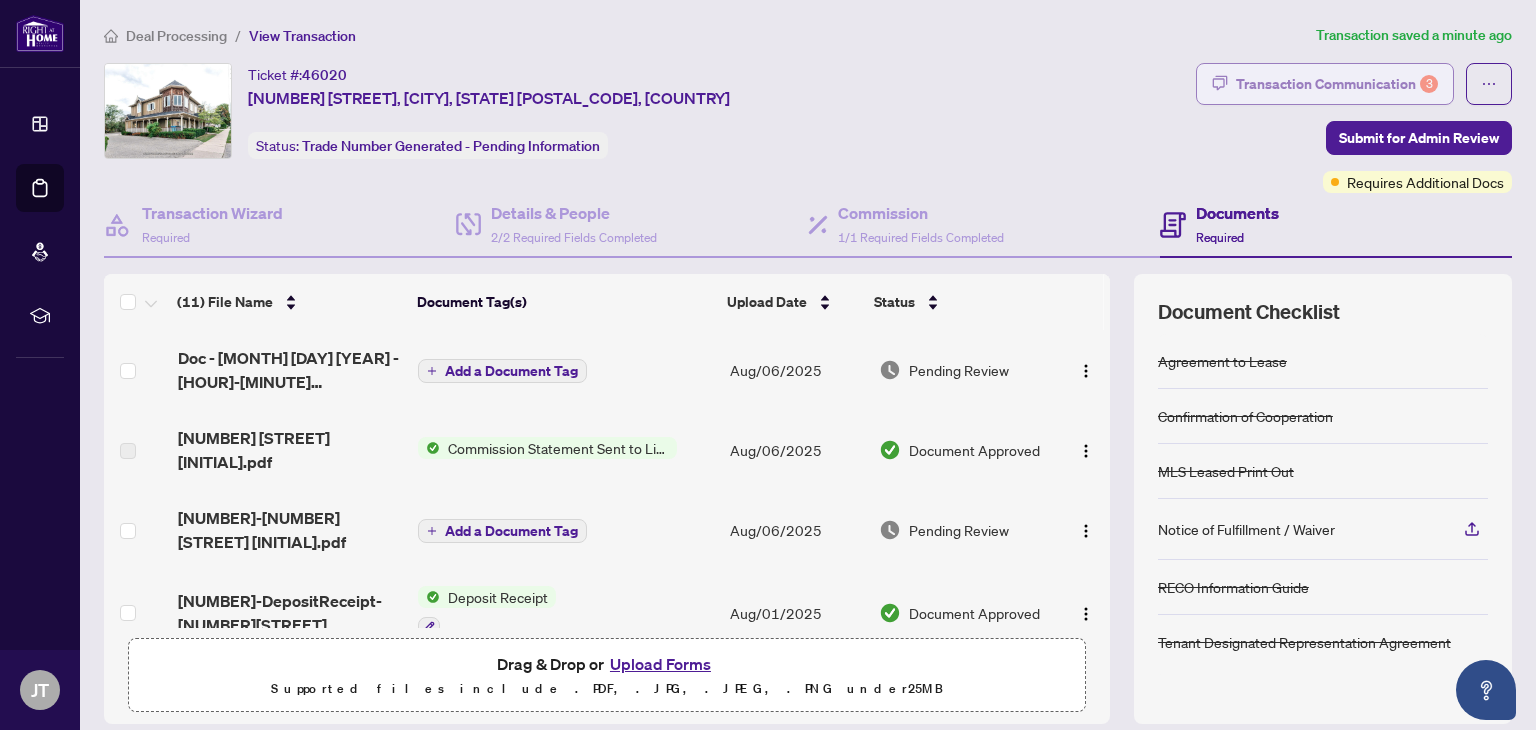click on "Transaction Communication 3" at bounding box center [1337, 84] 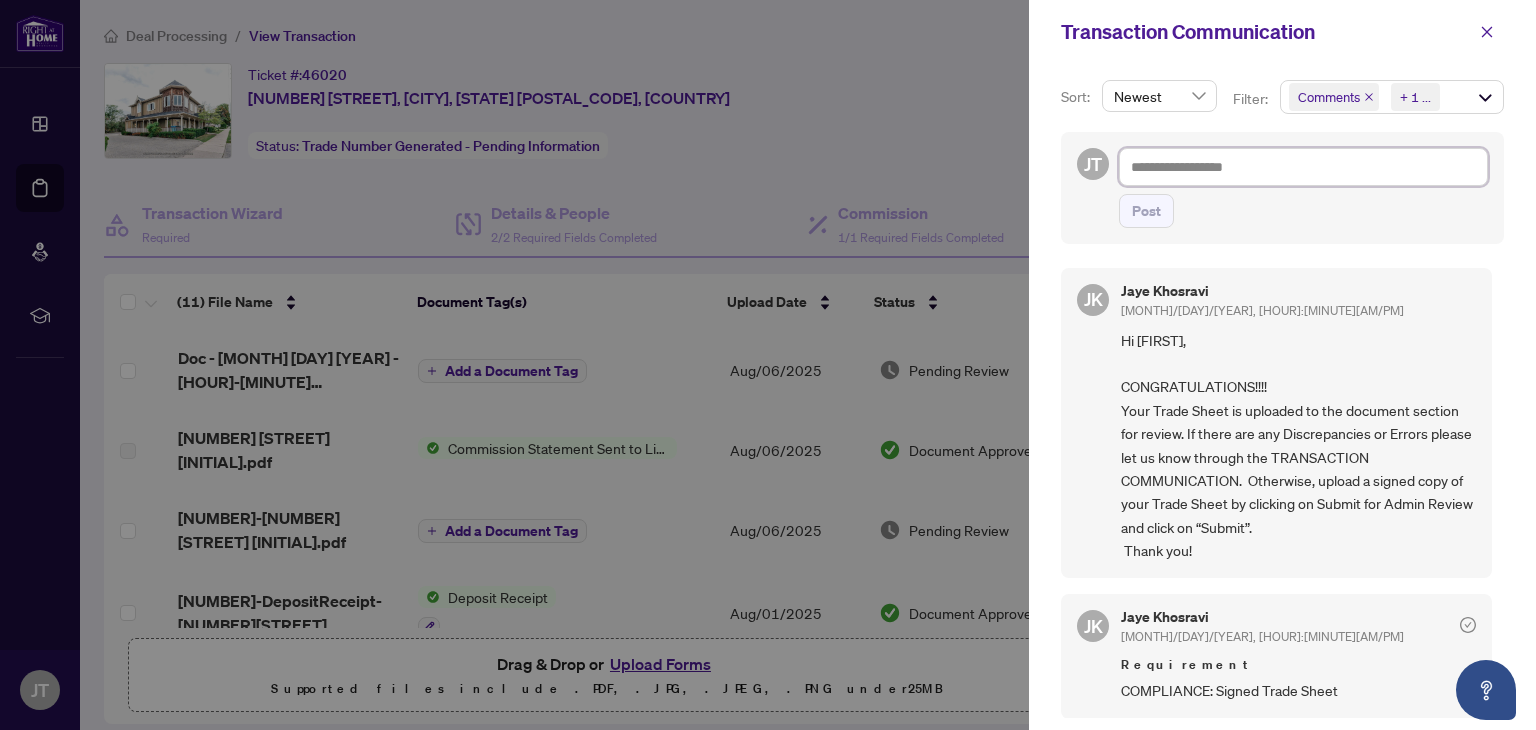 click at bounding box center (1303, 167) 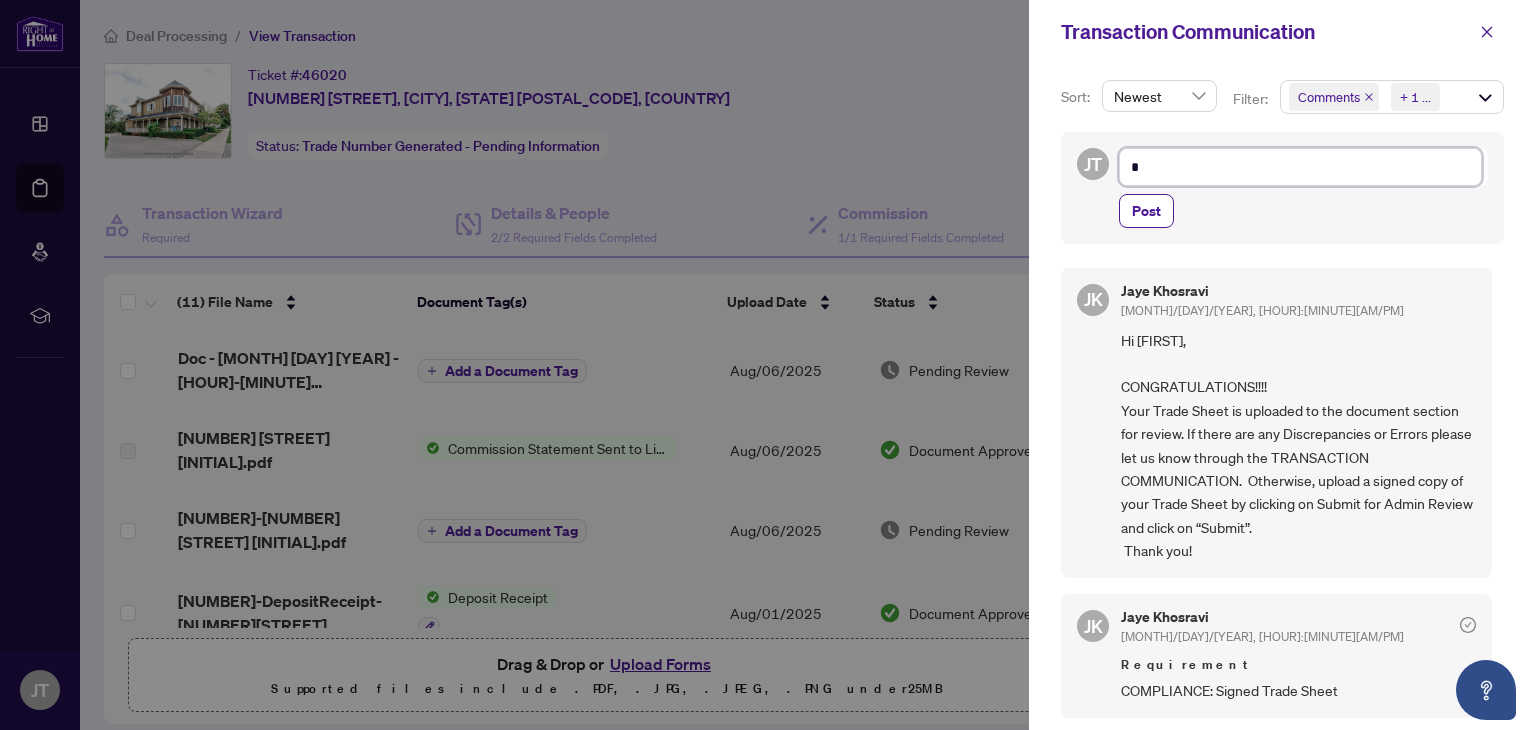 type on "**" 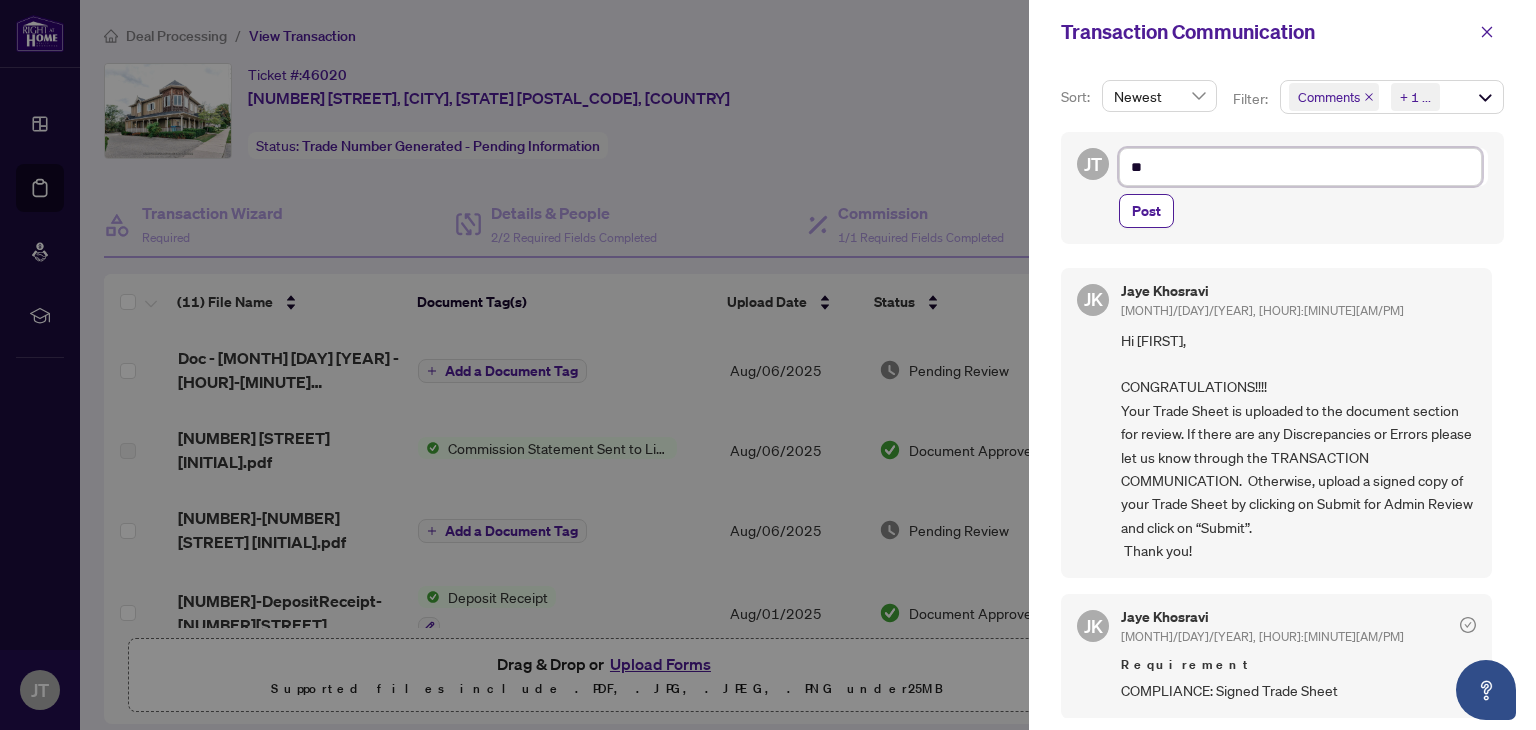 type on "***" 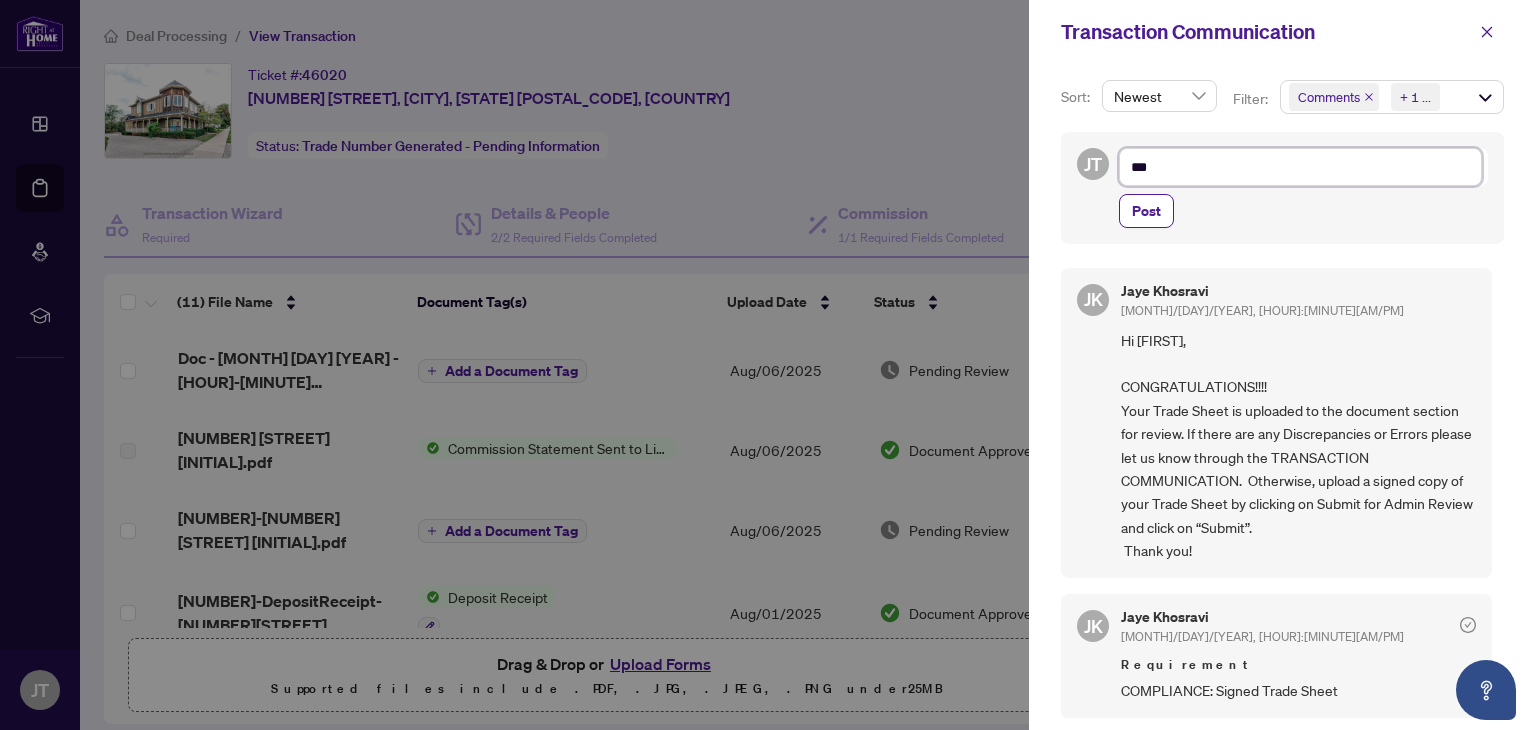 type on "****" 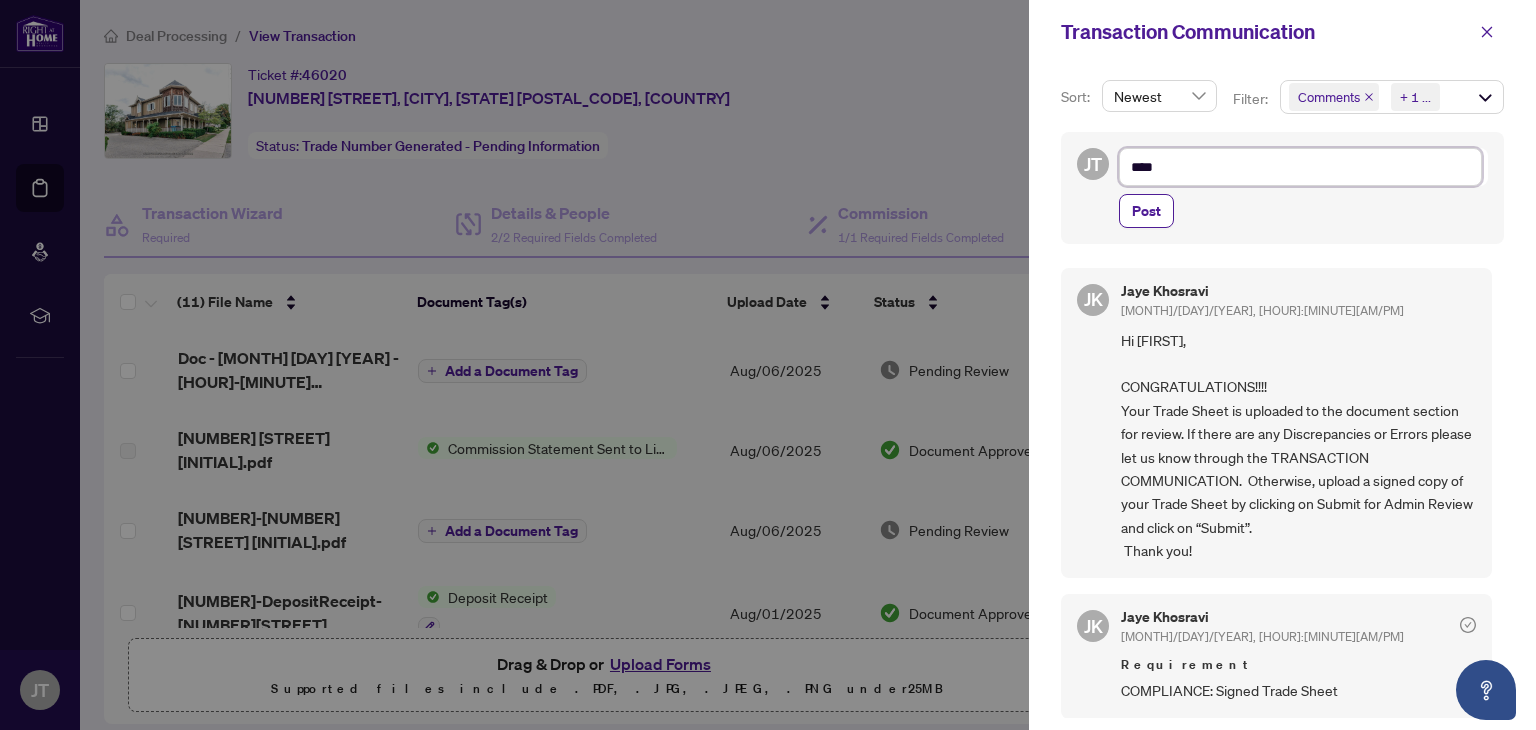 type on "*****" 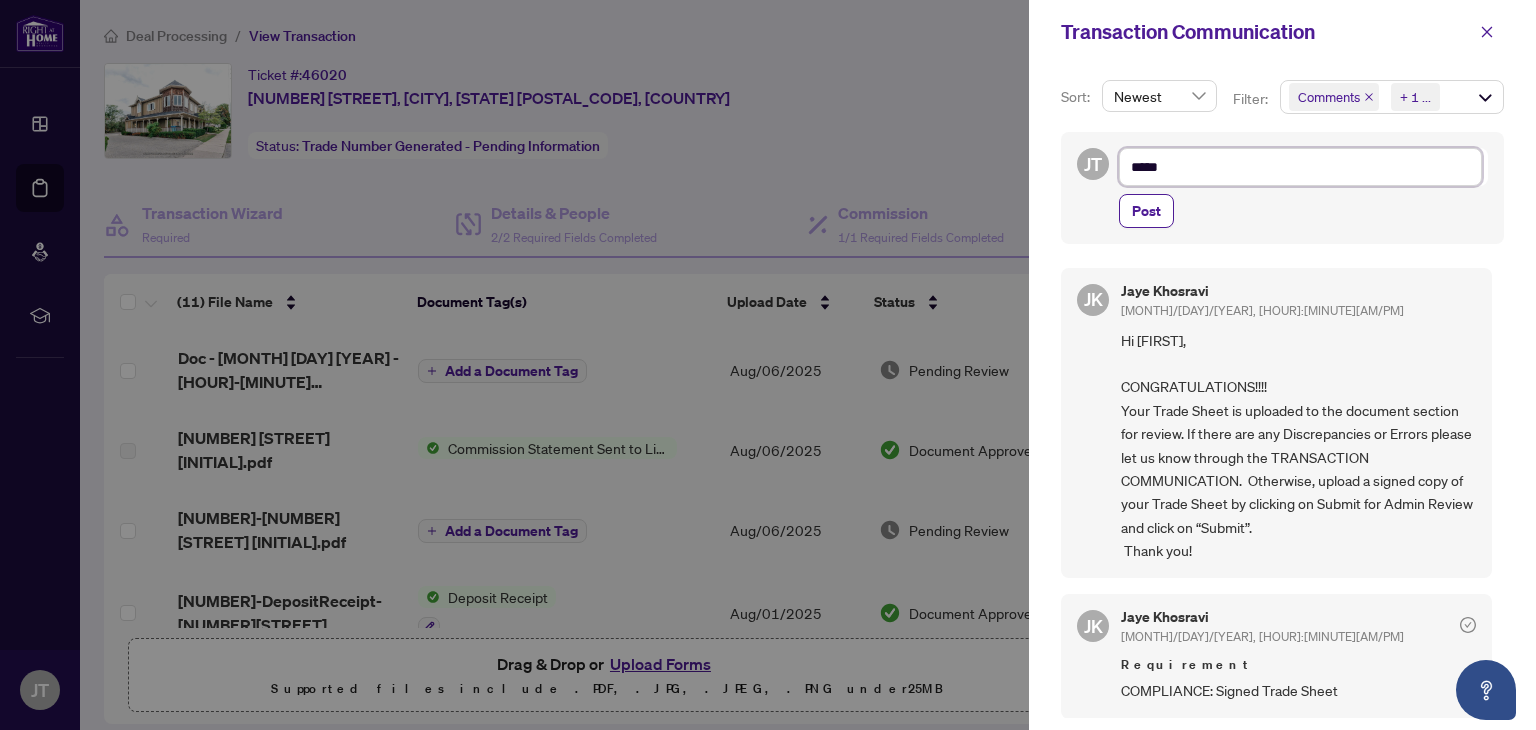 type on "******" 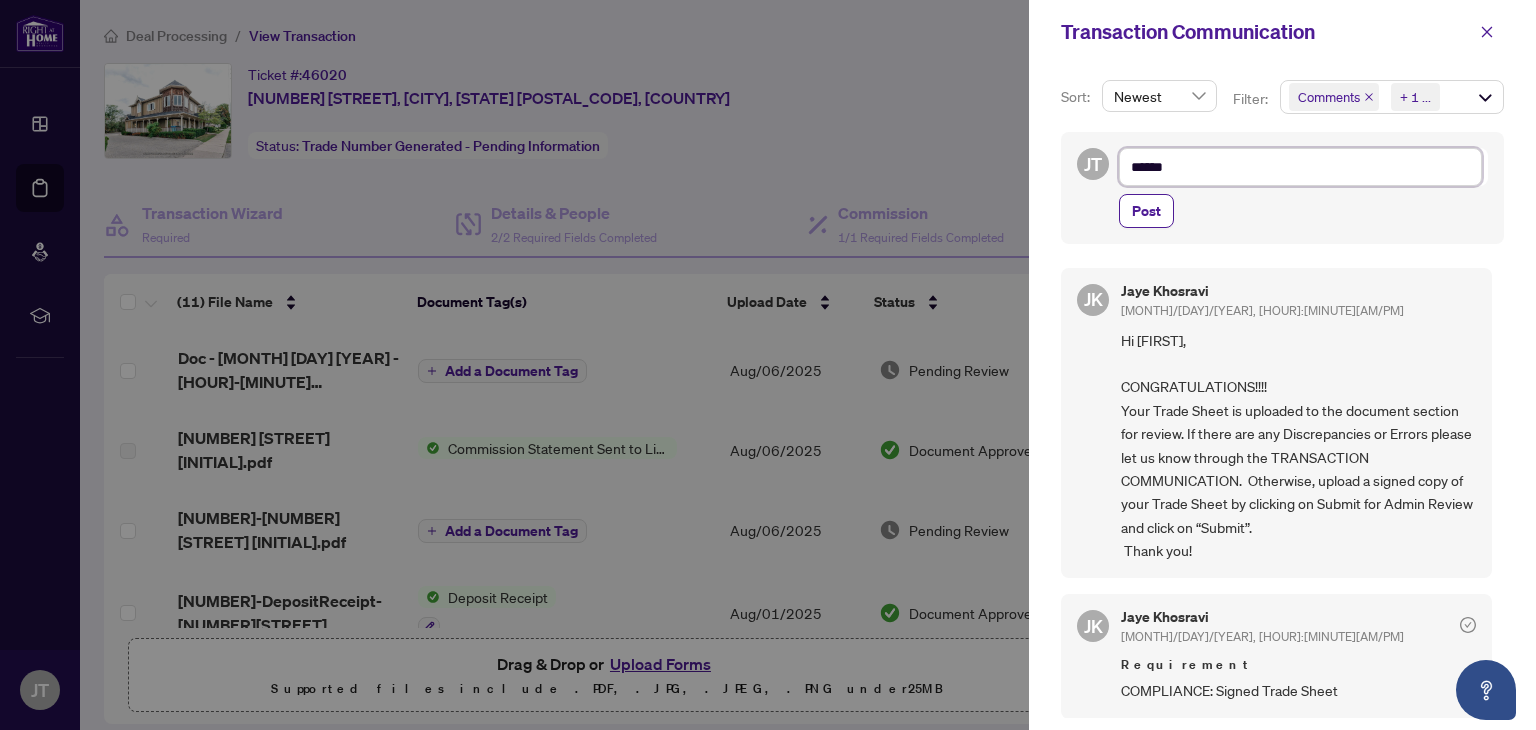 type on "*****" 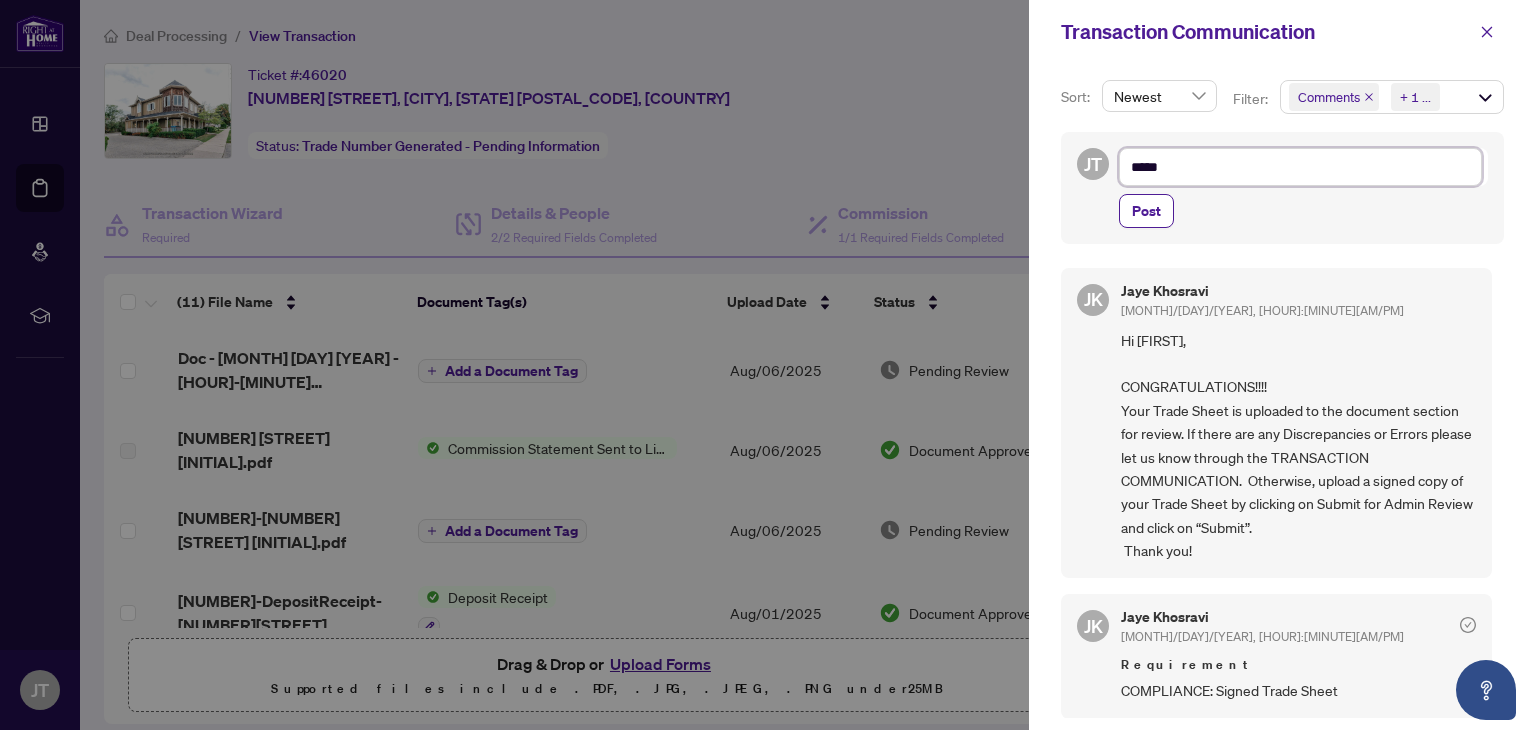 type on "****" 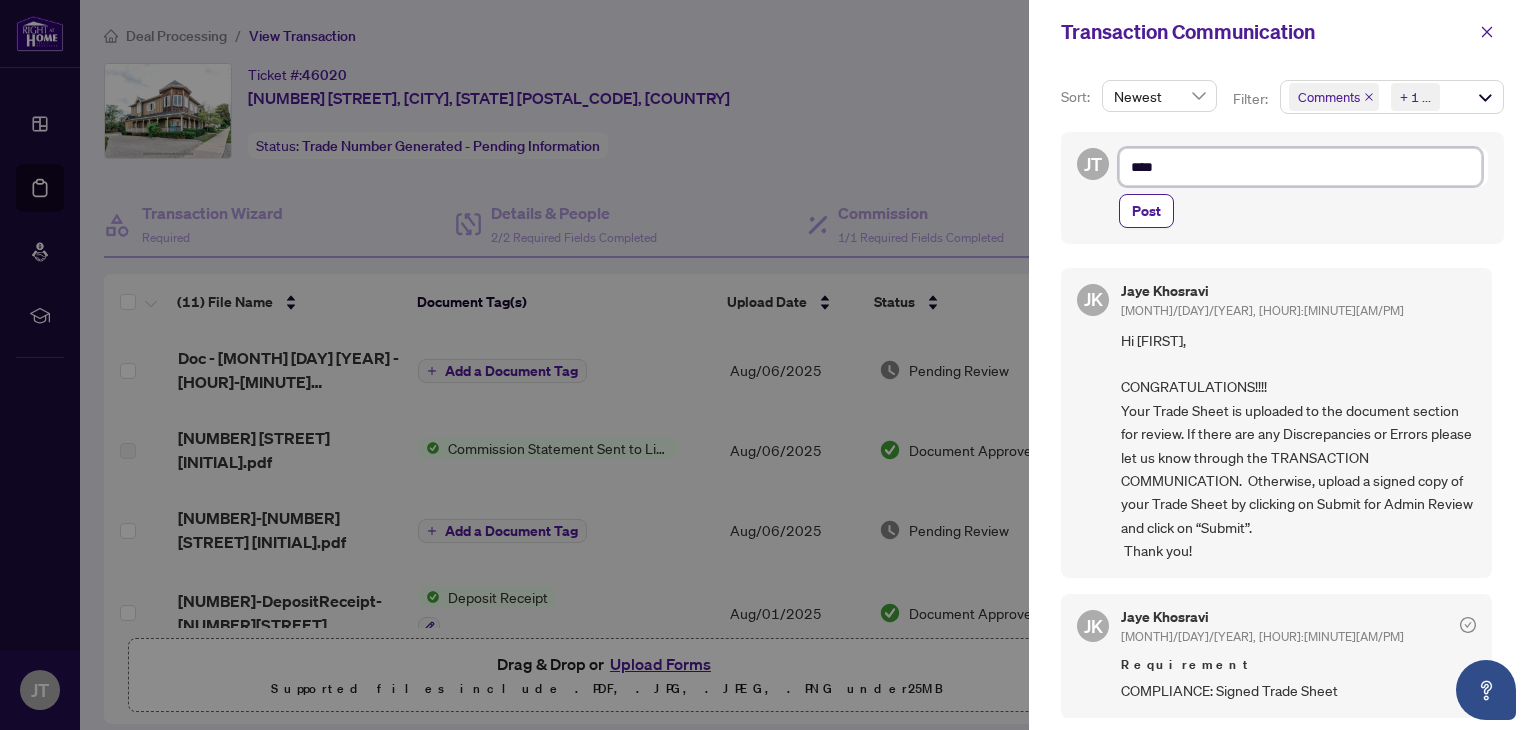 type on "***" 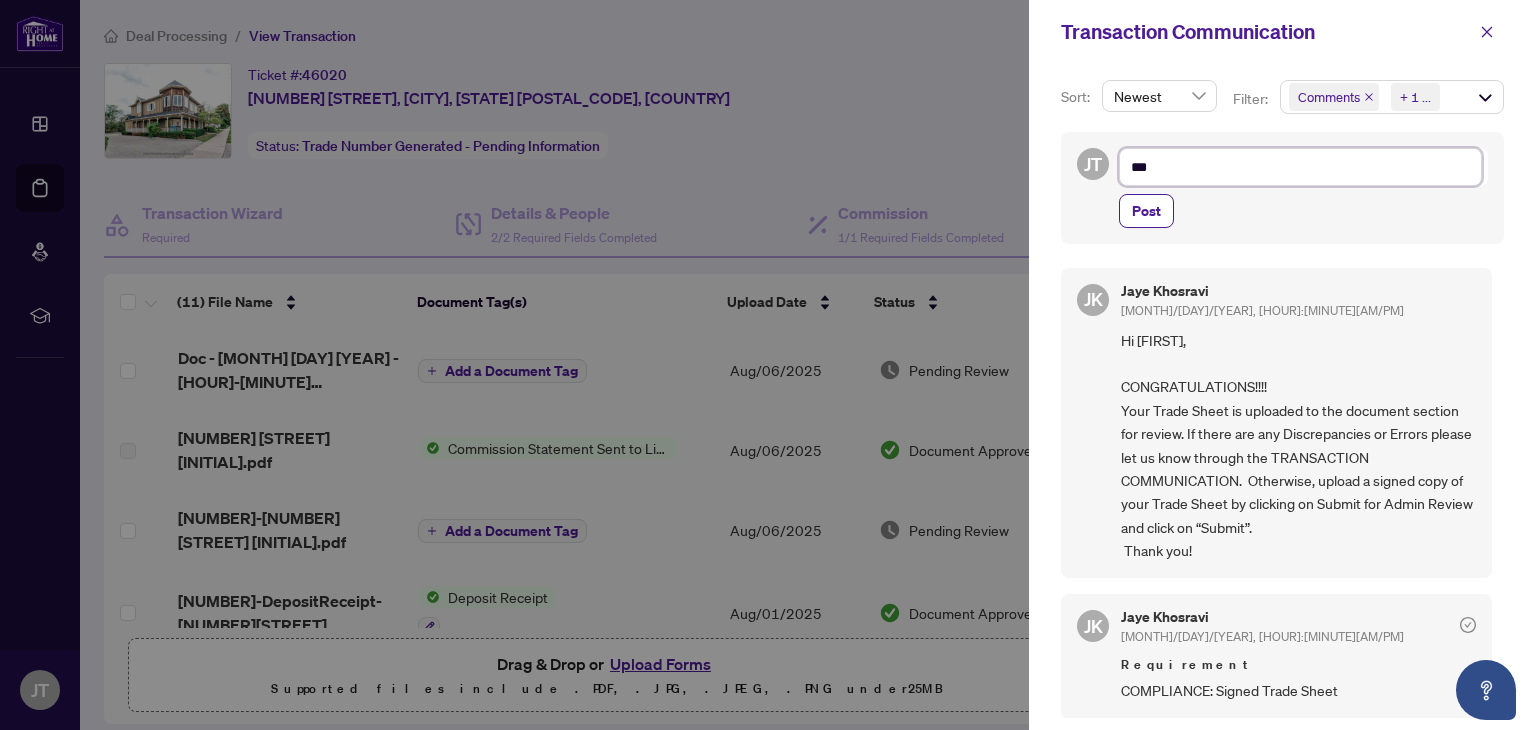 type on "**" 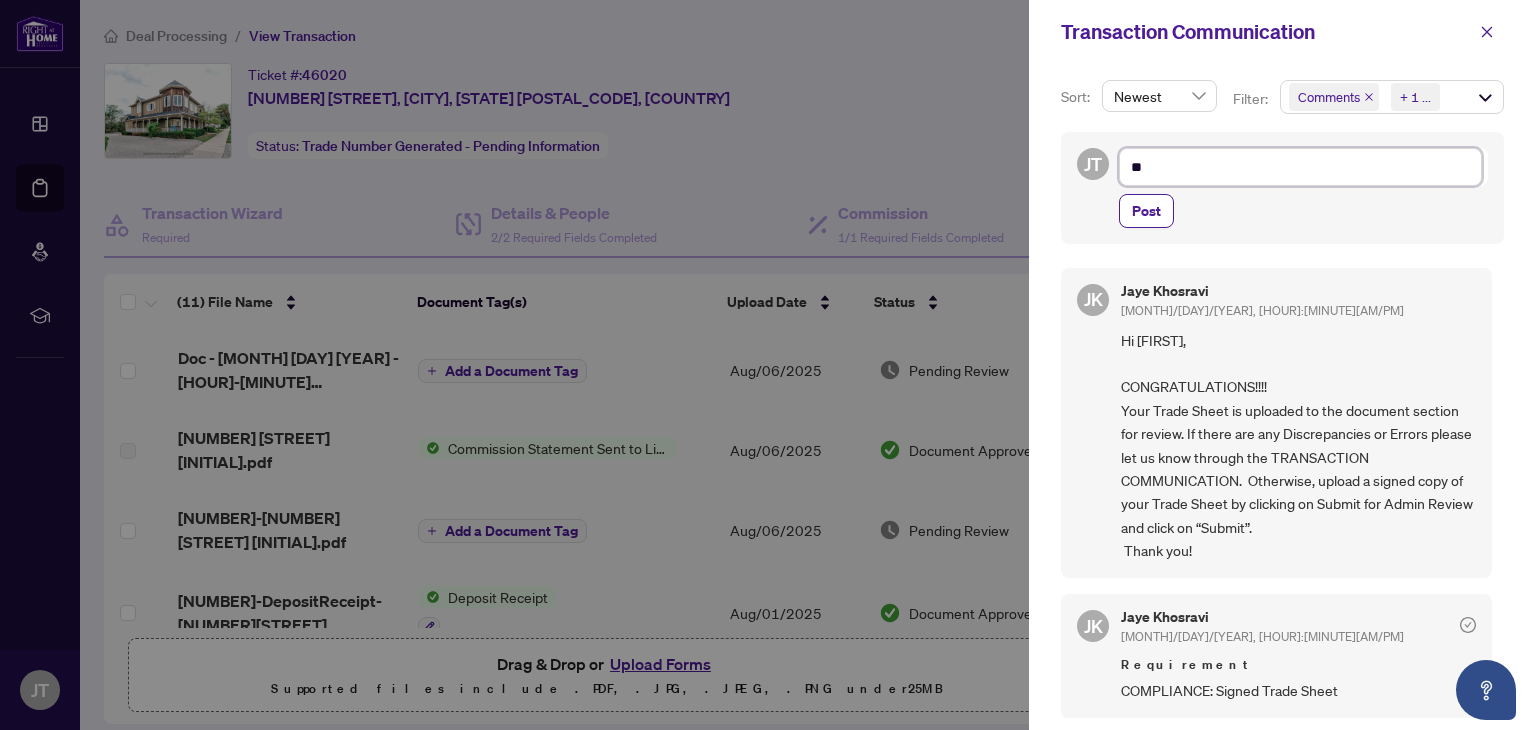 type on "*" 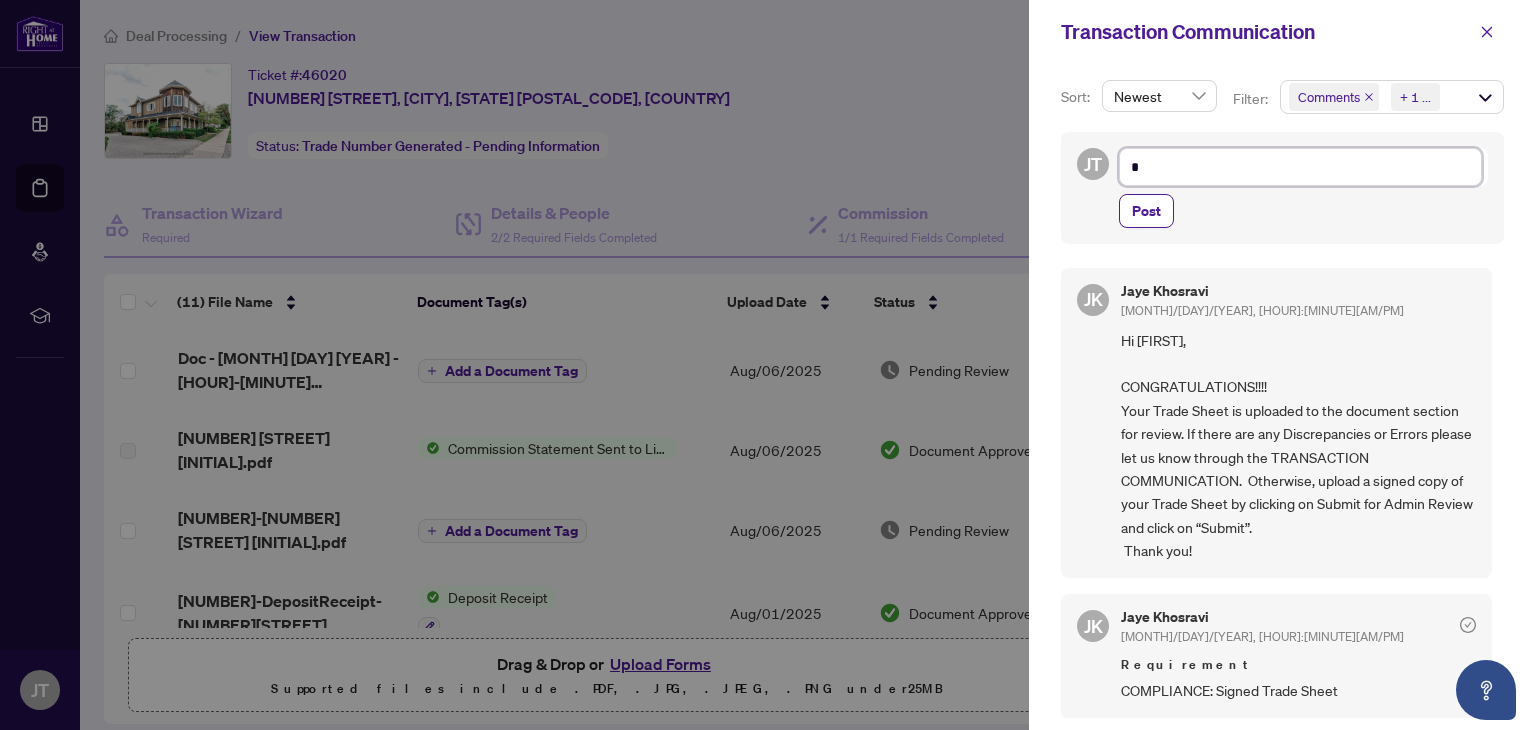 type on "**********" 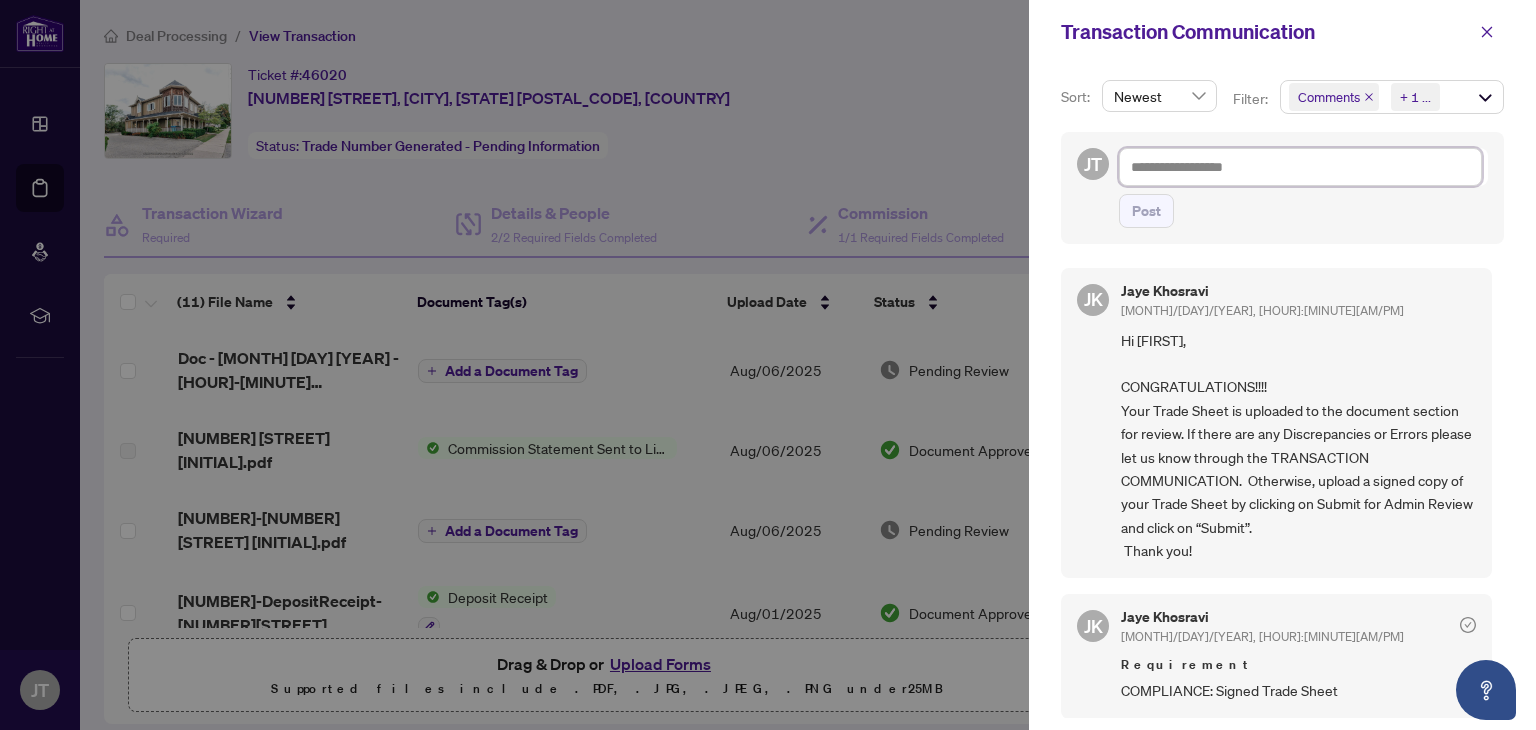 type on "*" 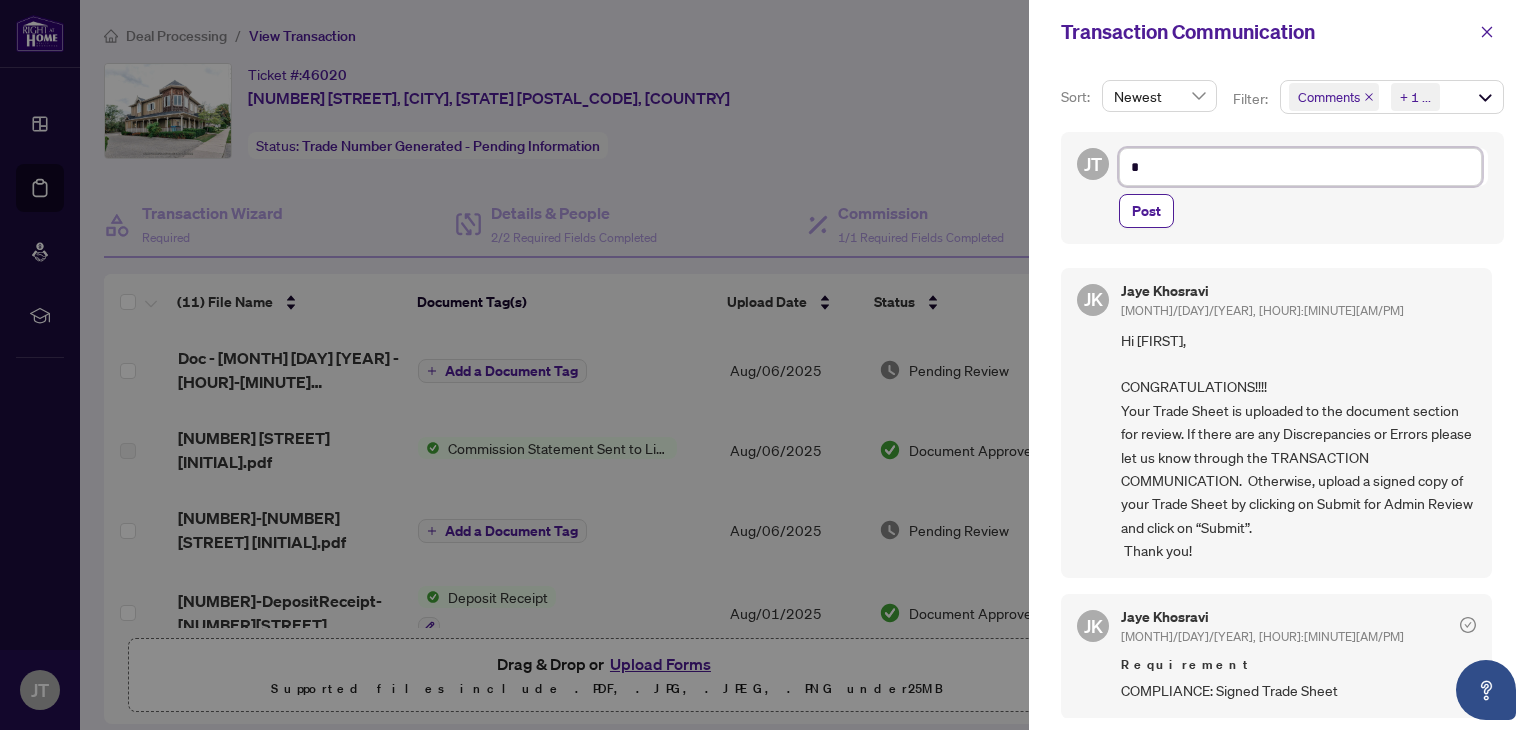 type on "**" 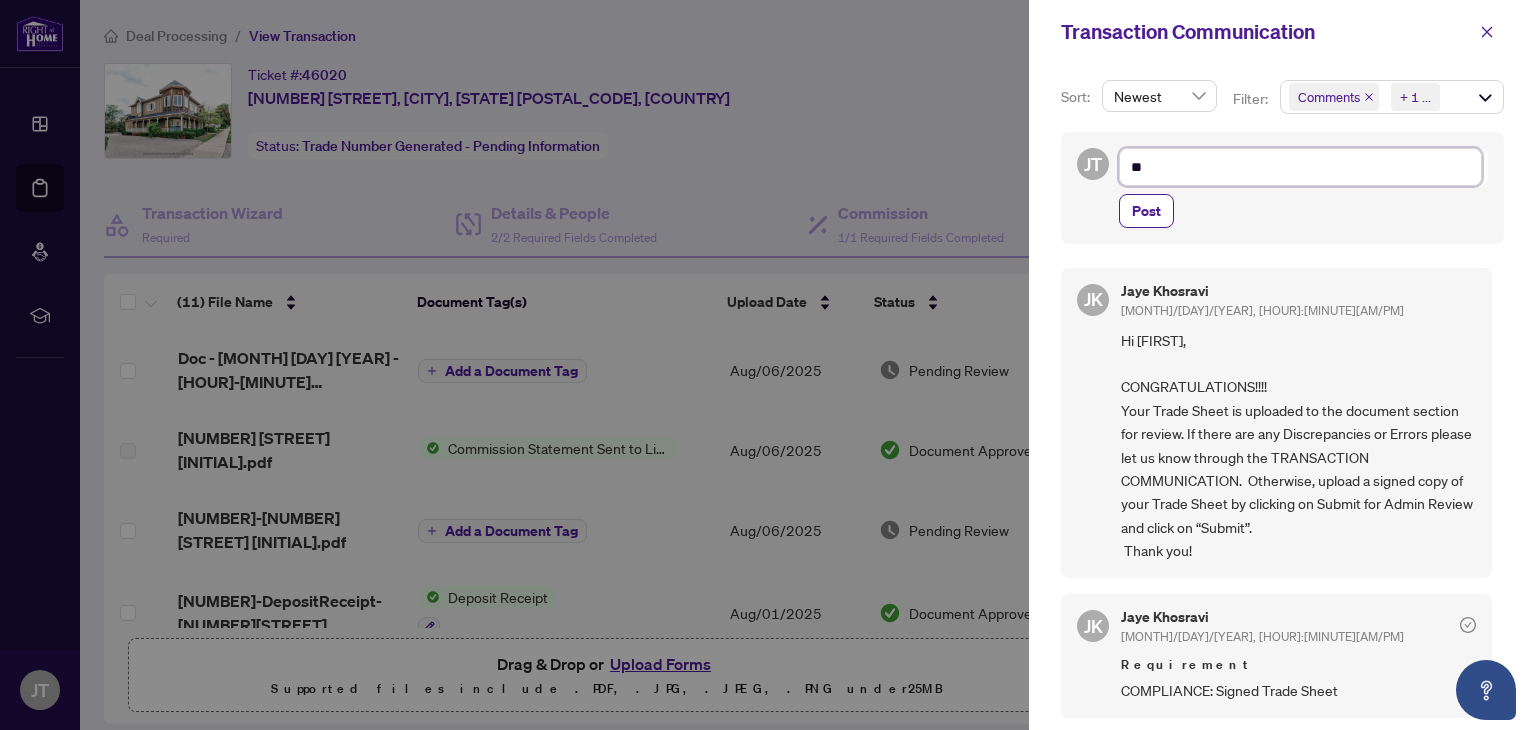 type on "***" 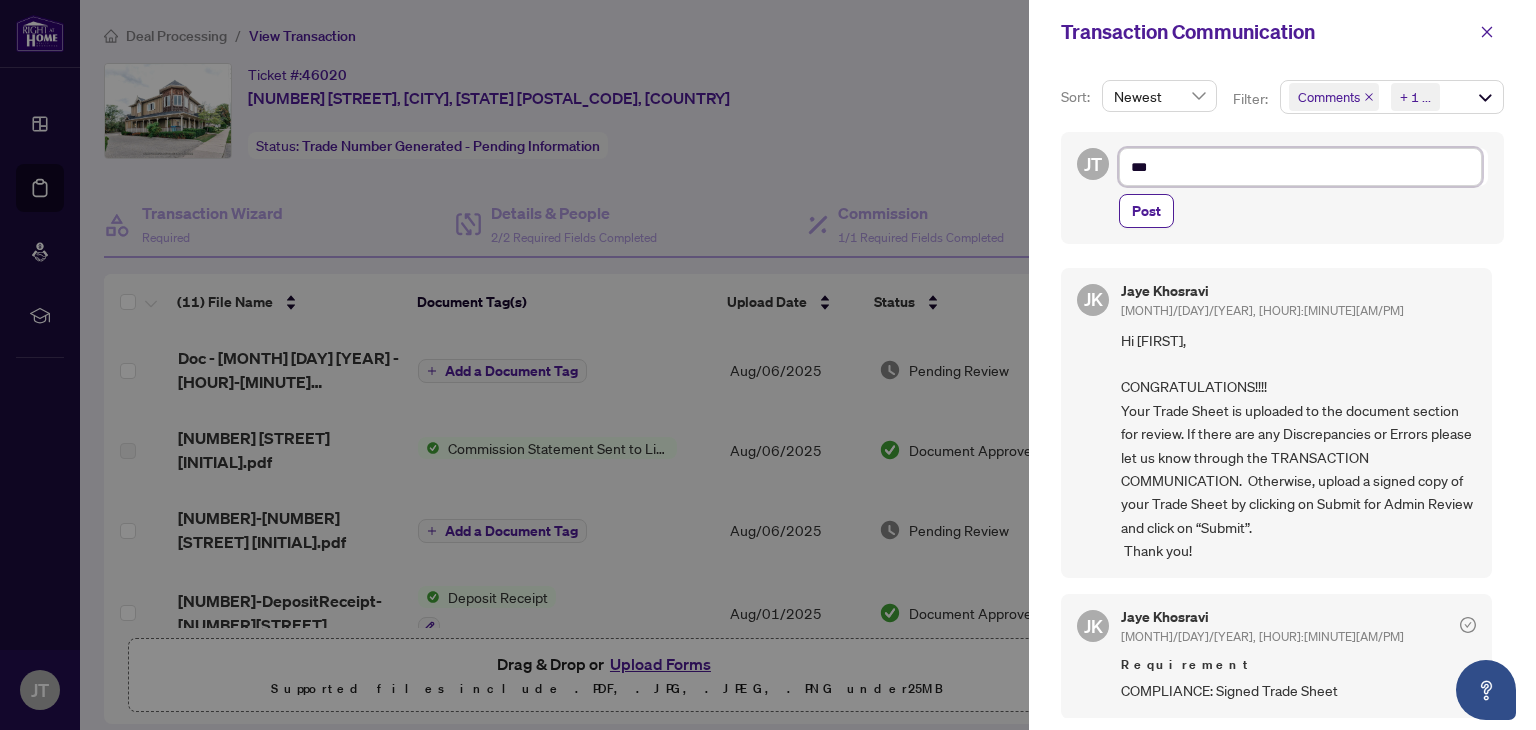 type on "****" 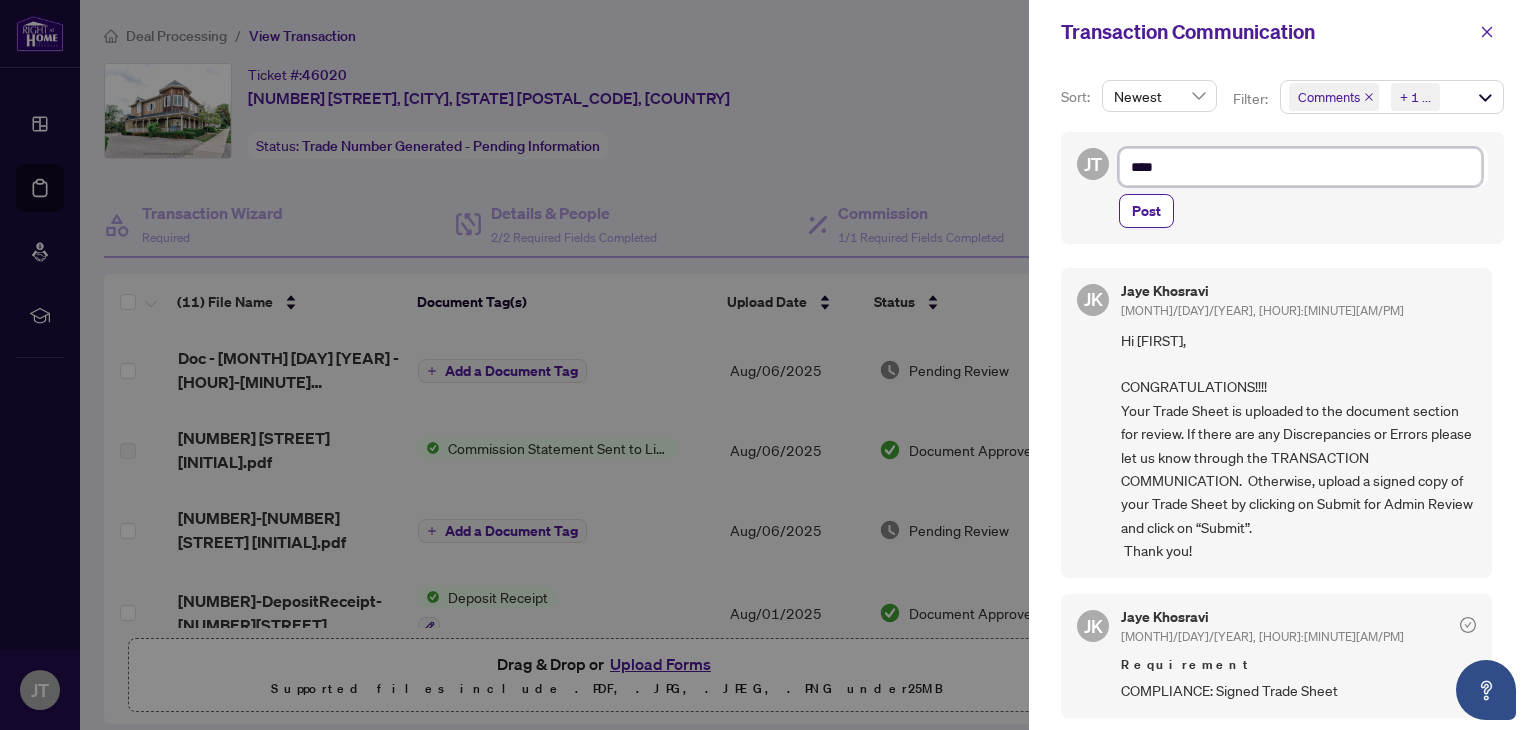 type on "*****" 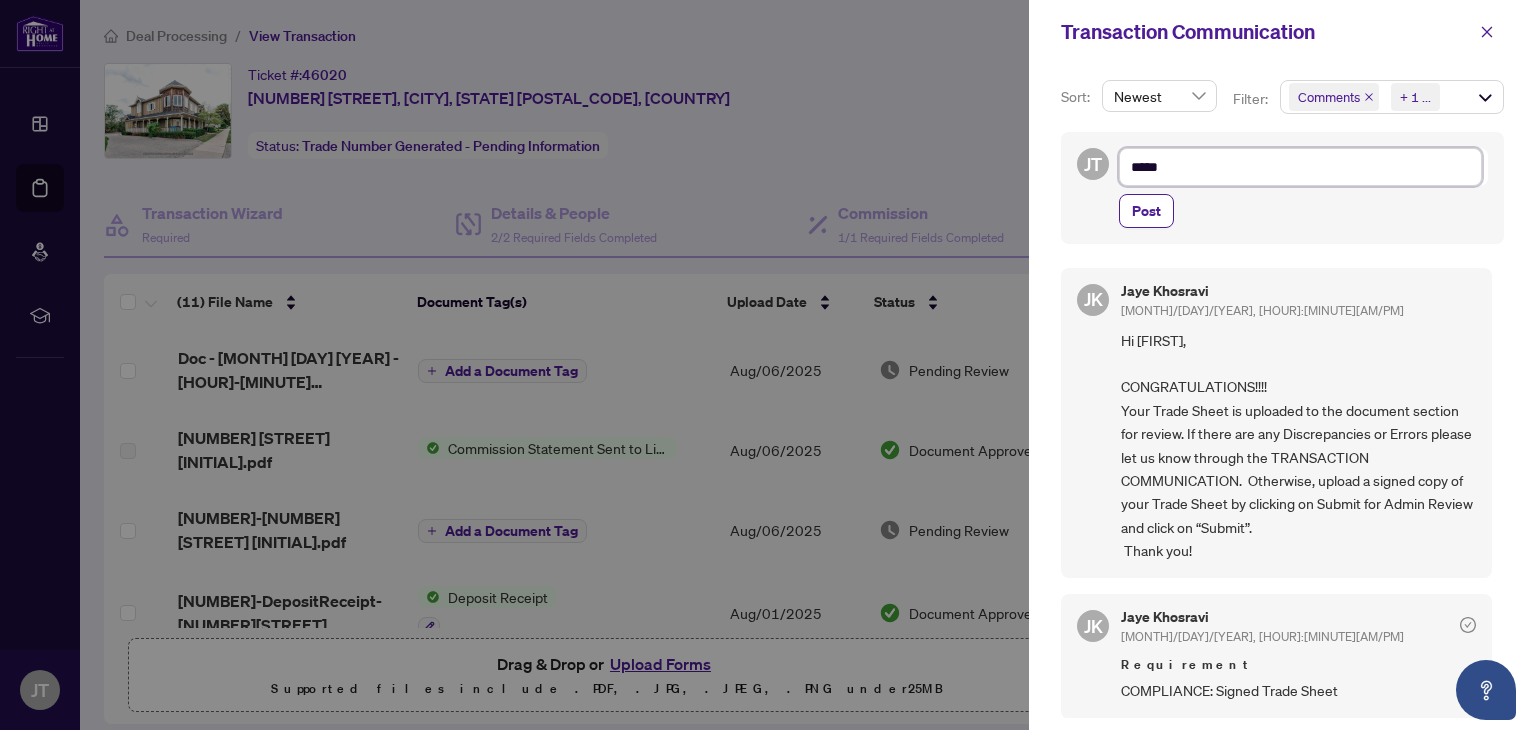 type on "******" 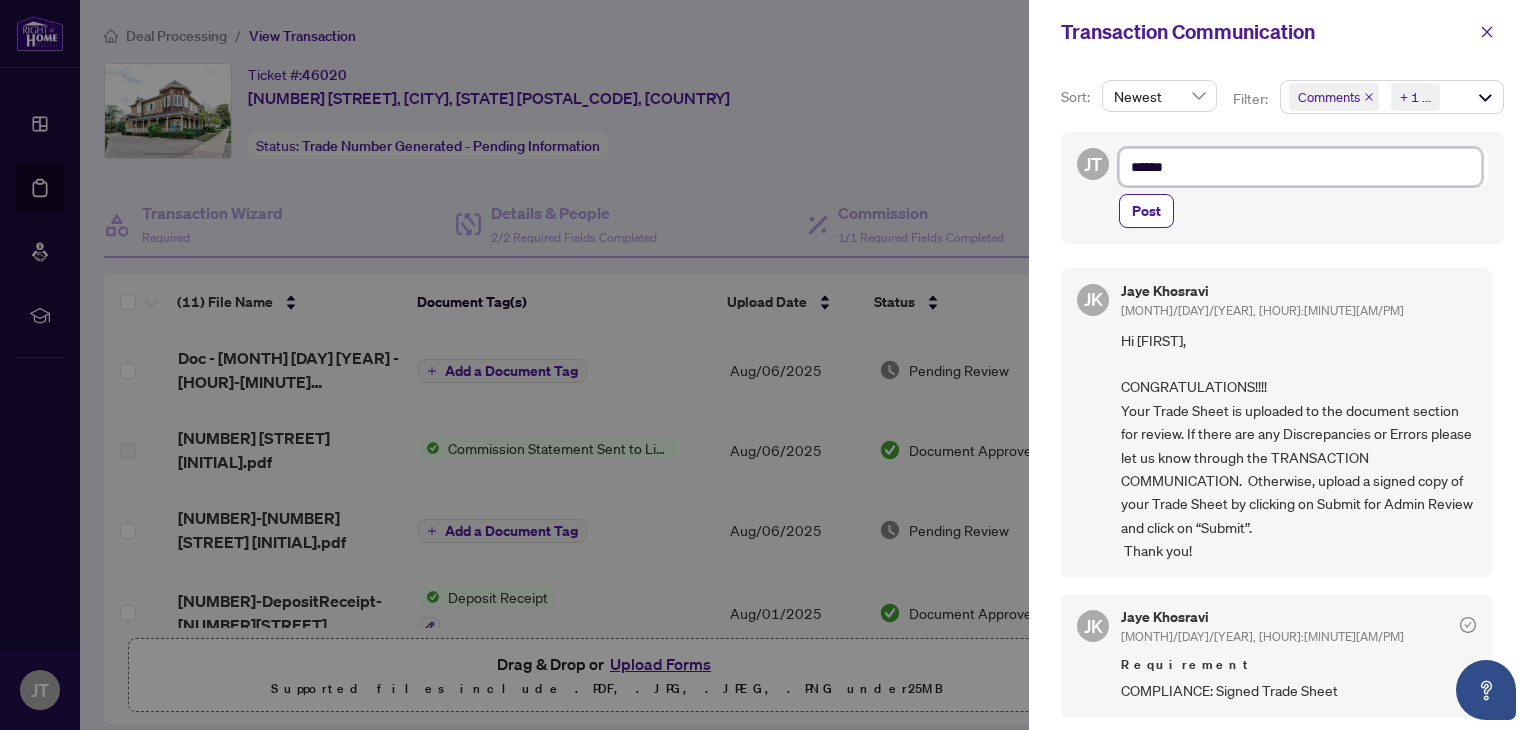 type on "******" 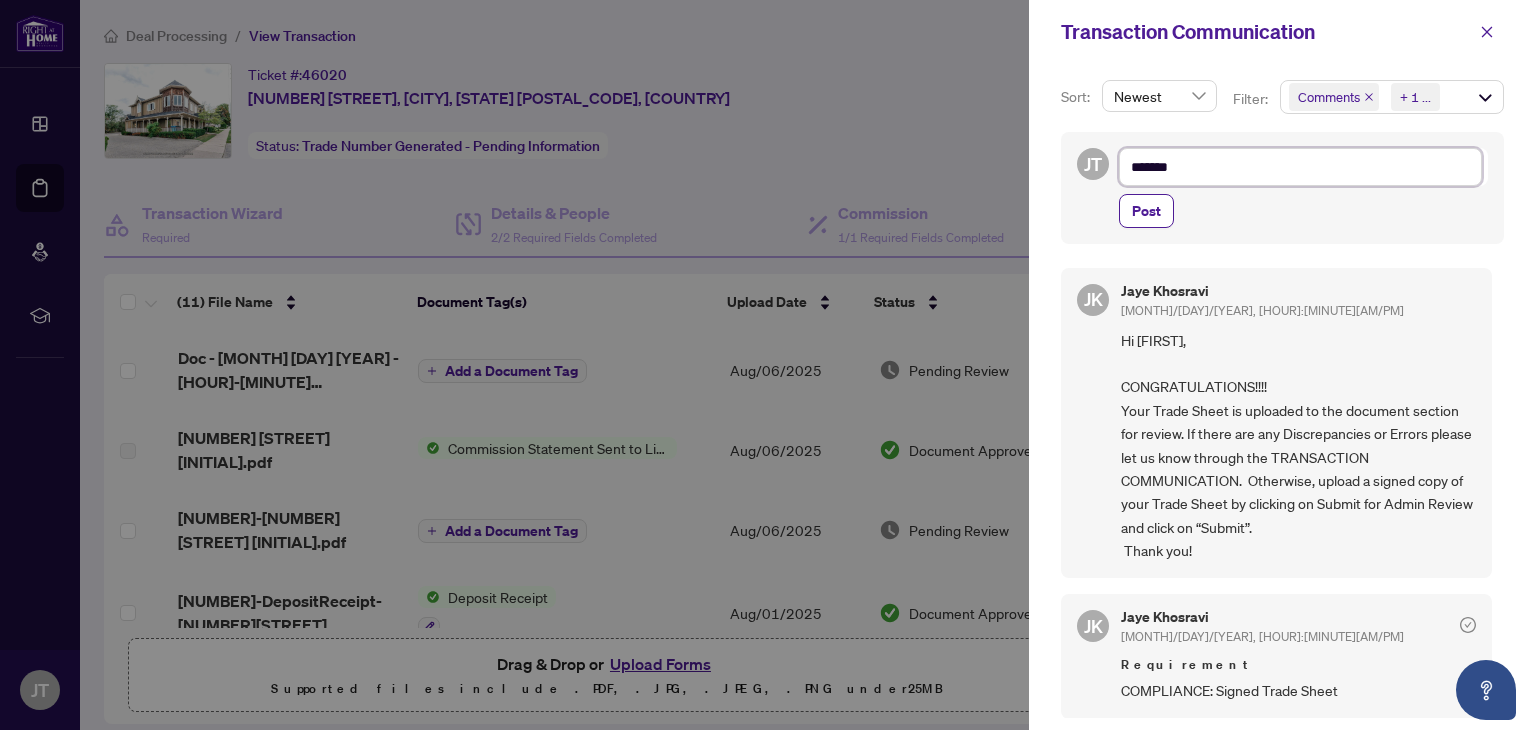 type on "********" 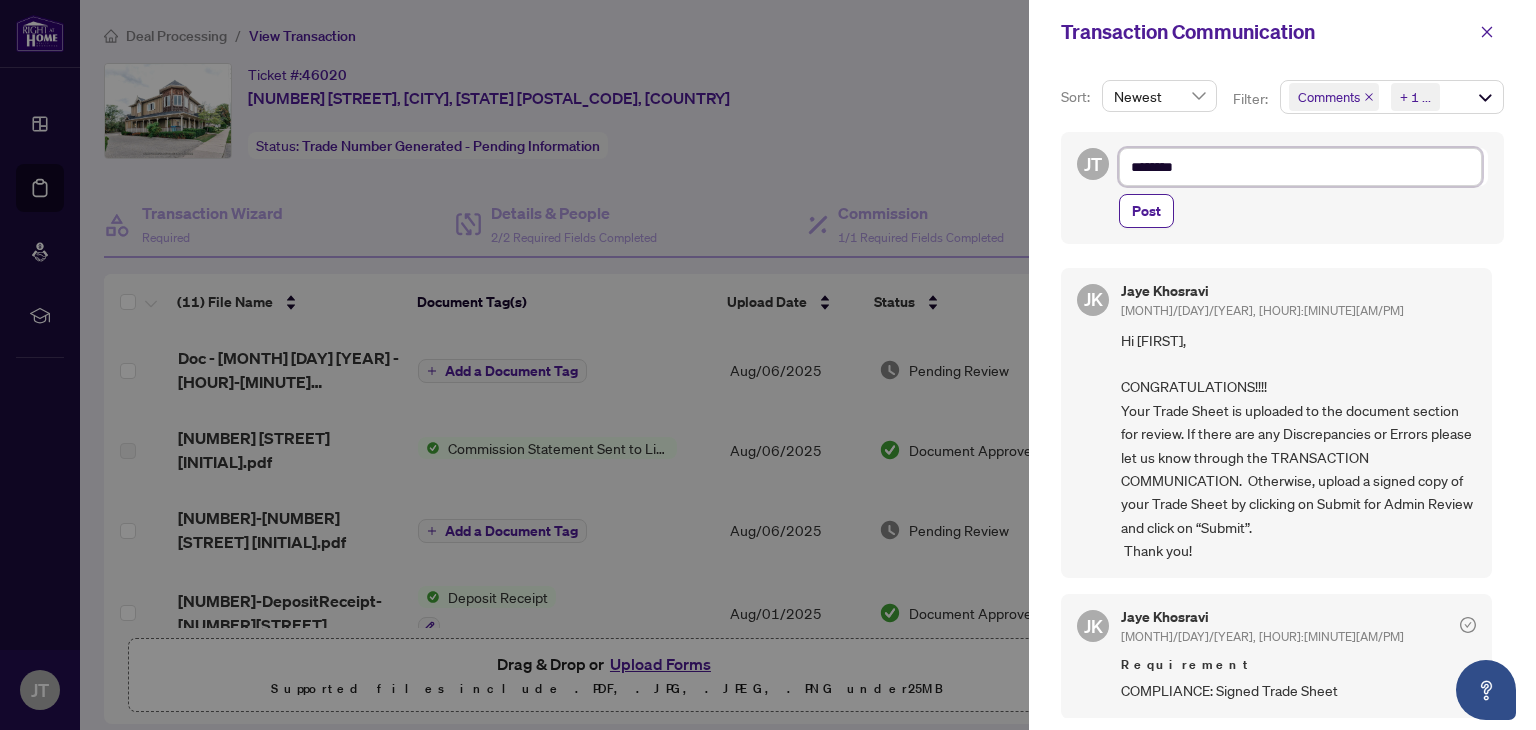 type on "*********" 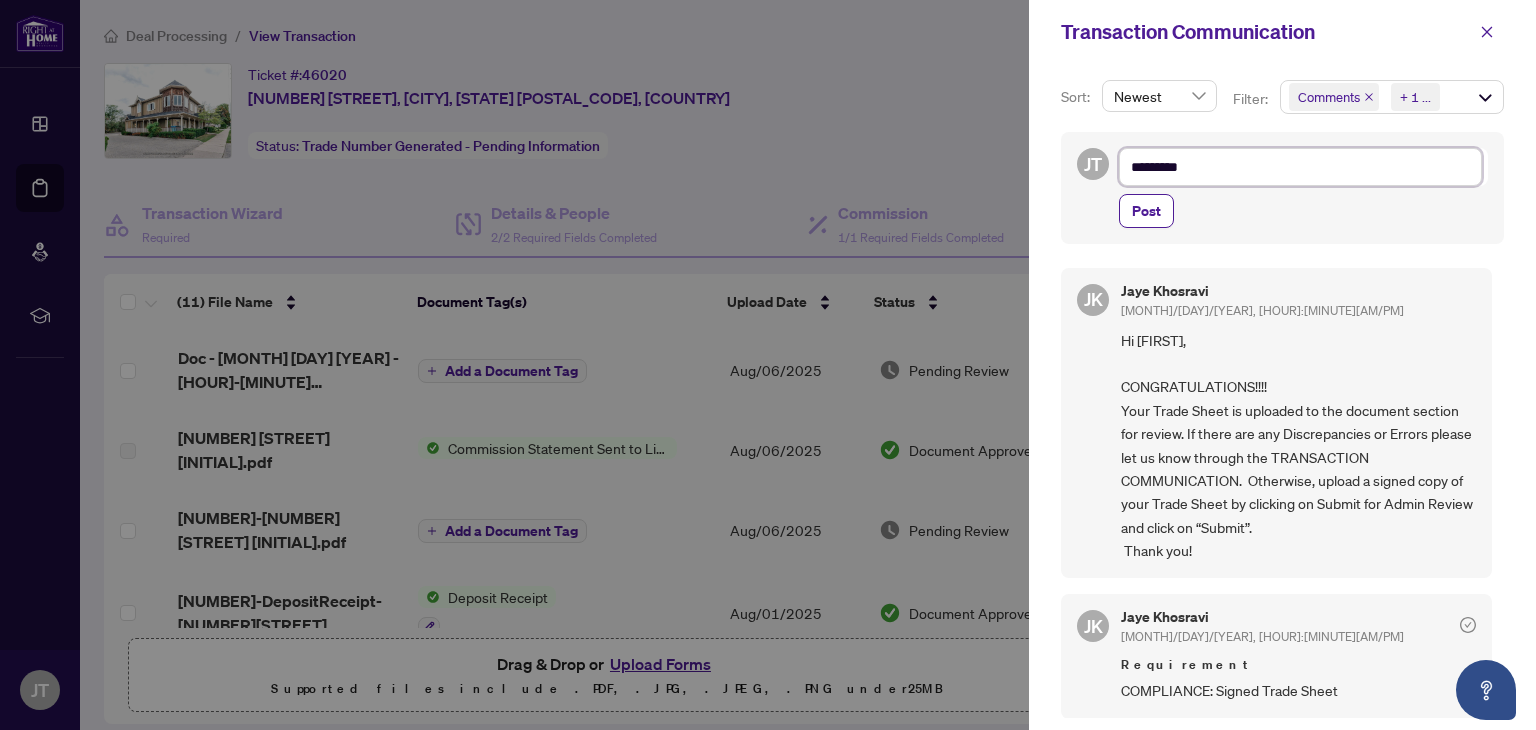 type on "**********" 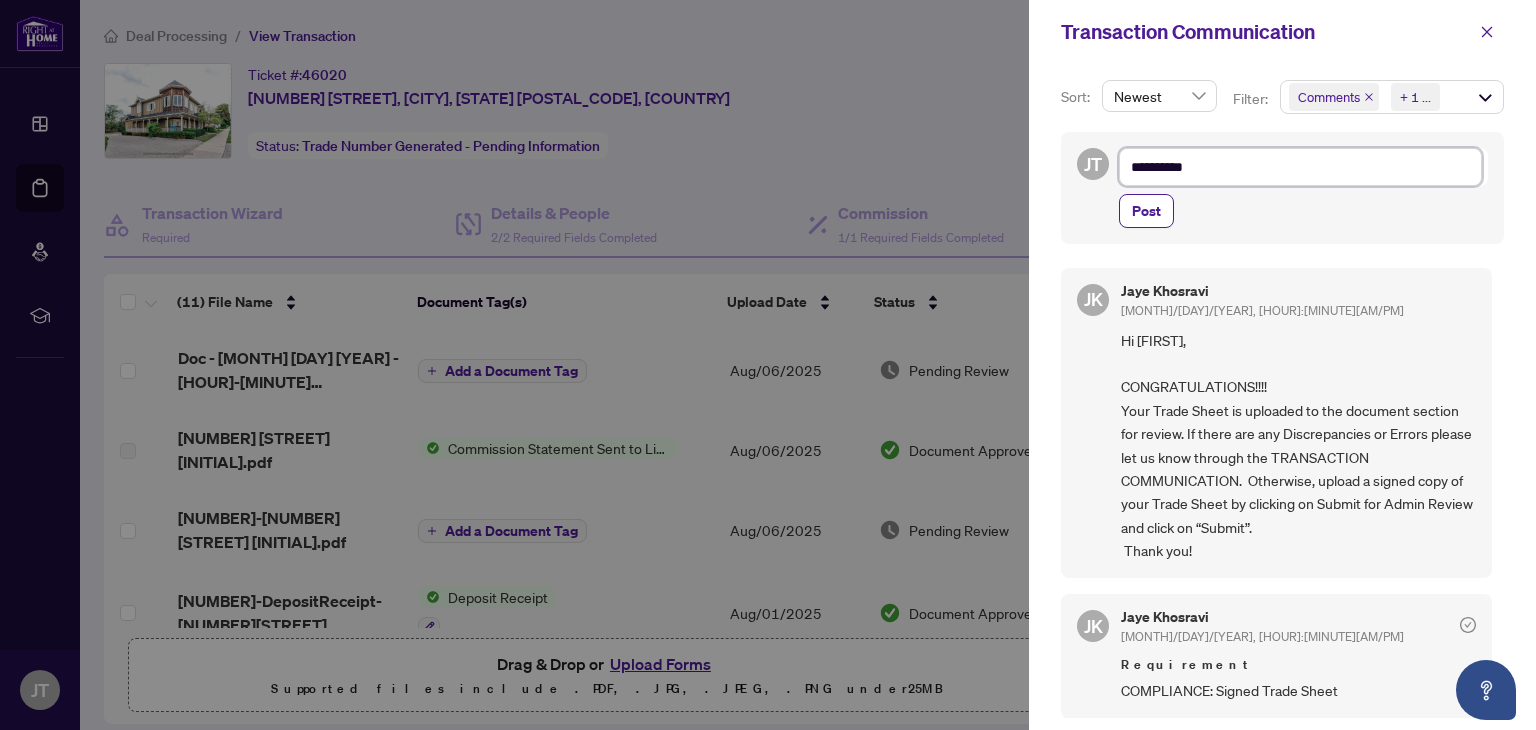 type on "**********" 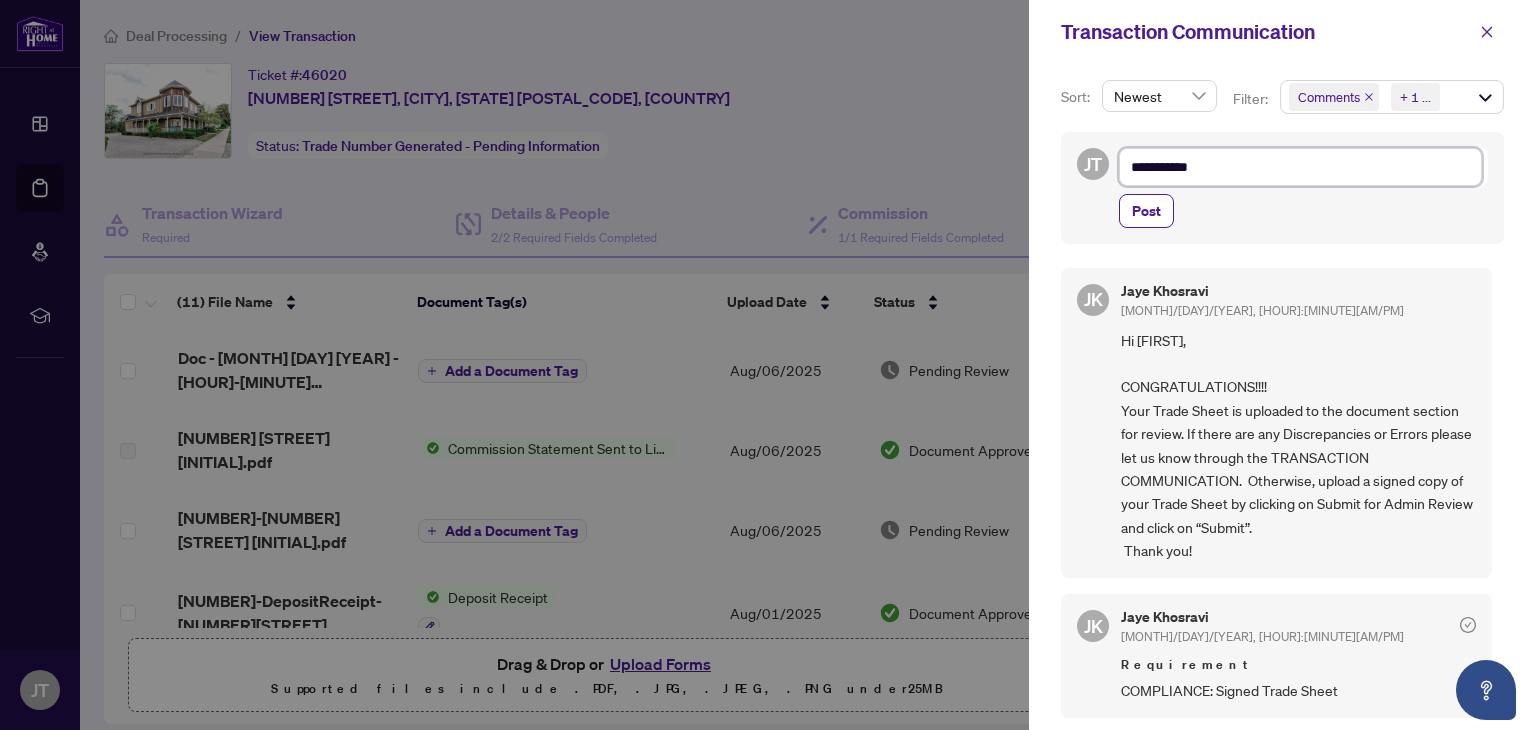 type on "**********" 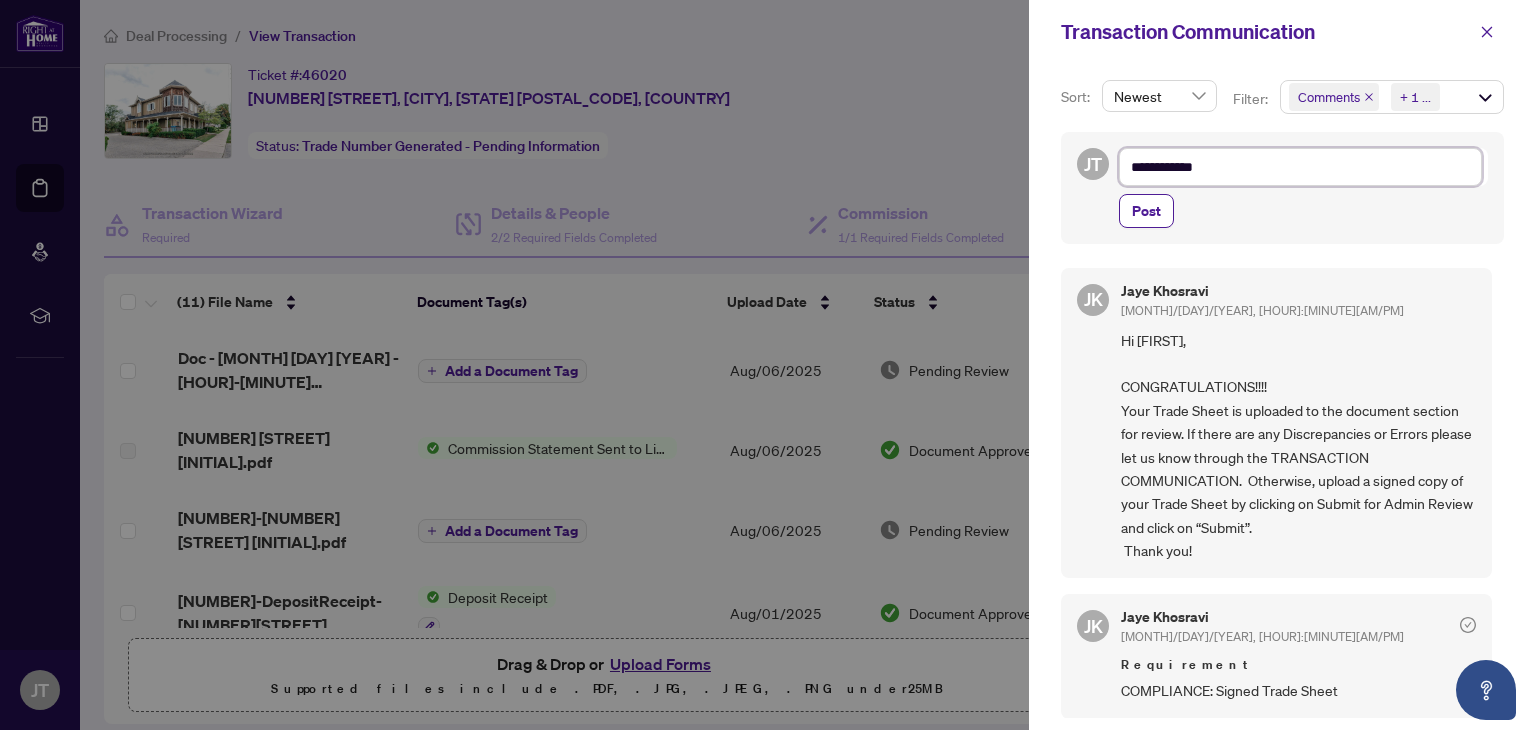 type on "**********" 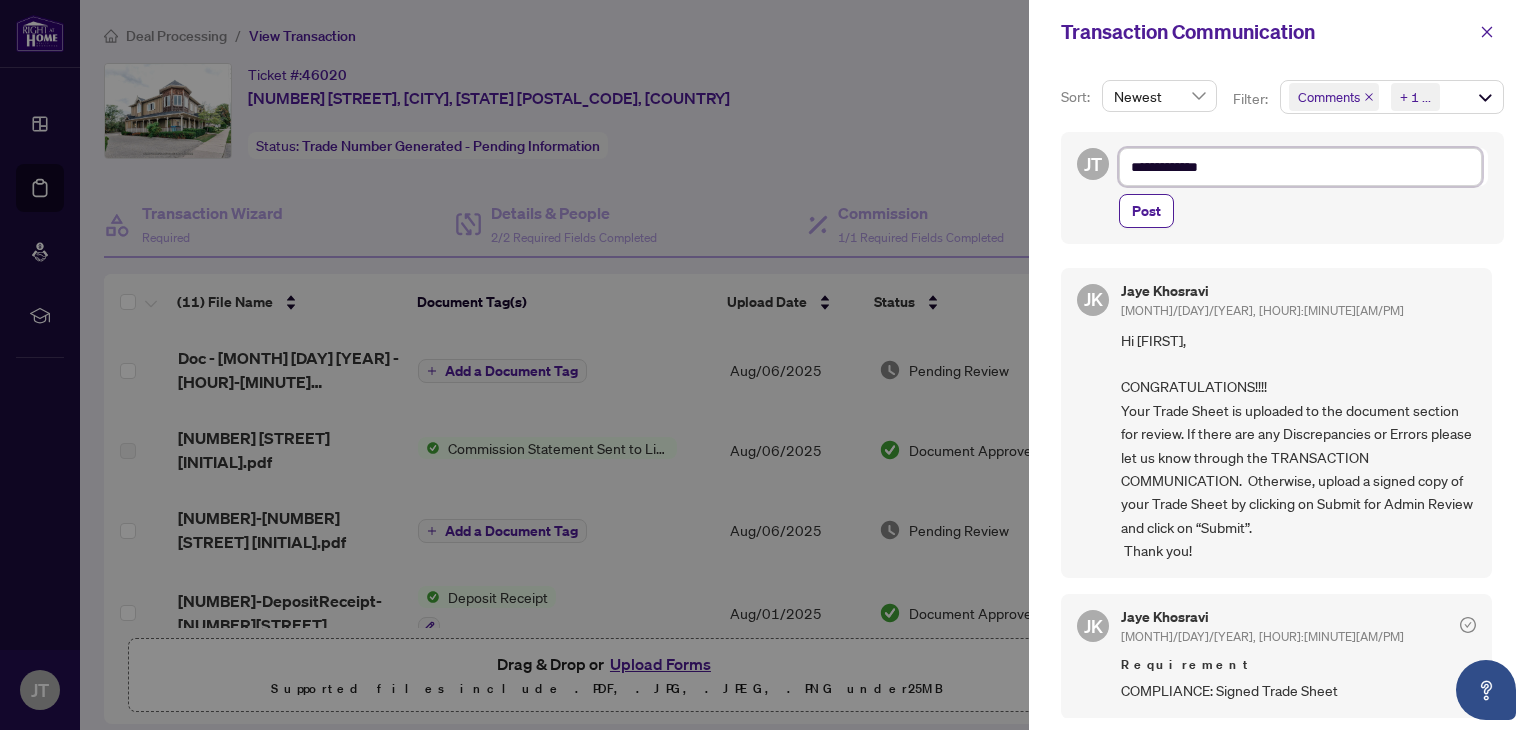 type on "**********" 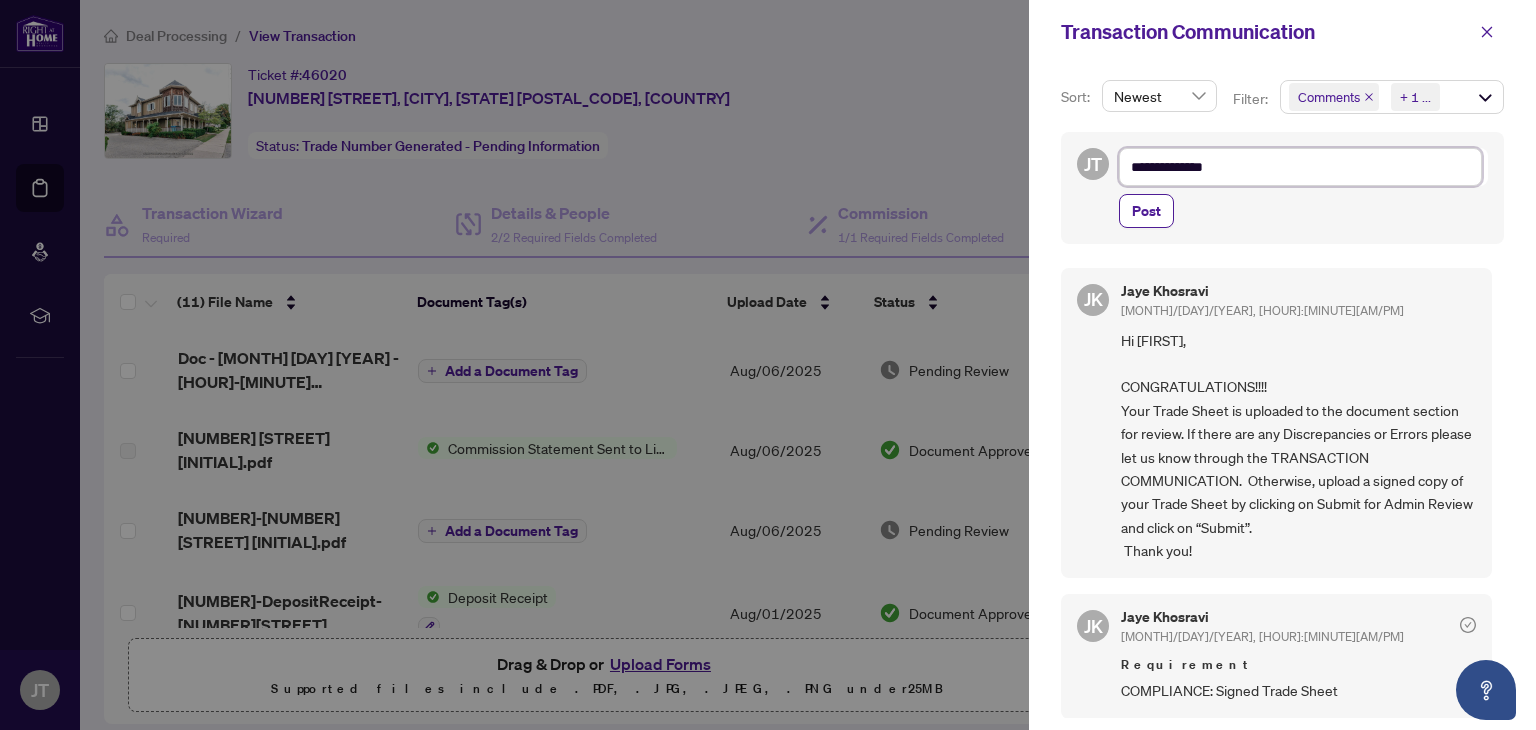 type on "**********" 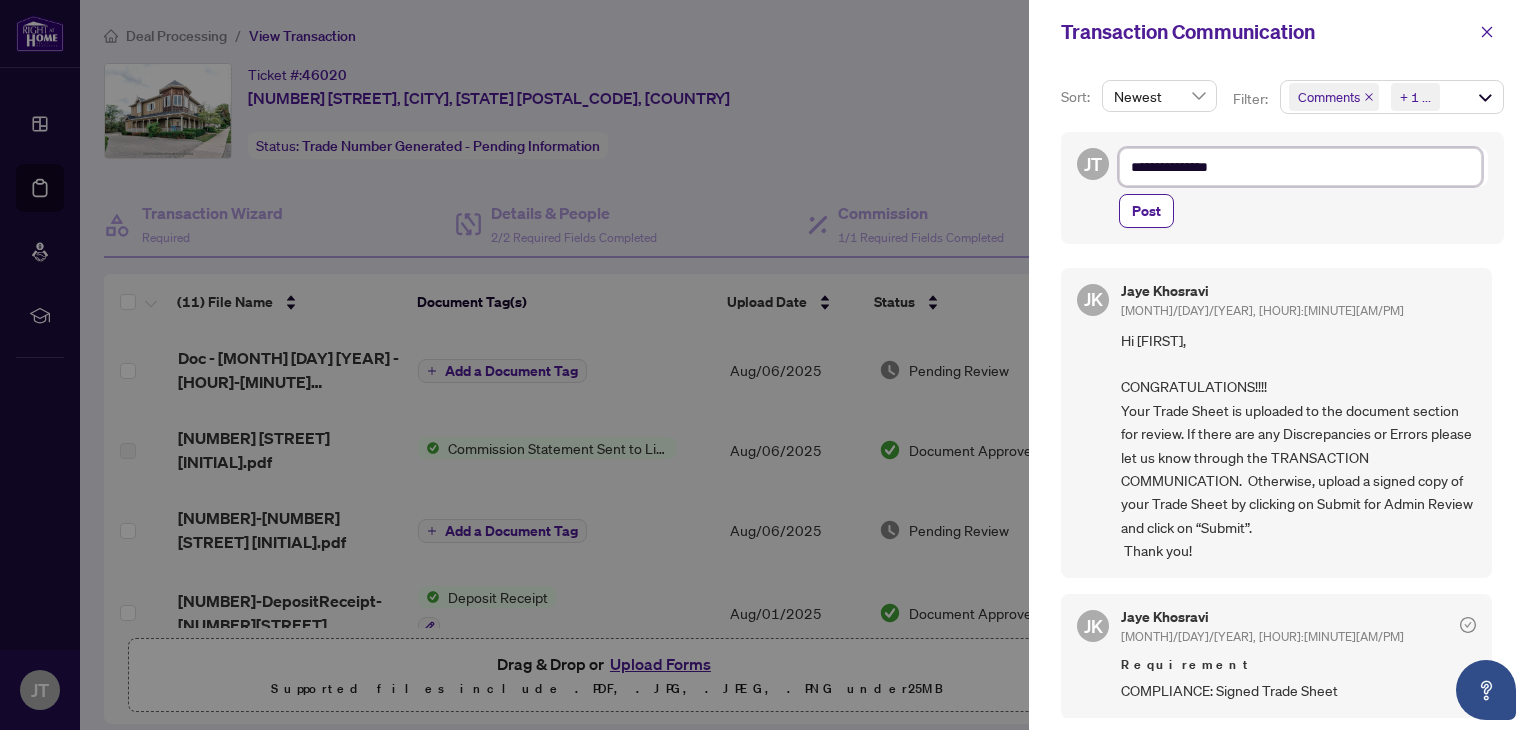 type on "**********" 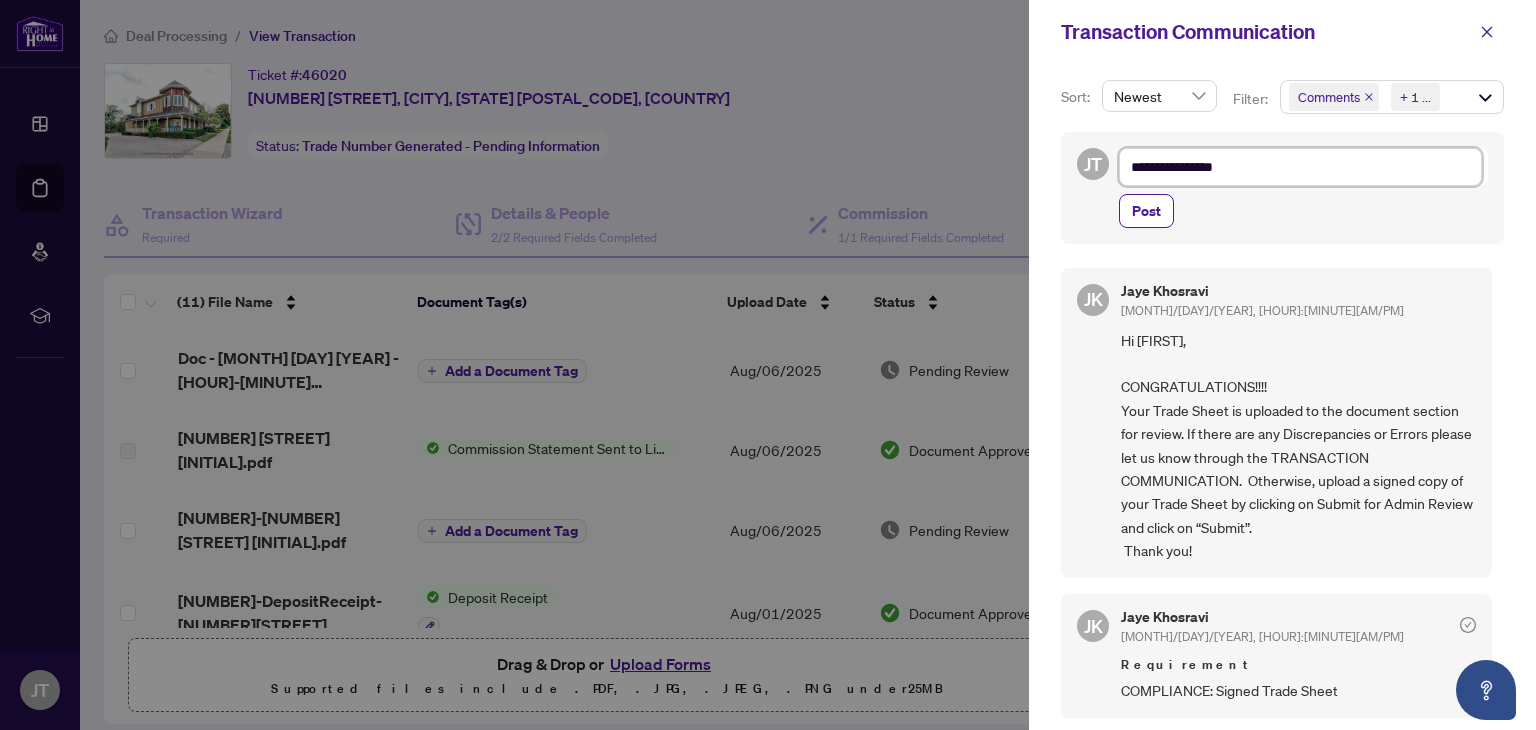 type on "**********" 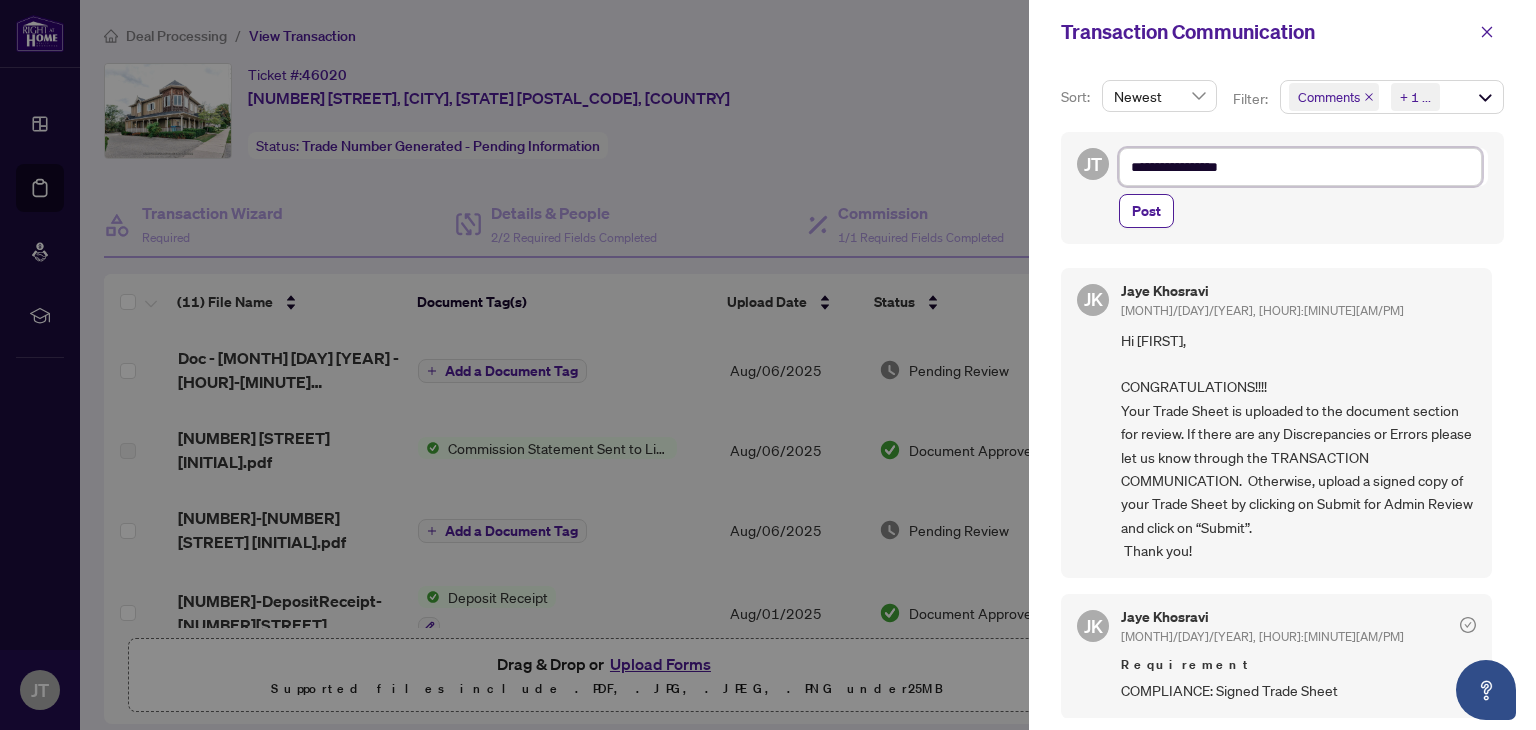 type on "**********" 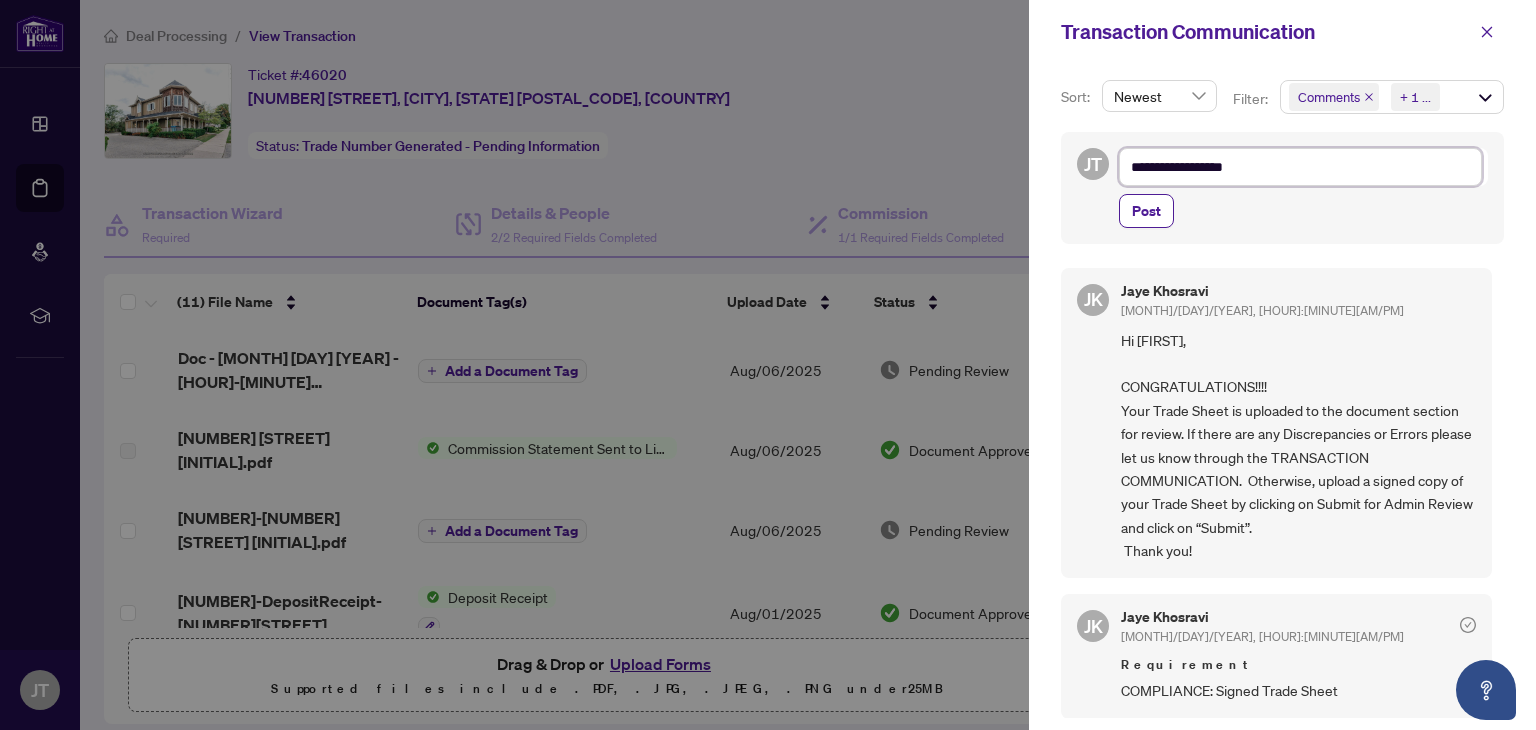 type on "**********" 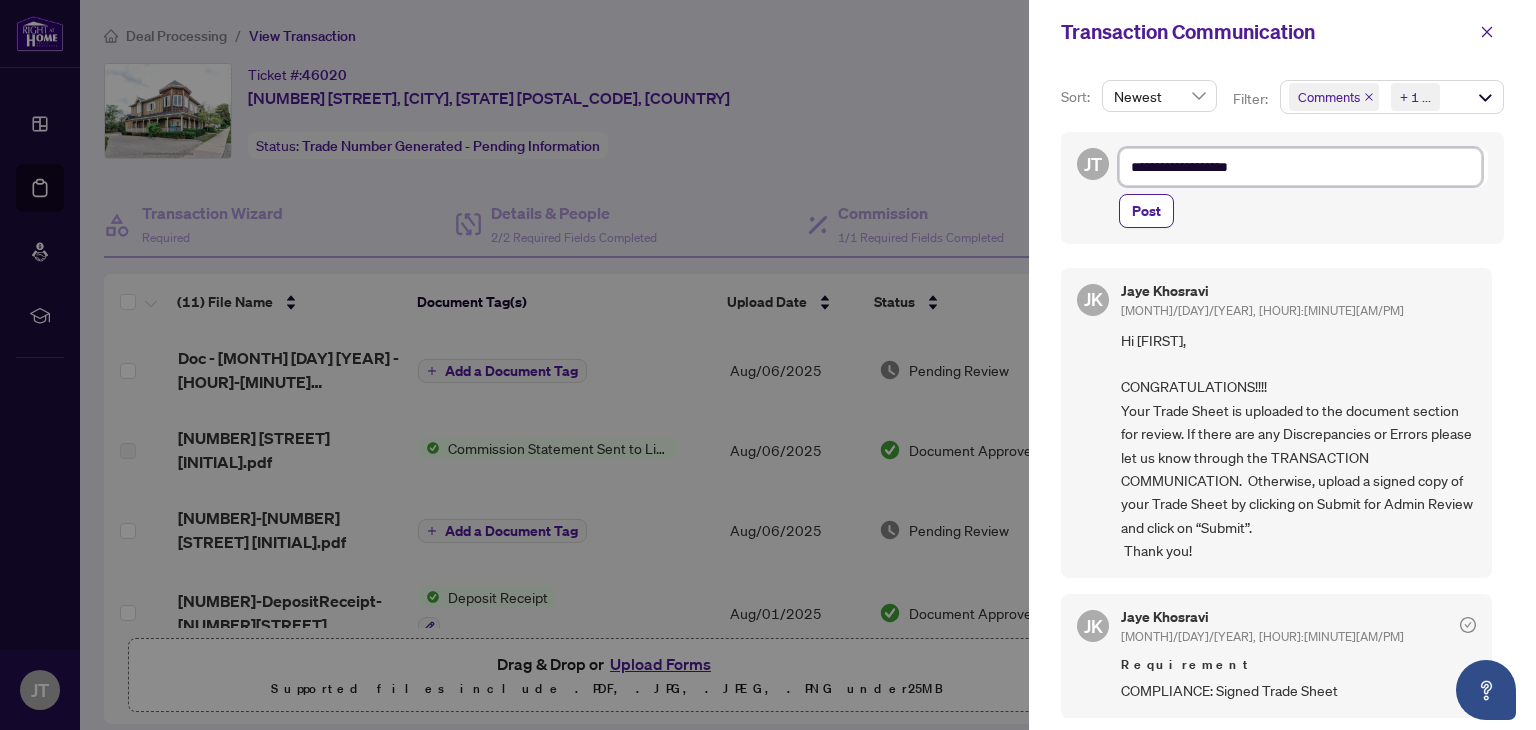 type on "**********" 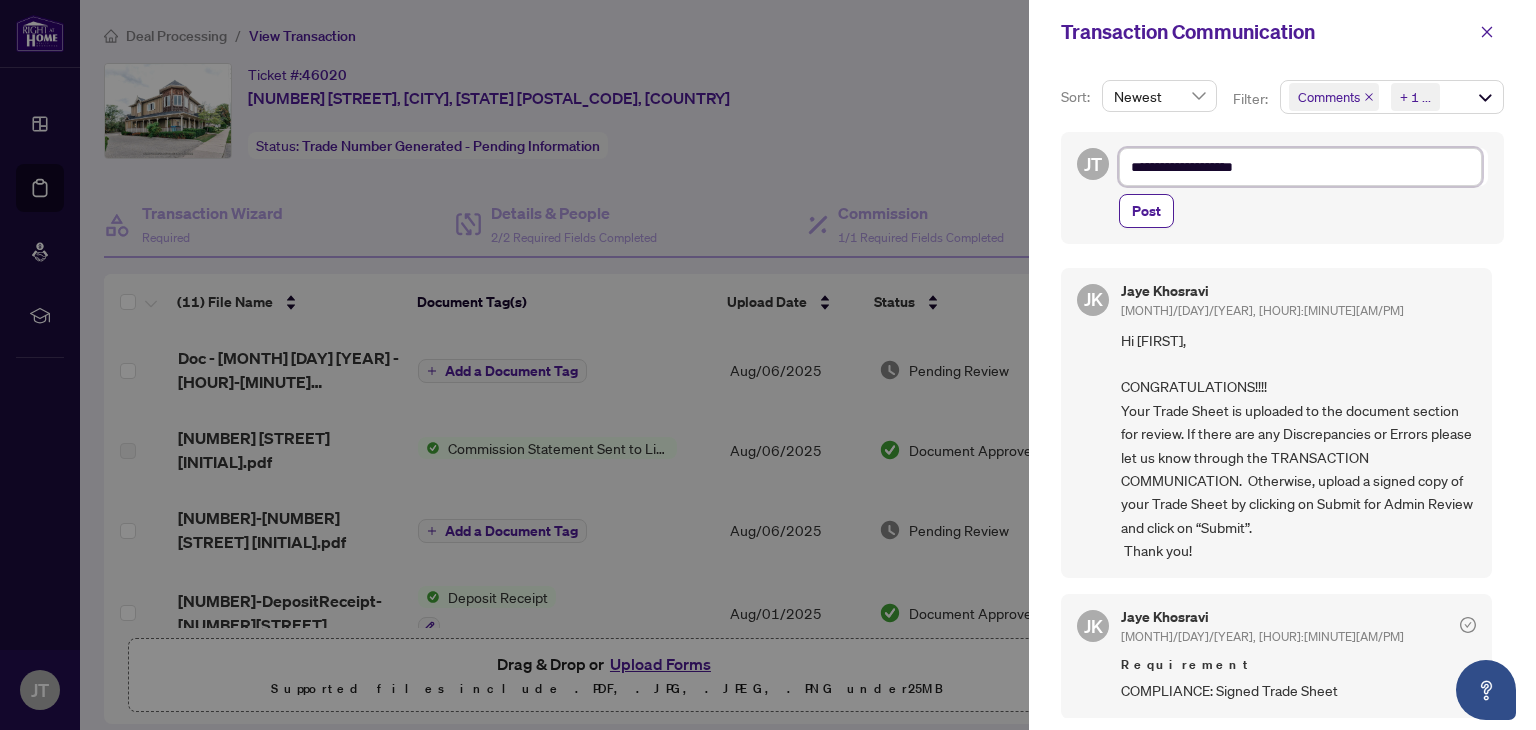 type on "**********" 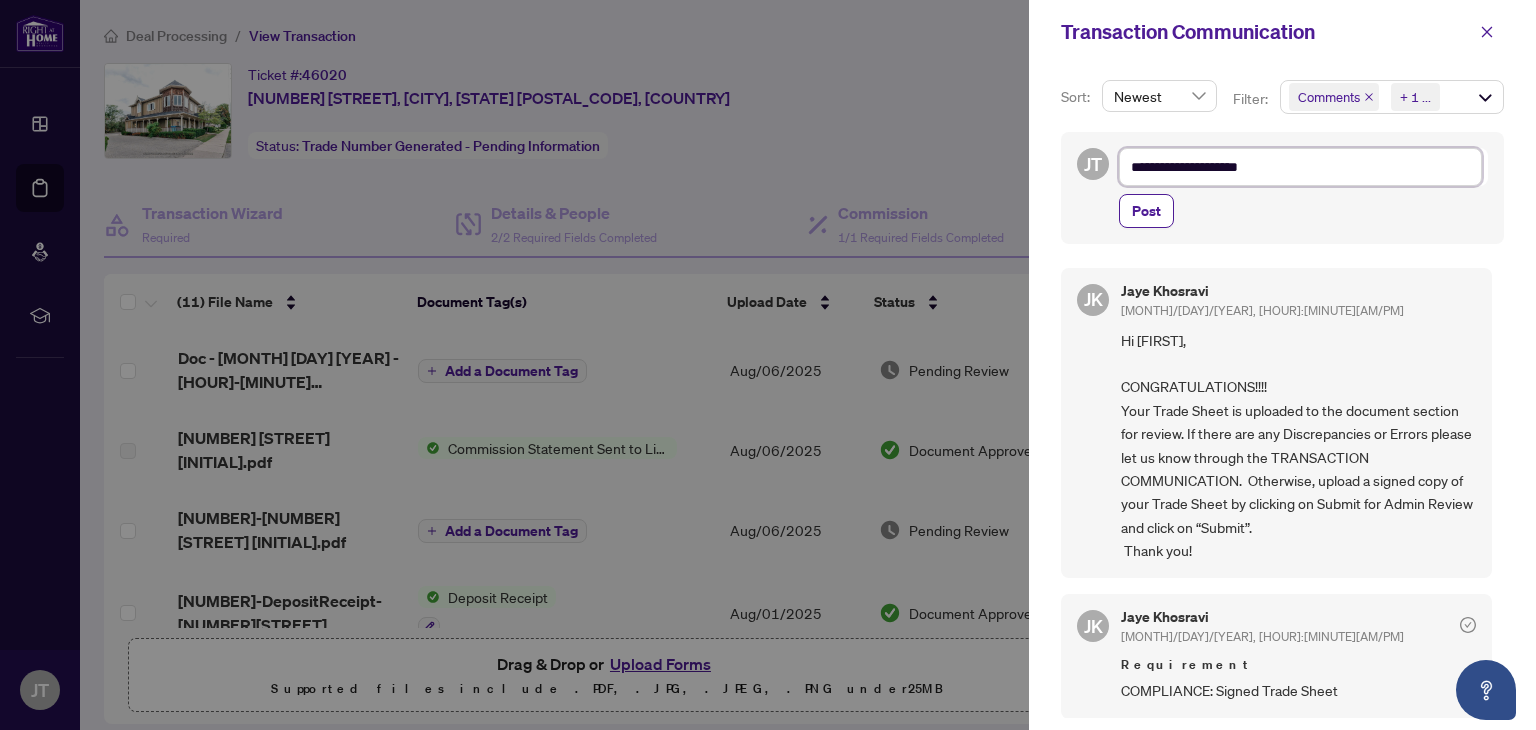 type on "**********" 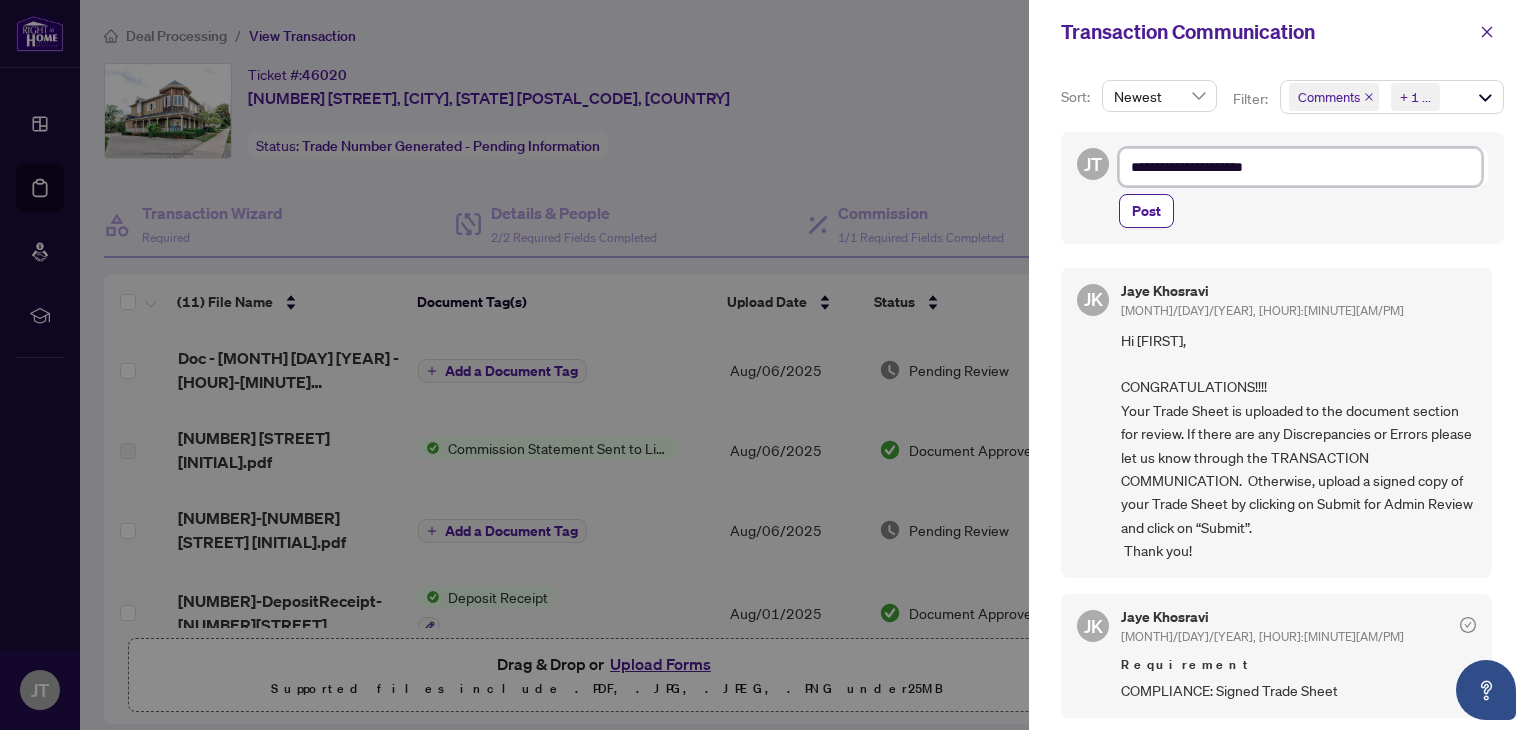 type on "**********" 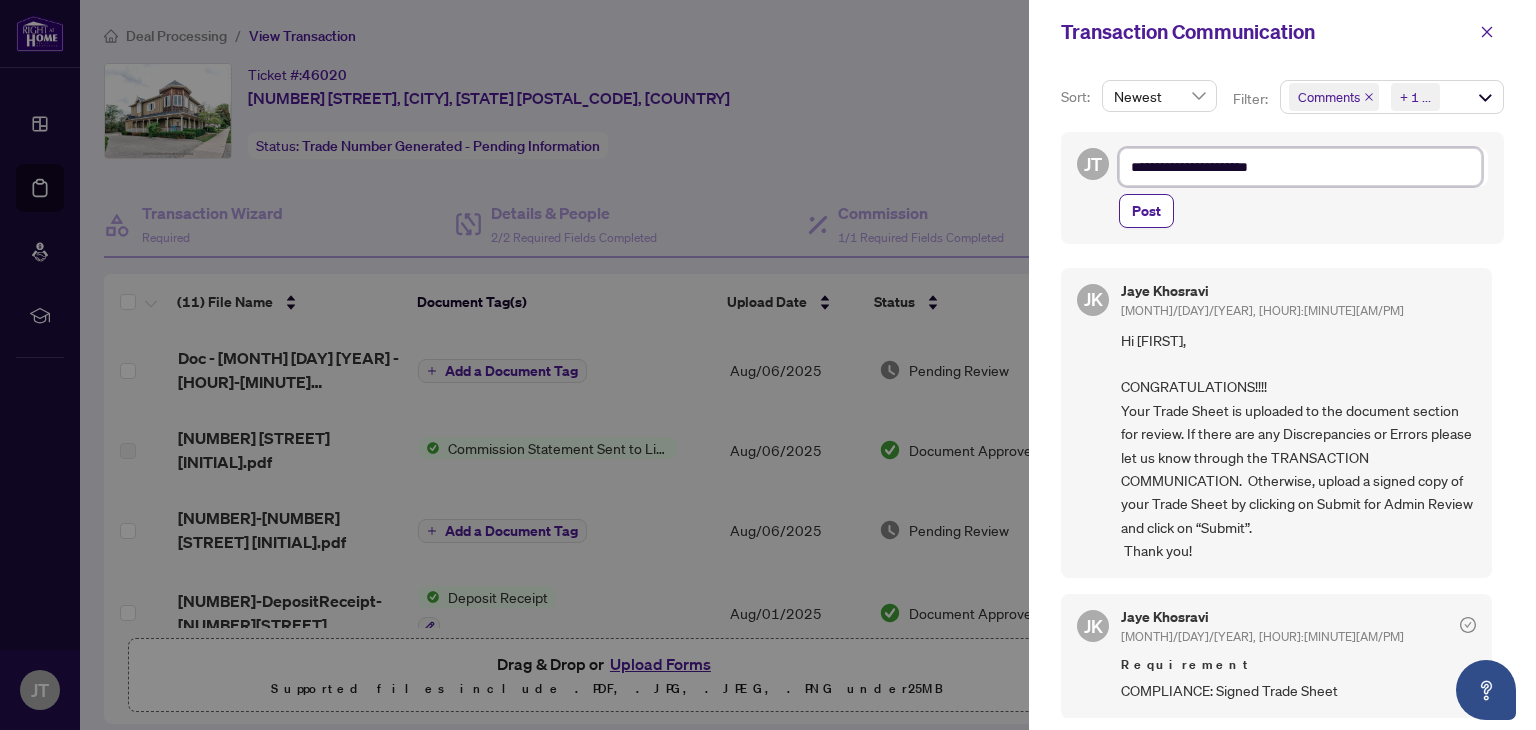 type on "**********" 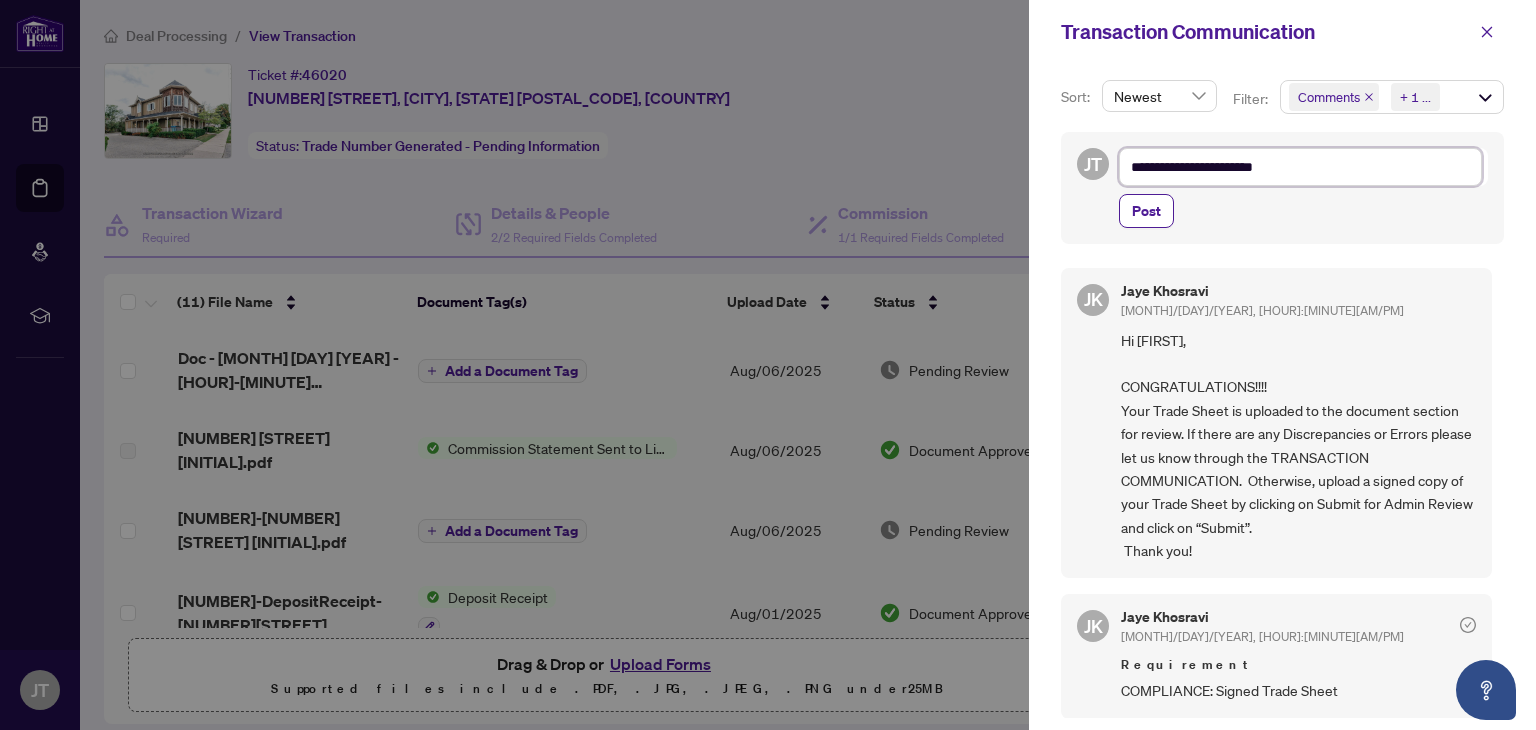 type on "**********" 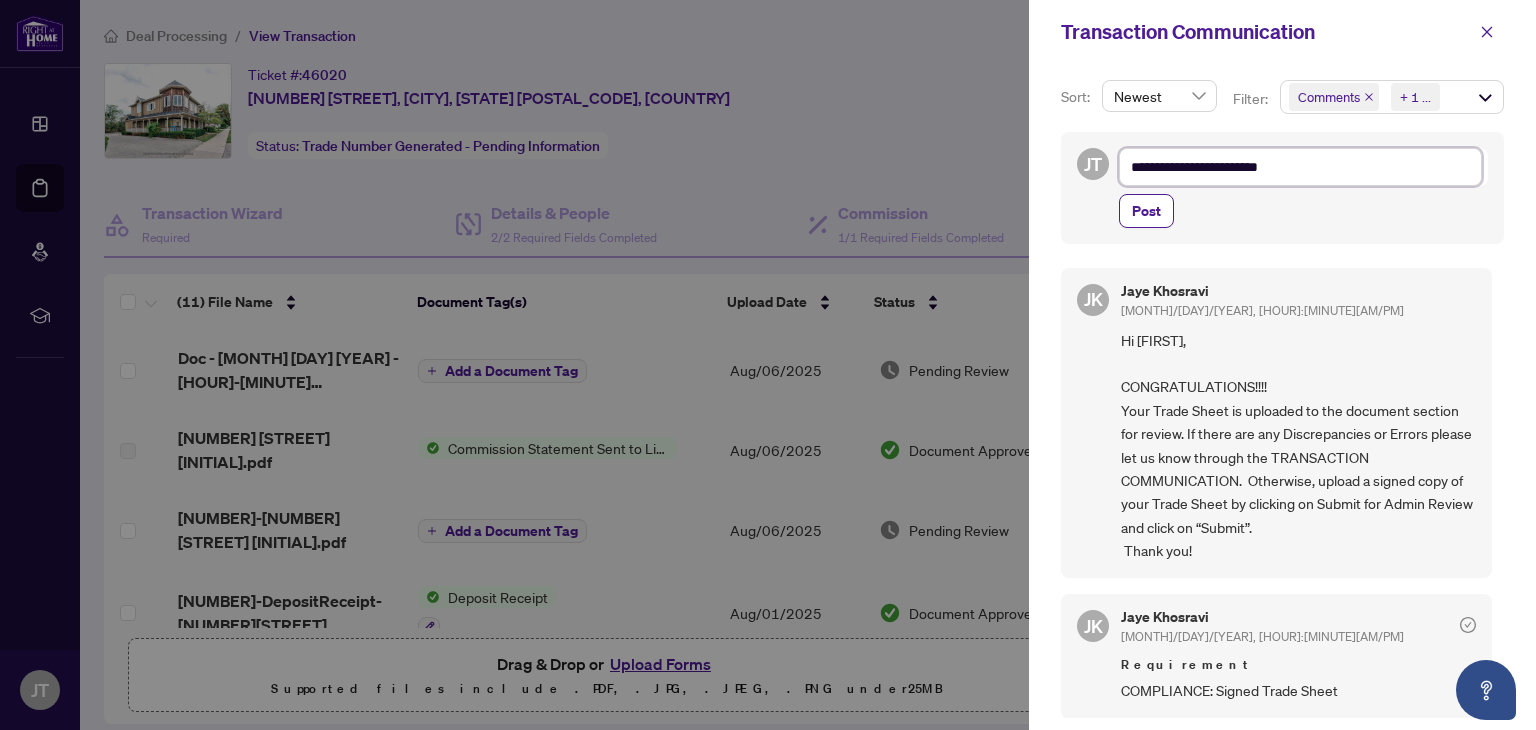 type on "**********" 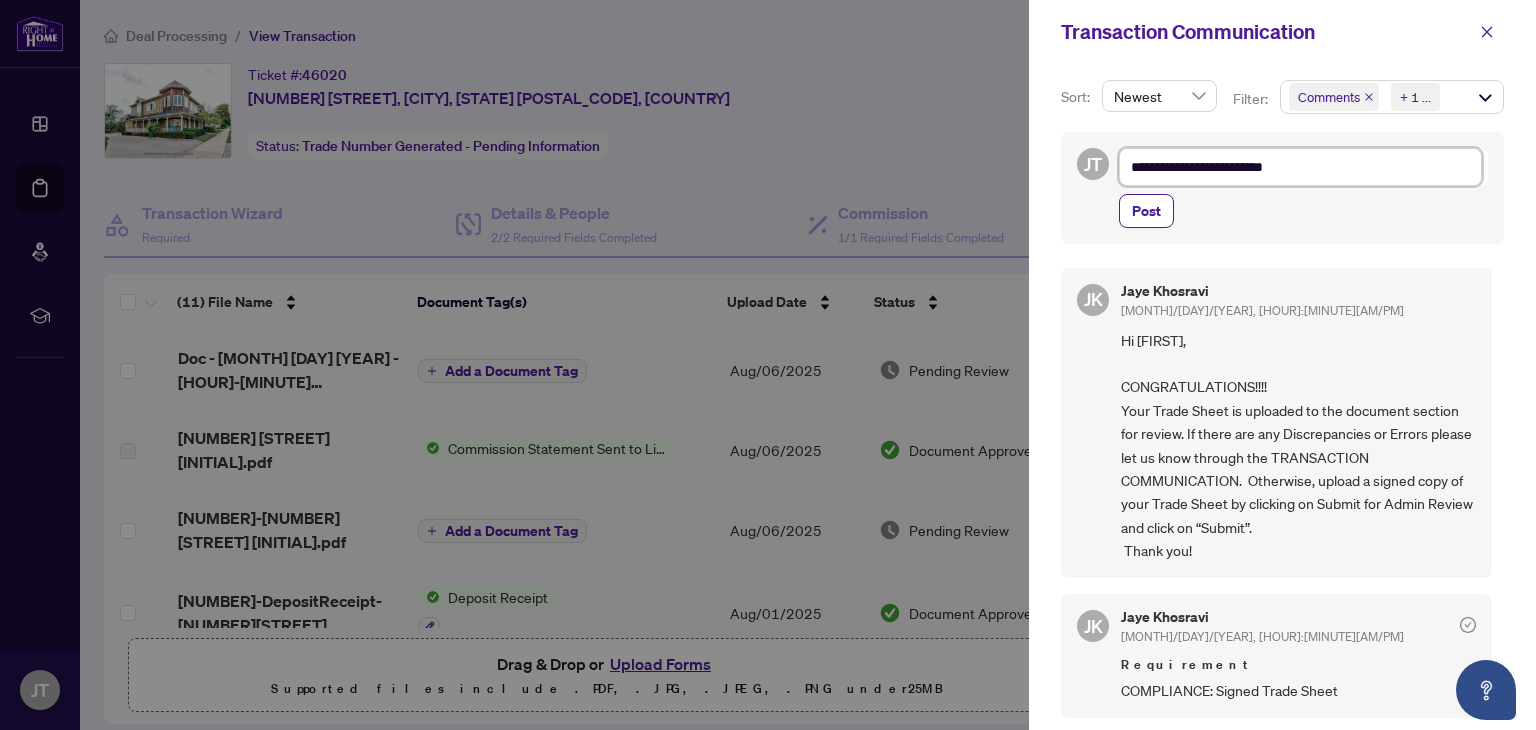 type on "**********" 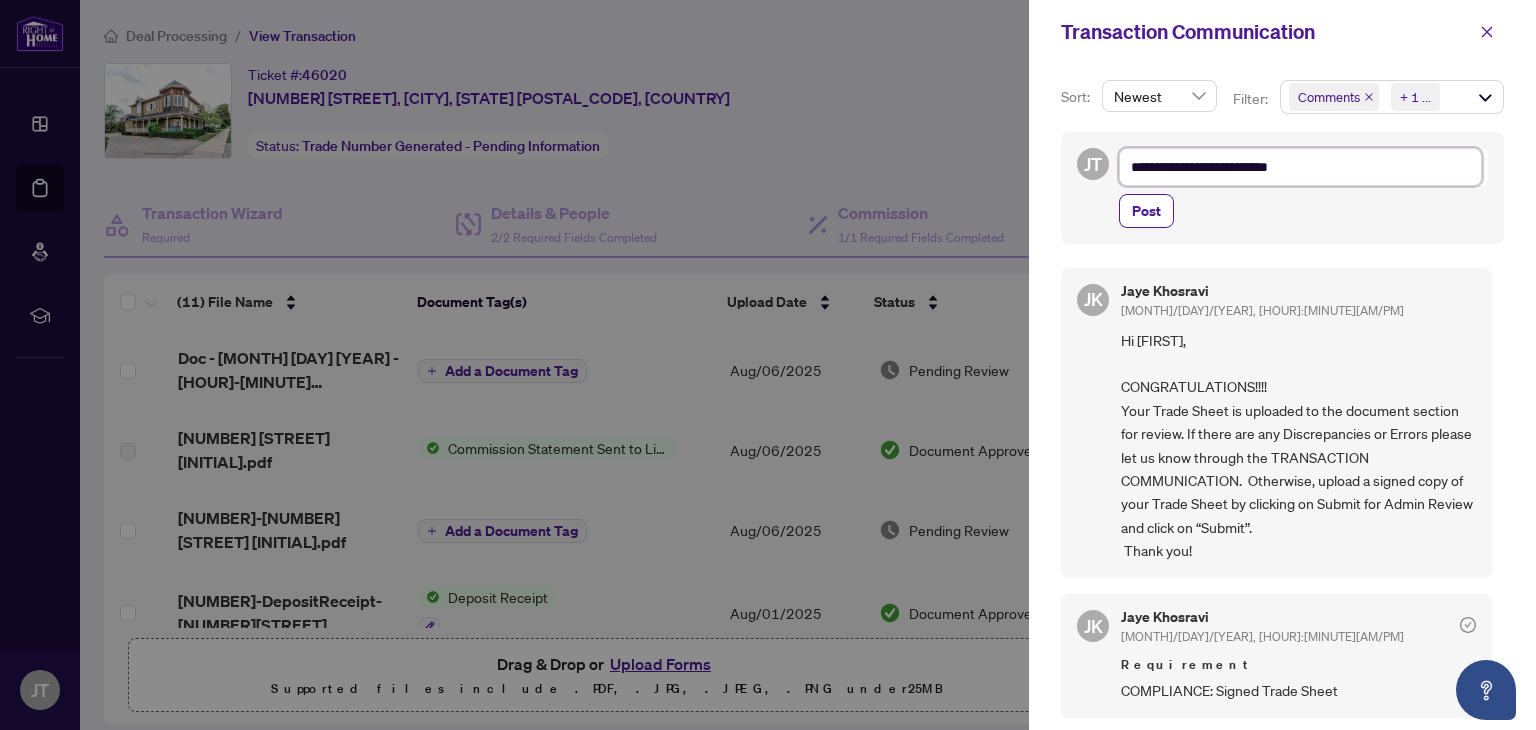 type on "**********" 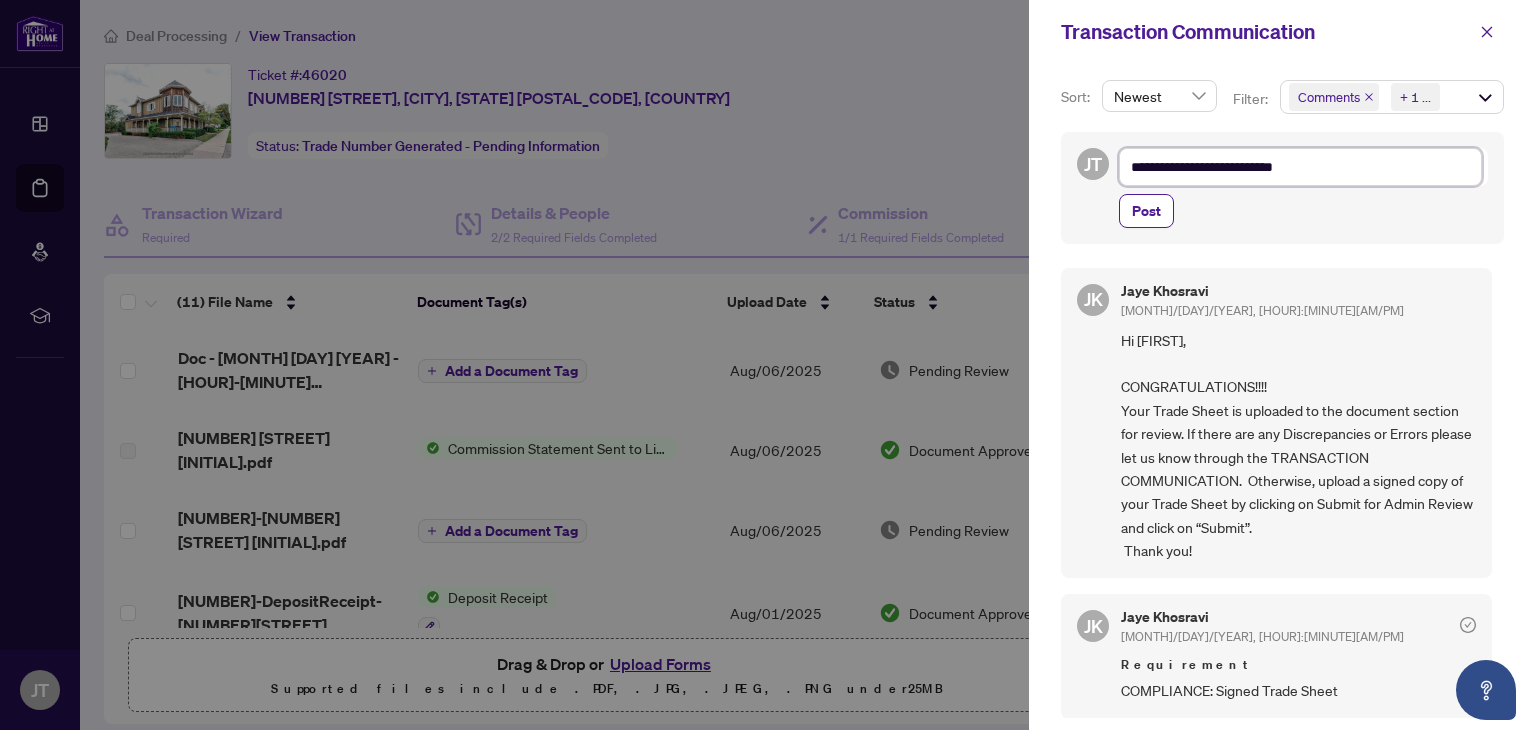 type on "**********" 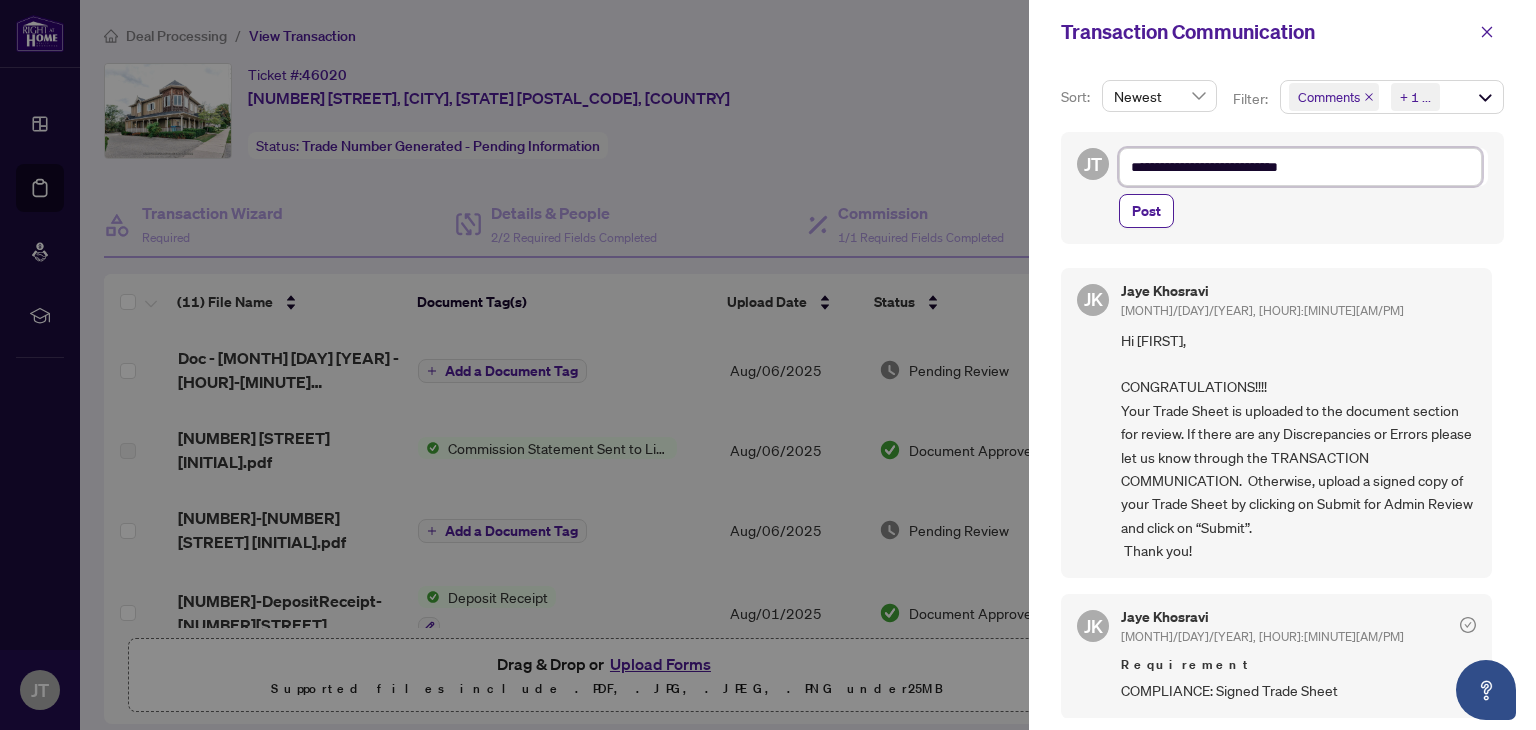 type on "**********" 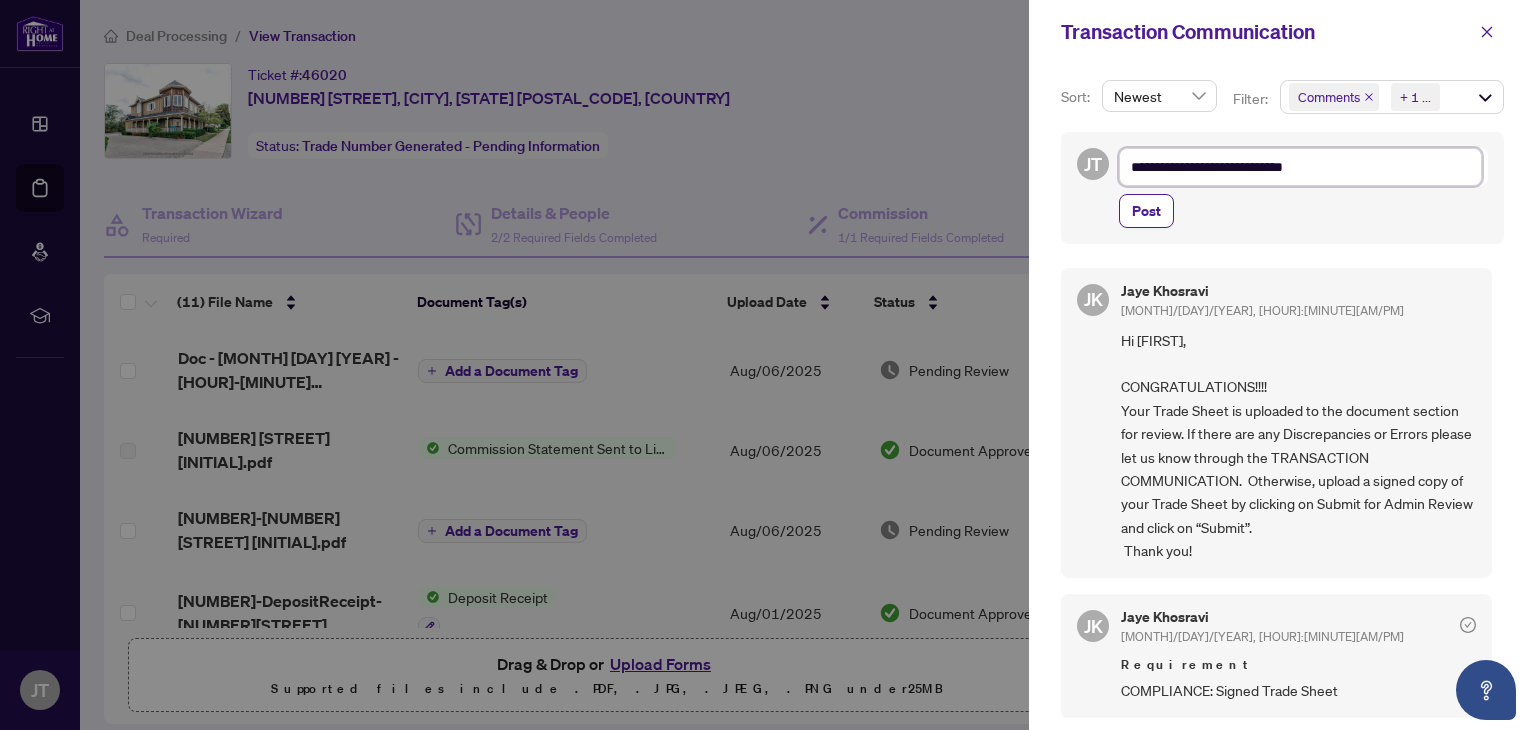 type on "**********" 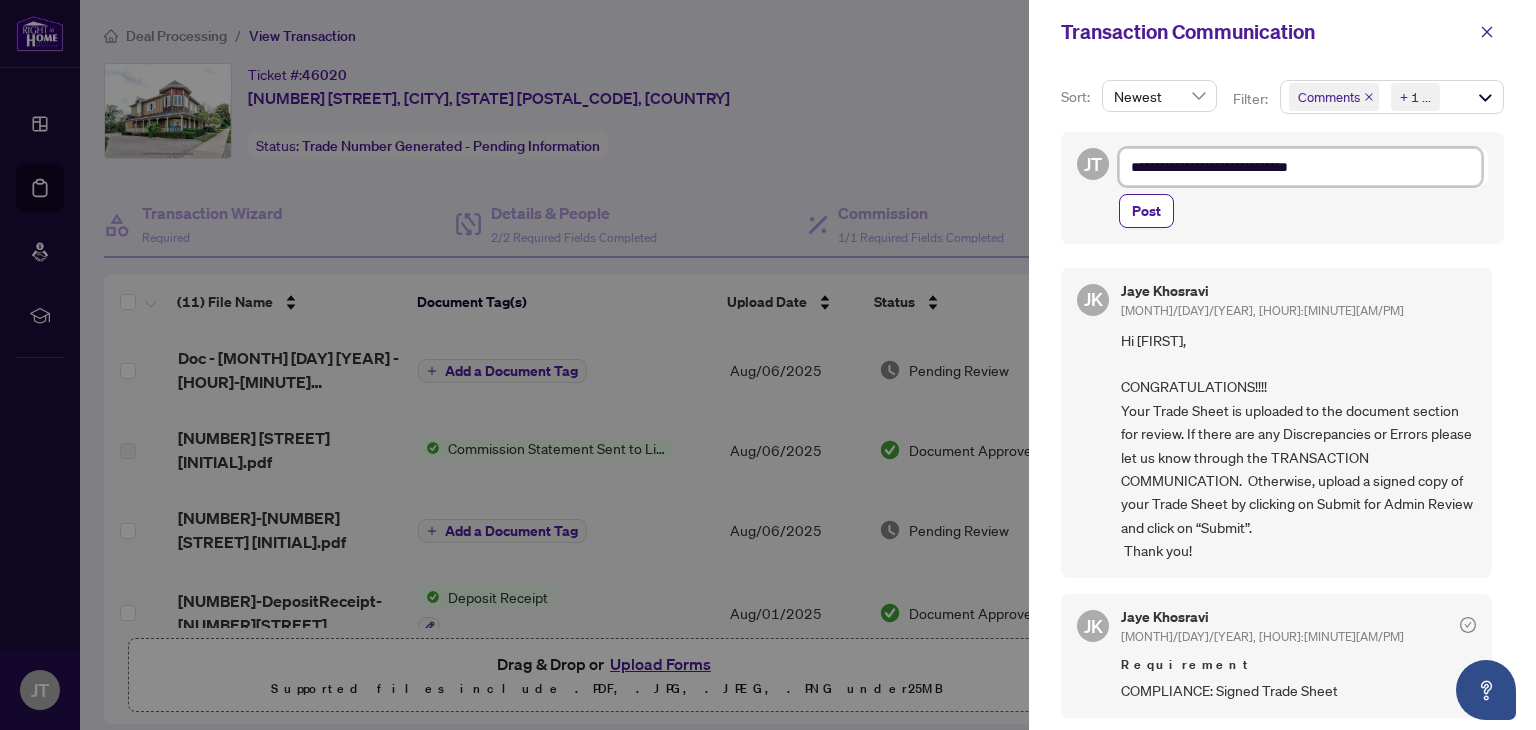 type on "**********" 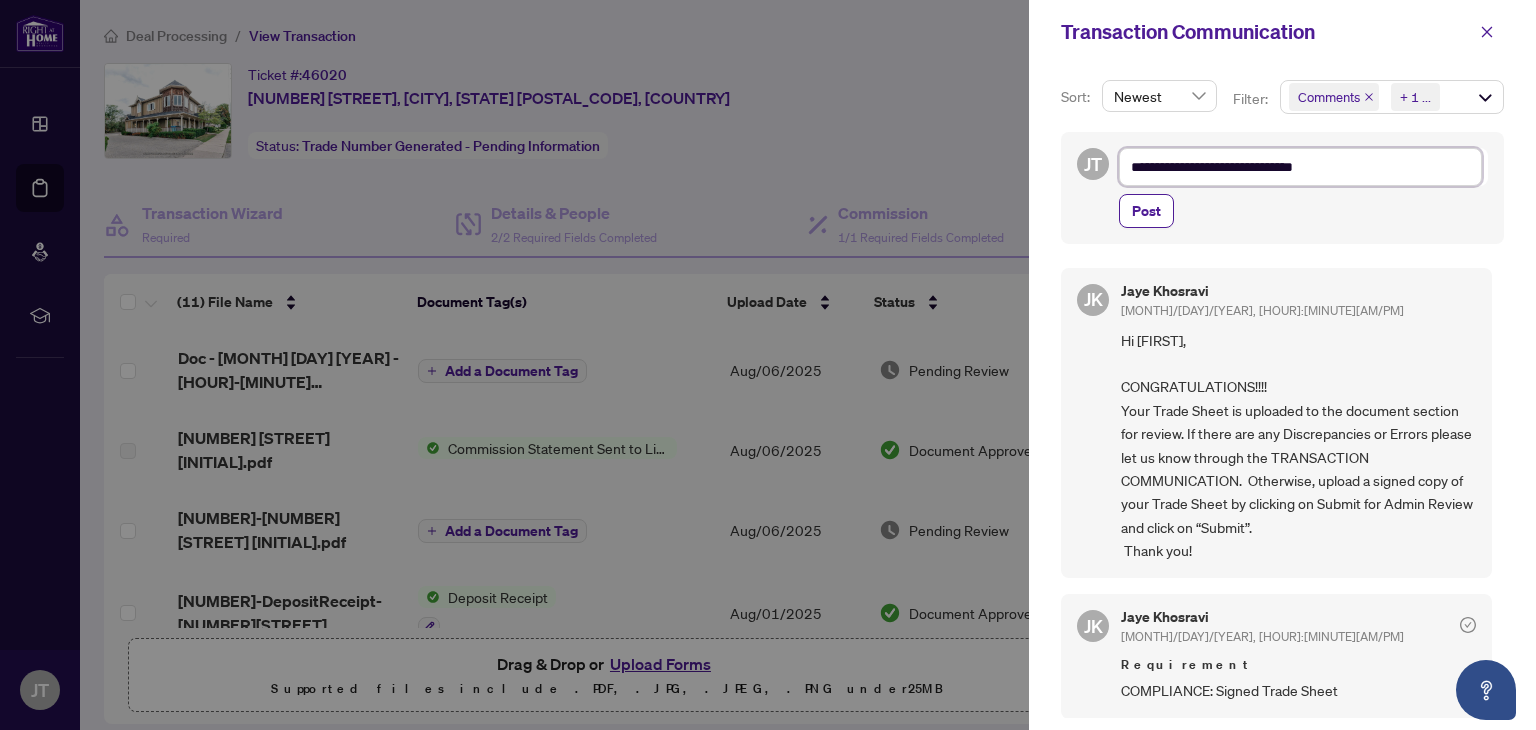 type on "**********" 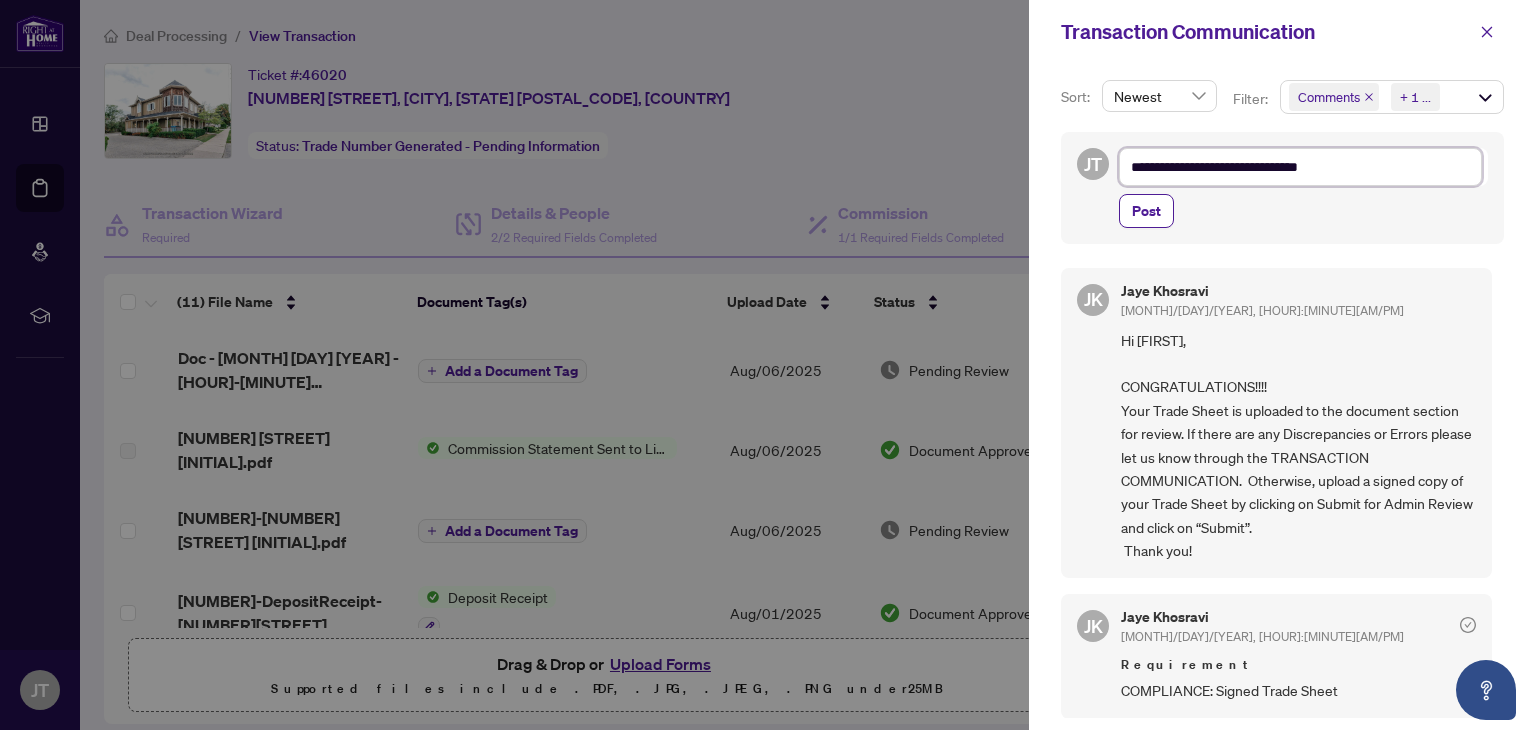 type on "**********" 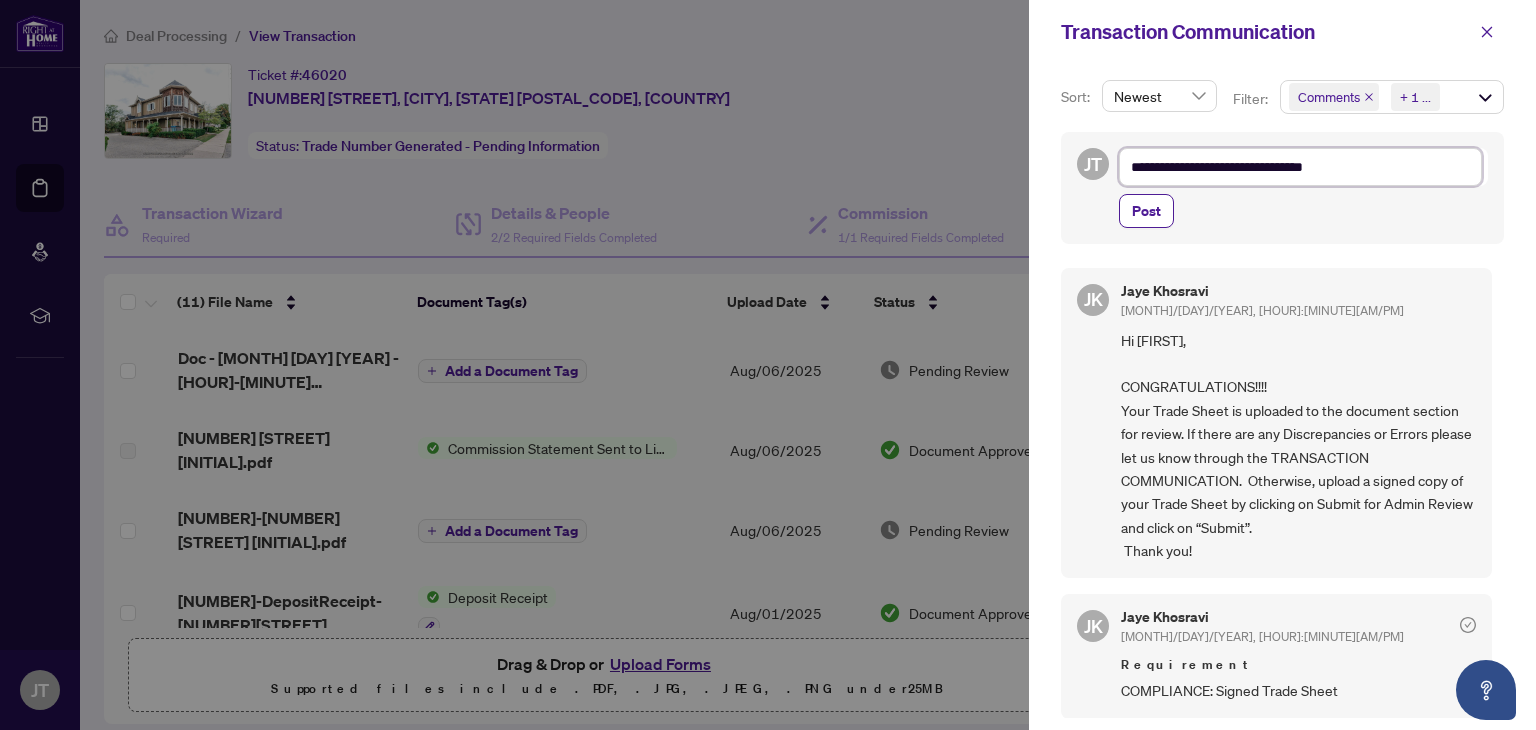 type on "**********" 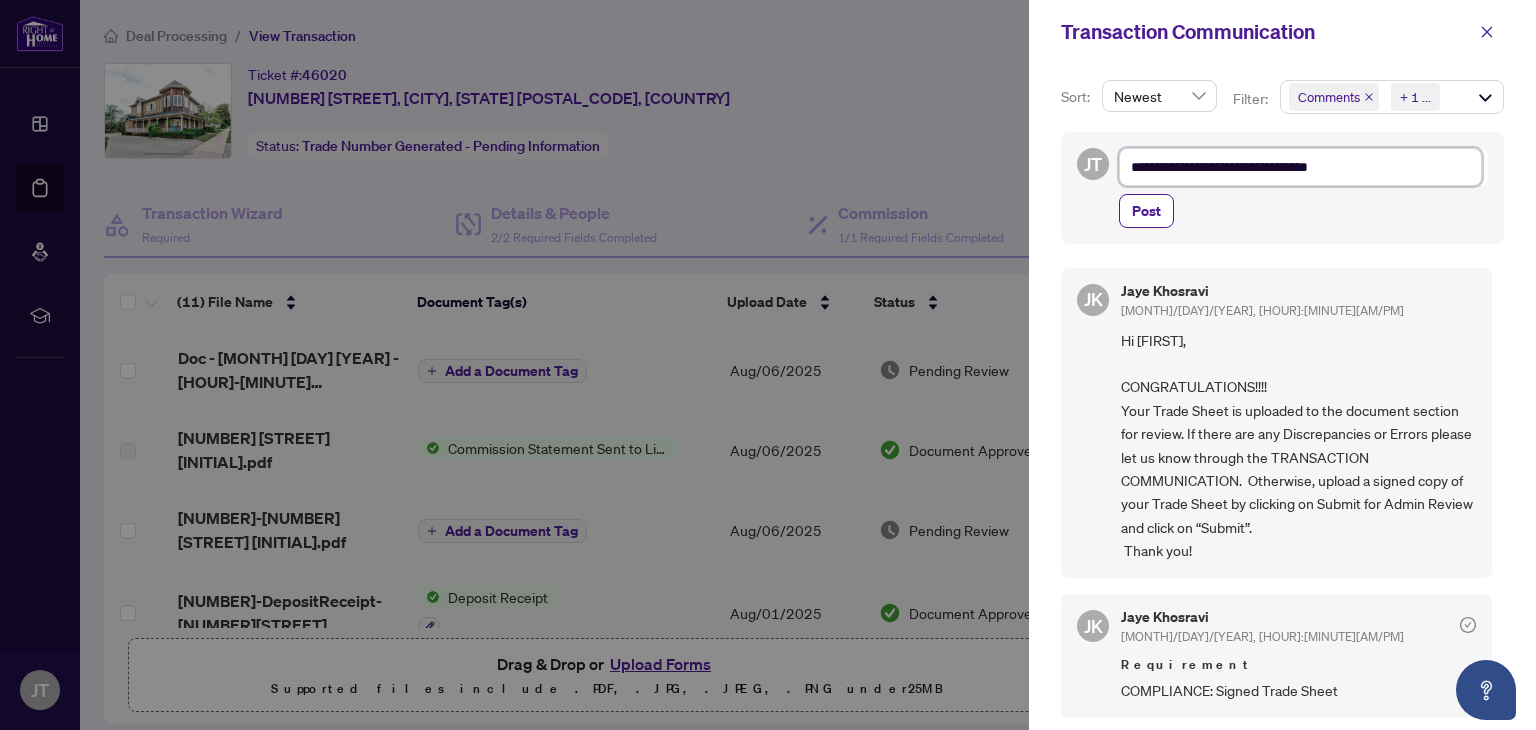 type on "**********" 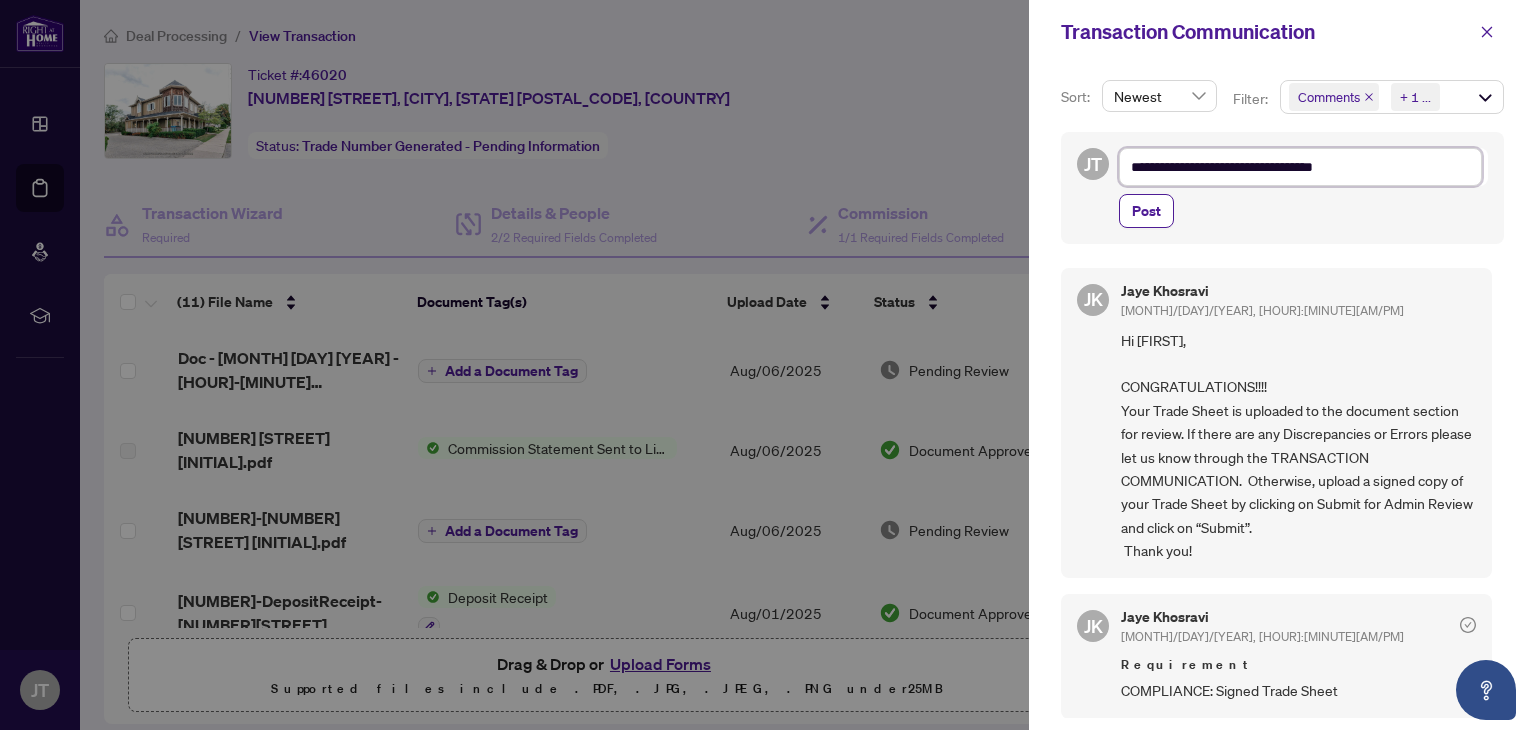 type on "**********" 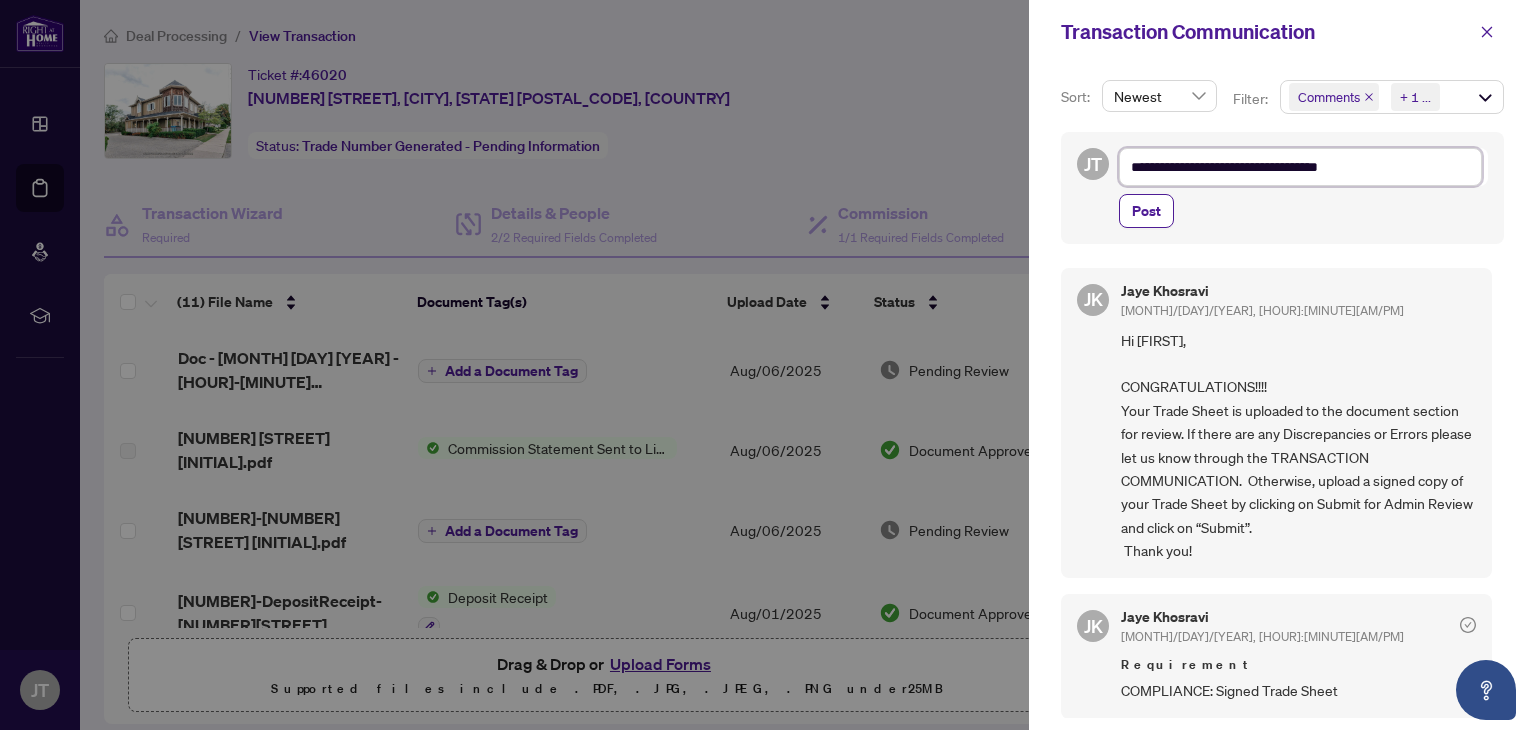 type on "**********" 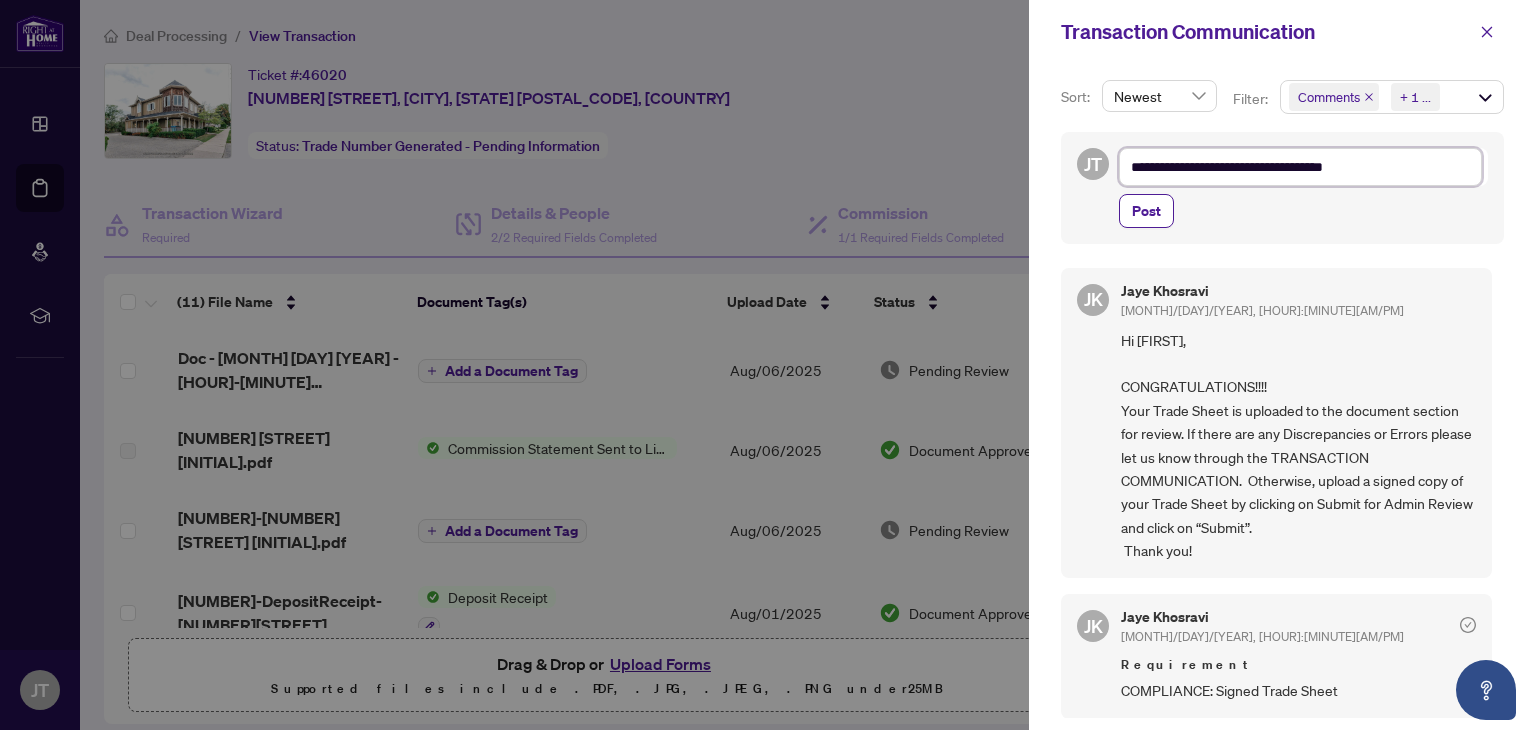 type on "**********" 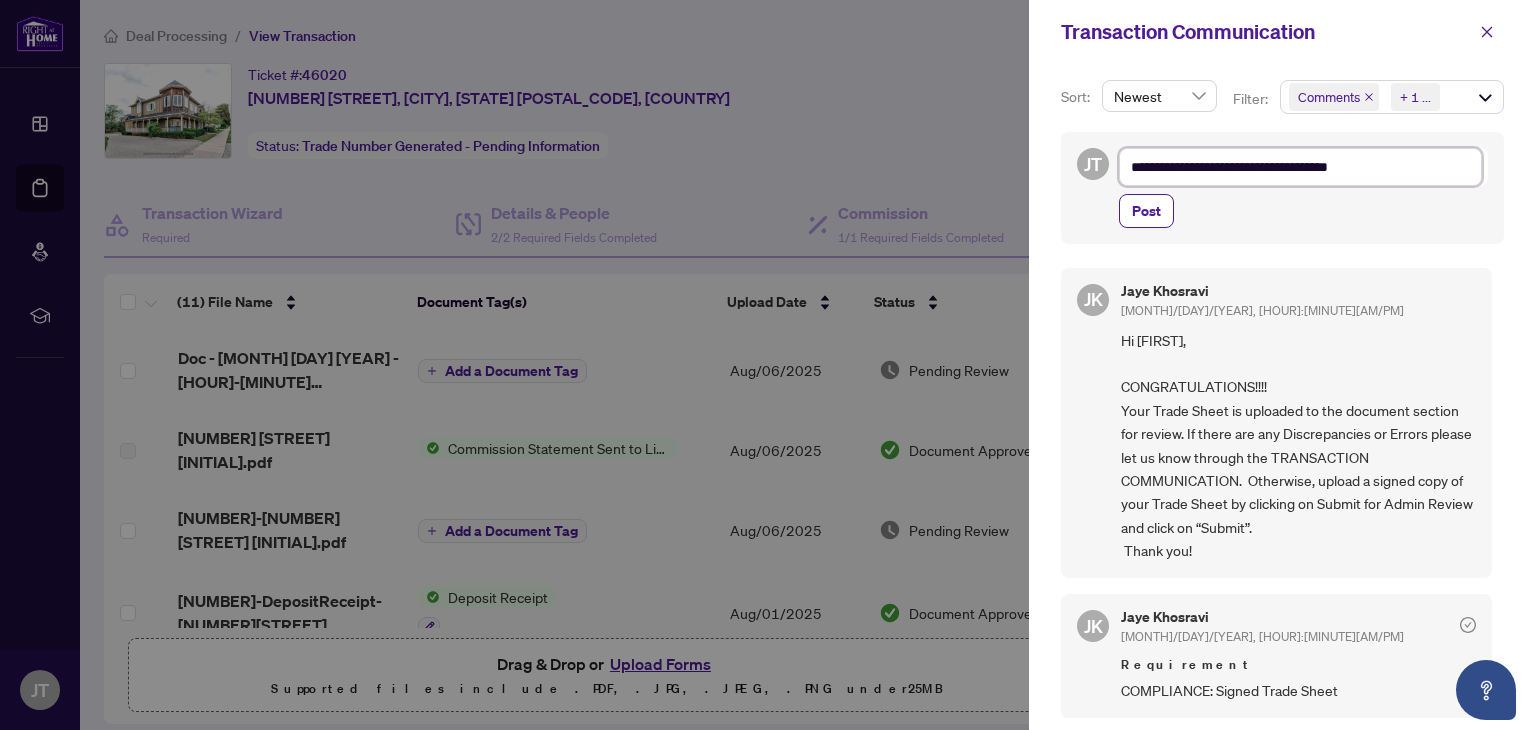 type on "**********" 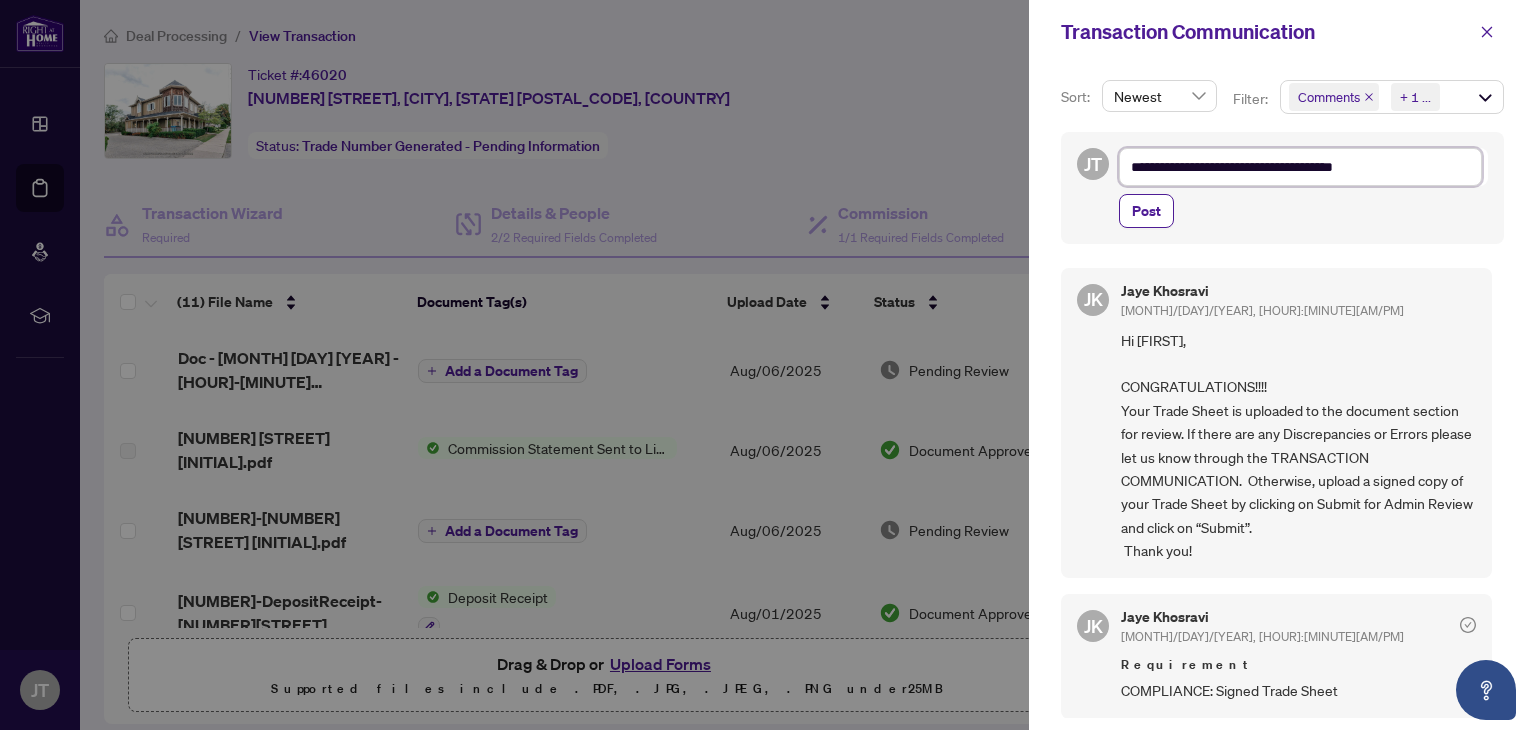type on "**********" 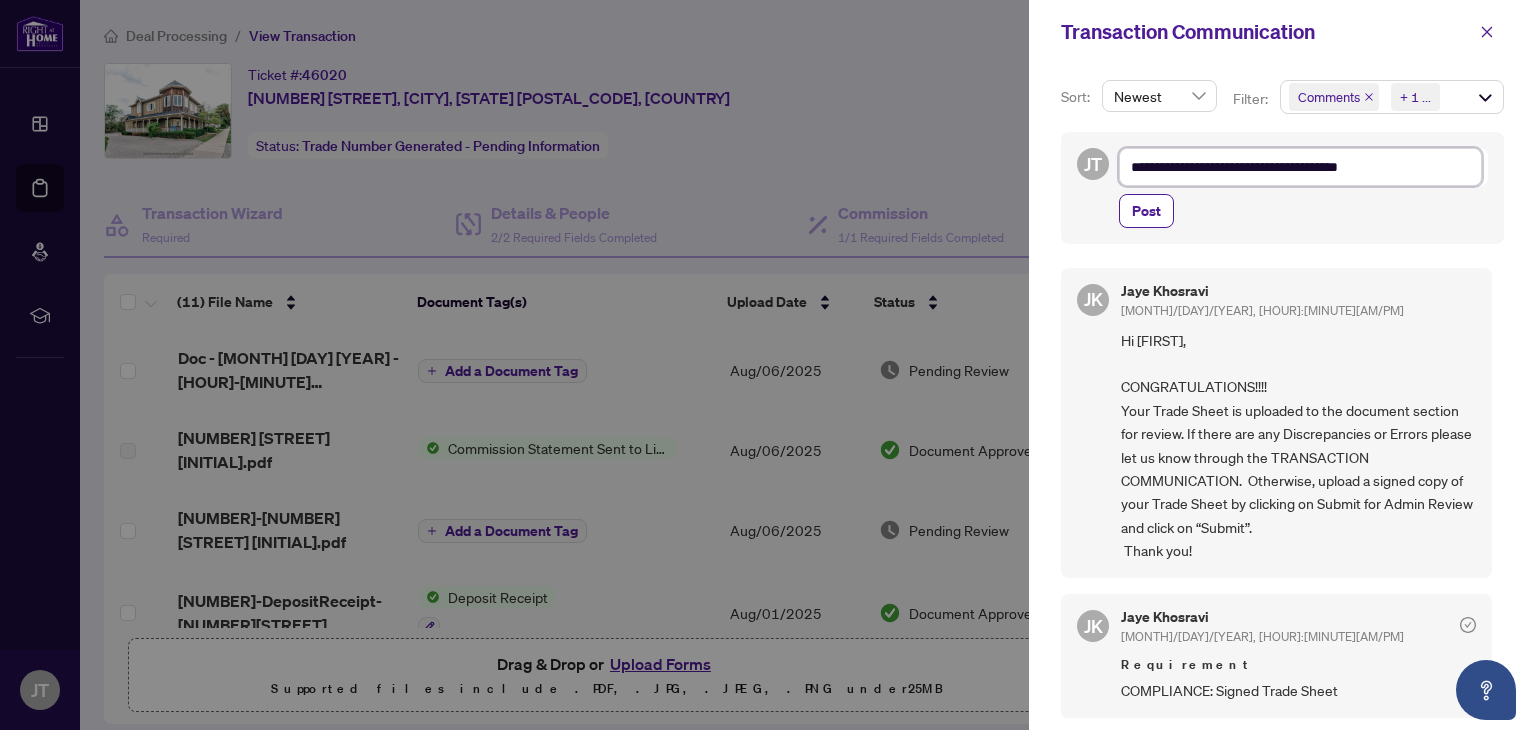 type on "**********" 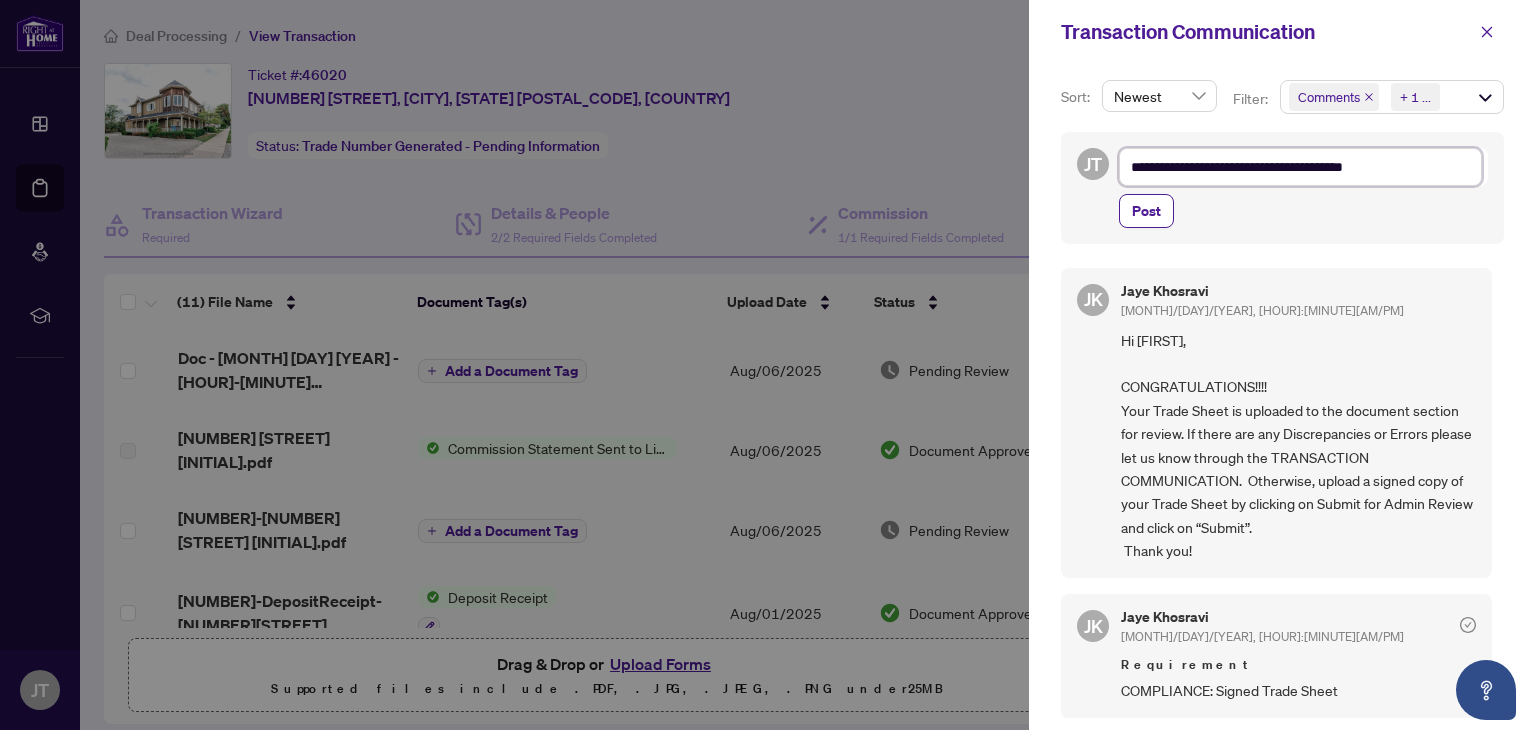 type on "**********" 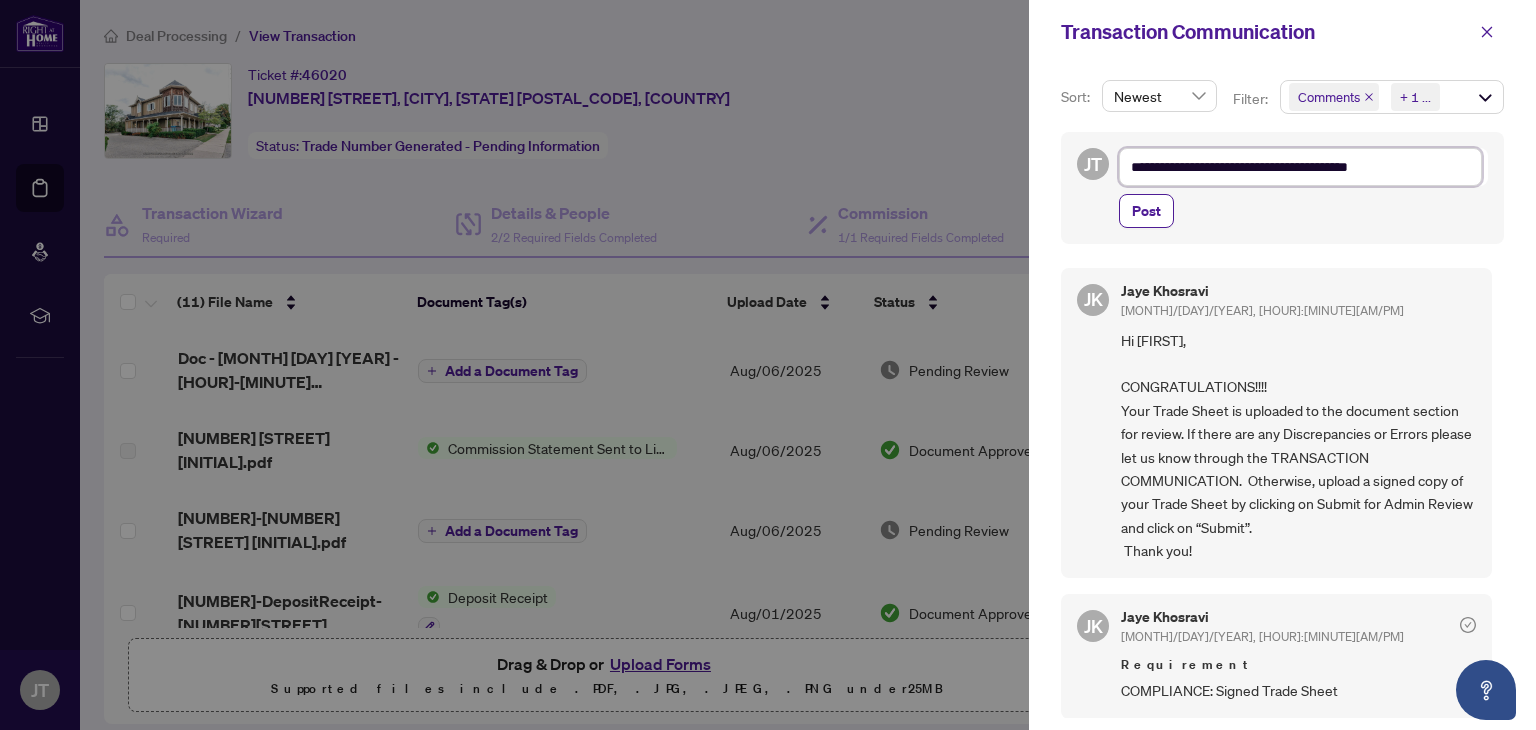 type on "**********" 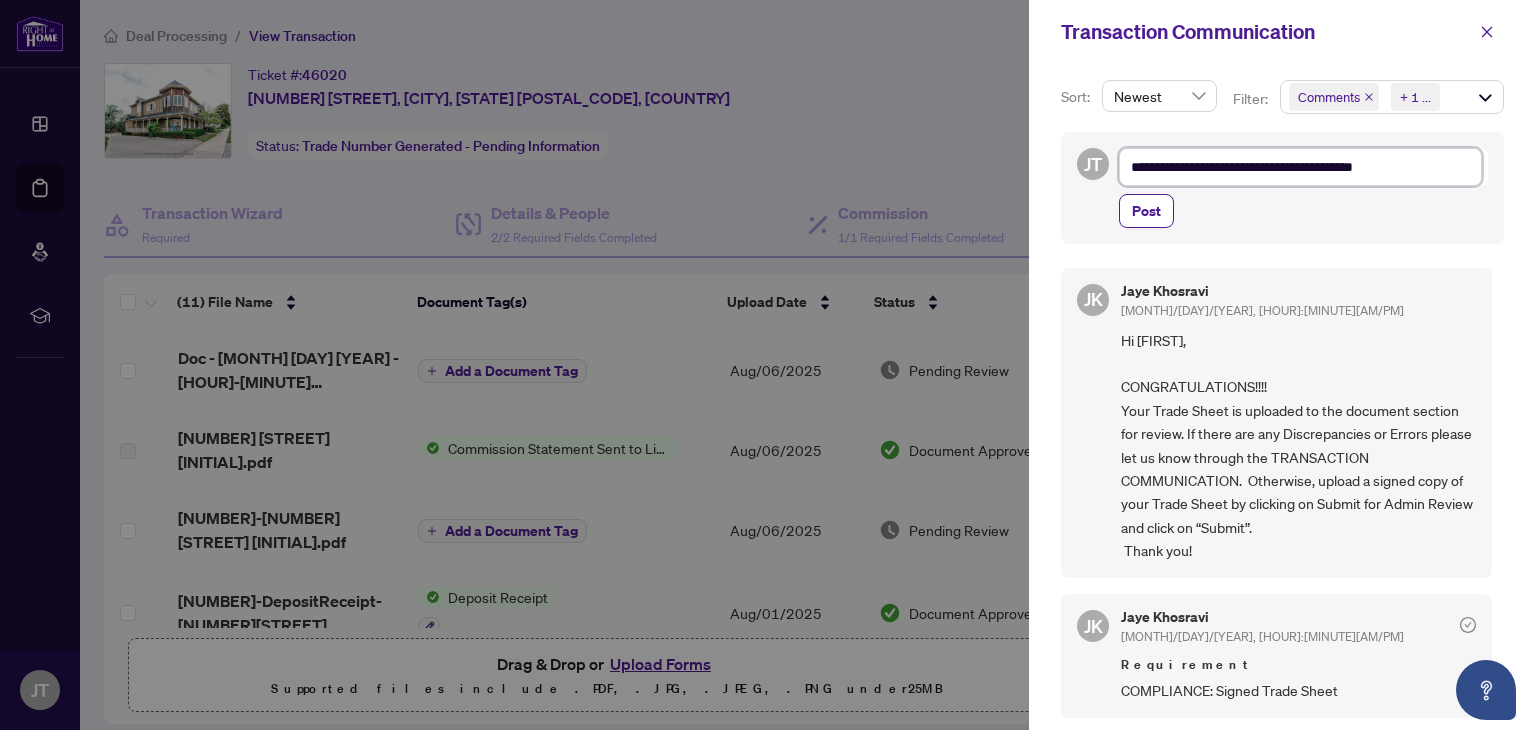 type on "**********" 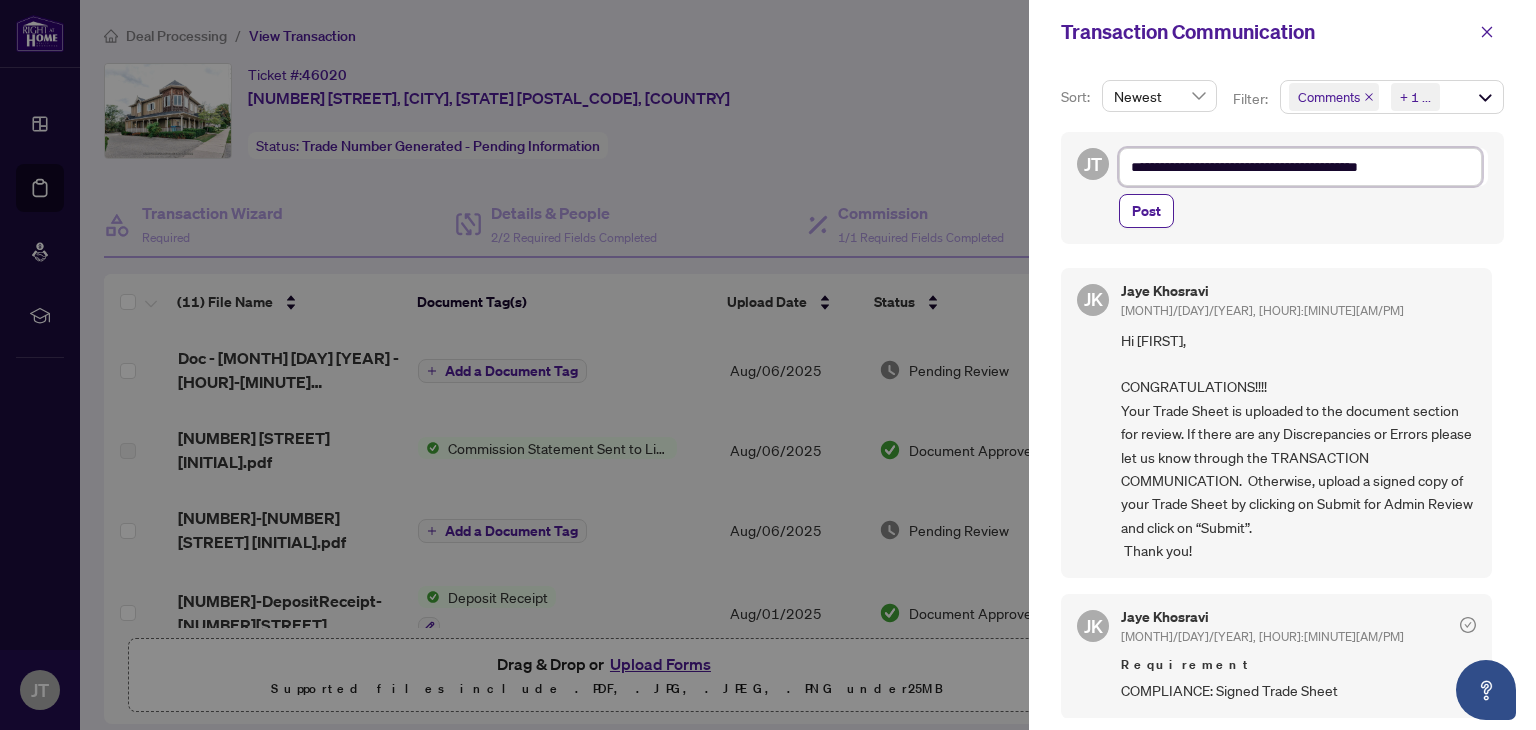 type on "**********" 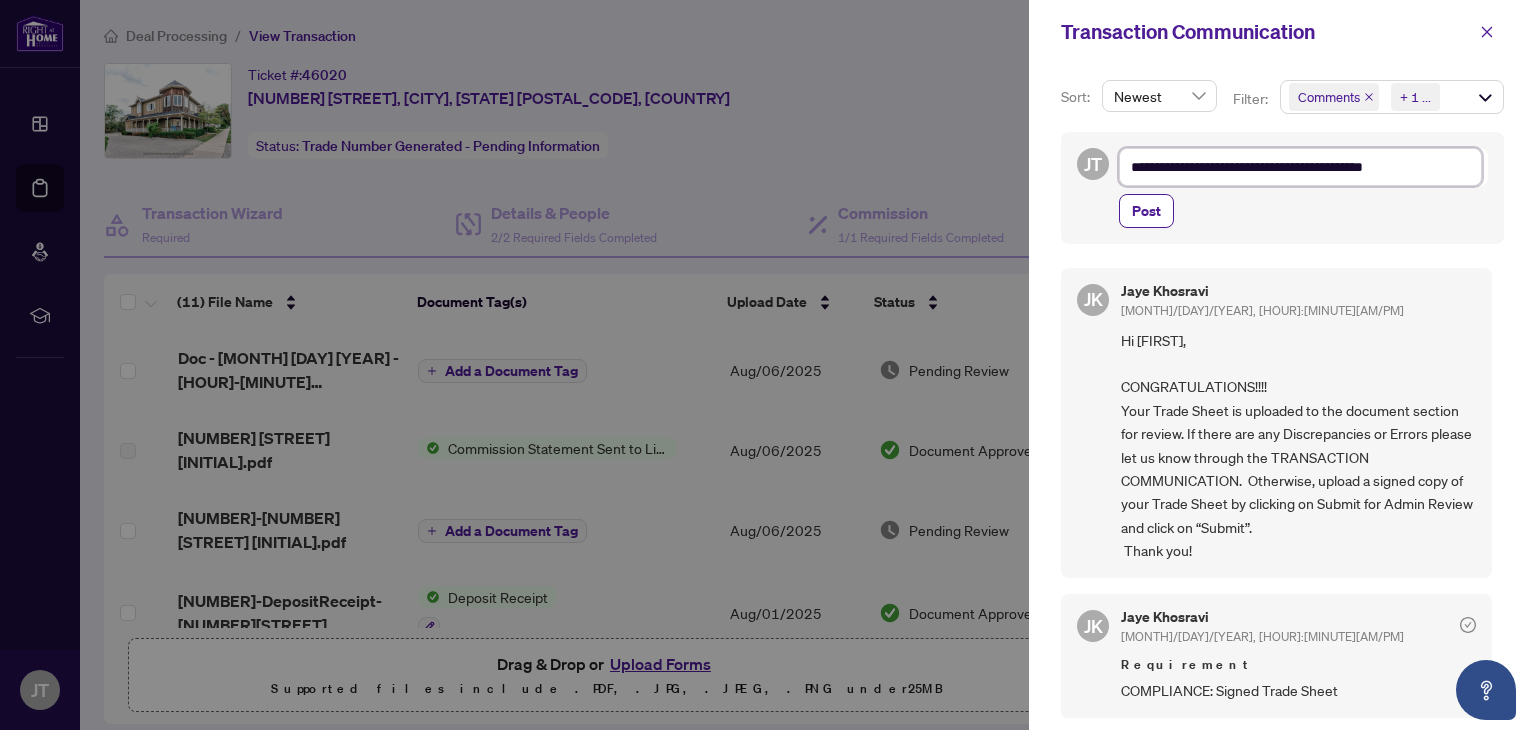 type on "**********" 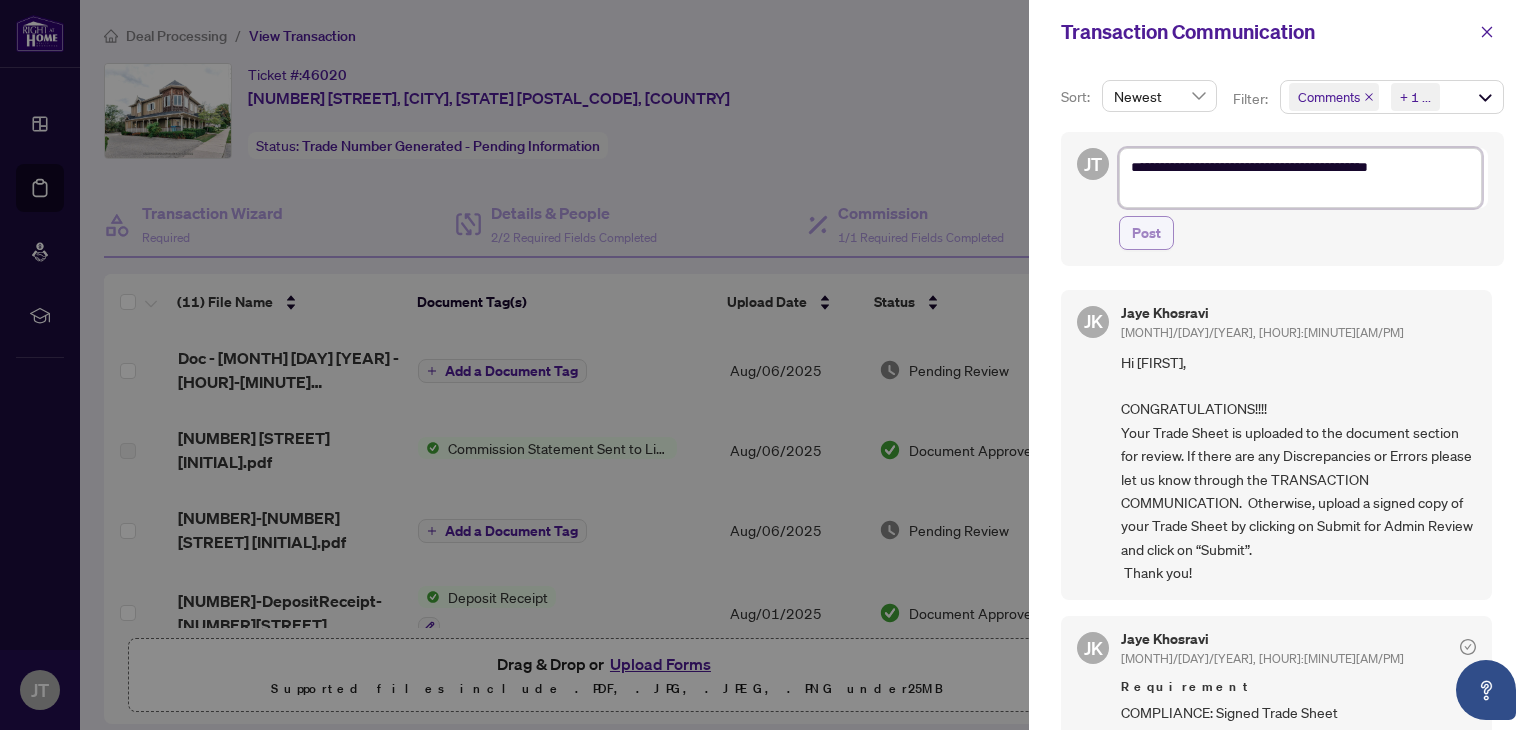 type on "**********" 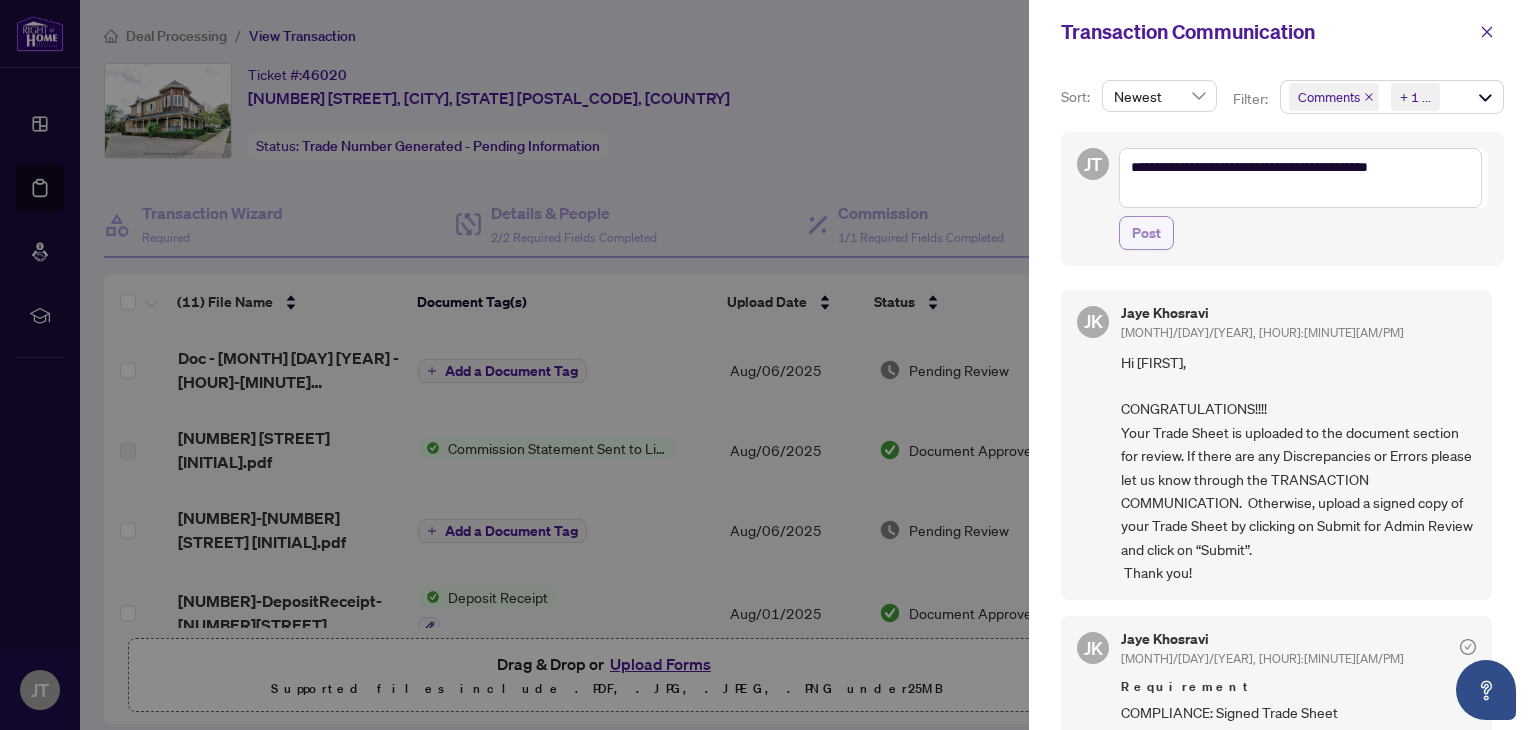 click on "Post" at bounding box center (1146, 233) 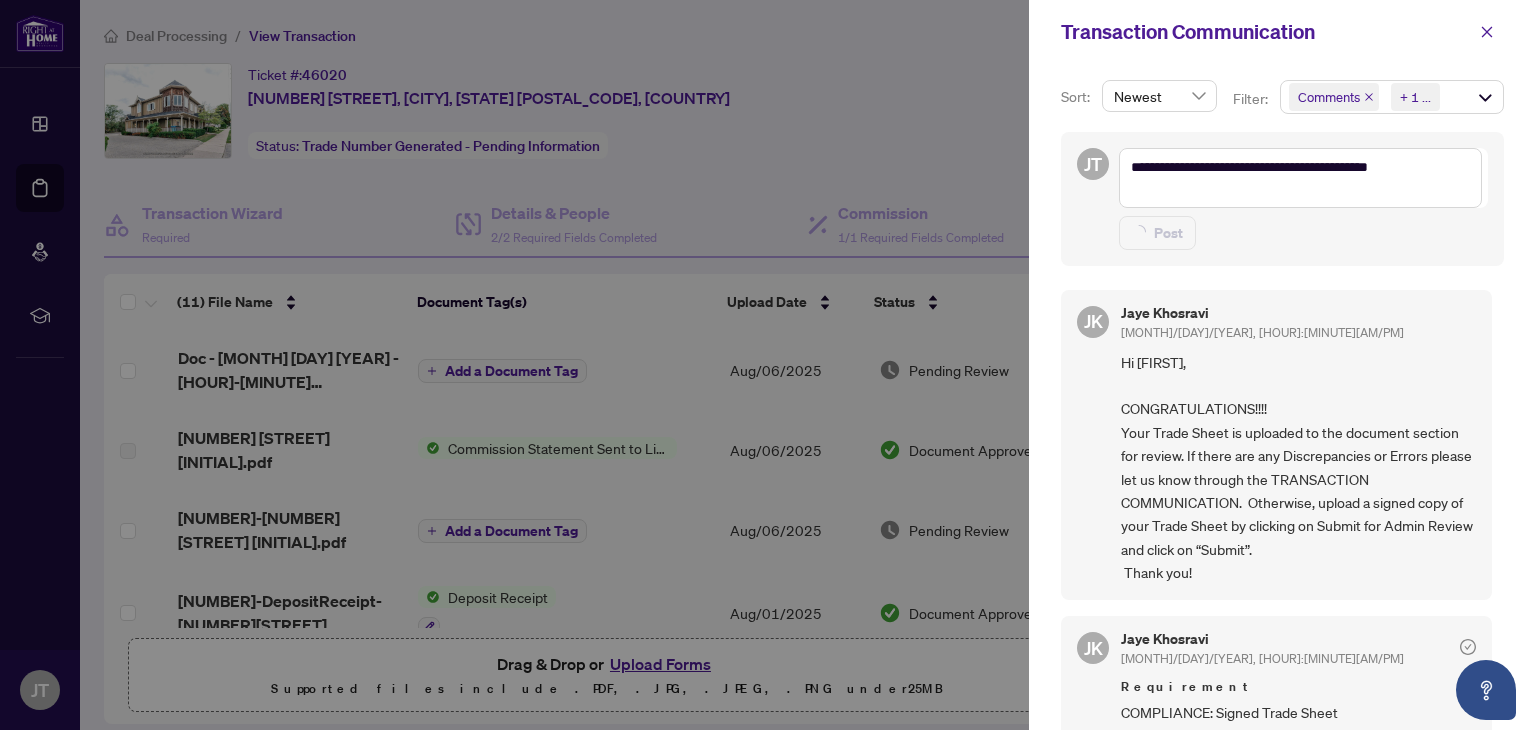 type on "**********" 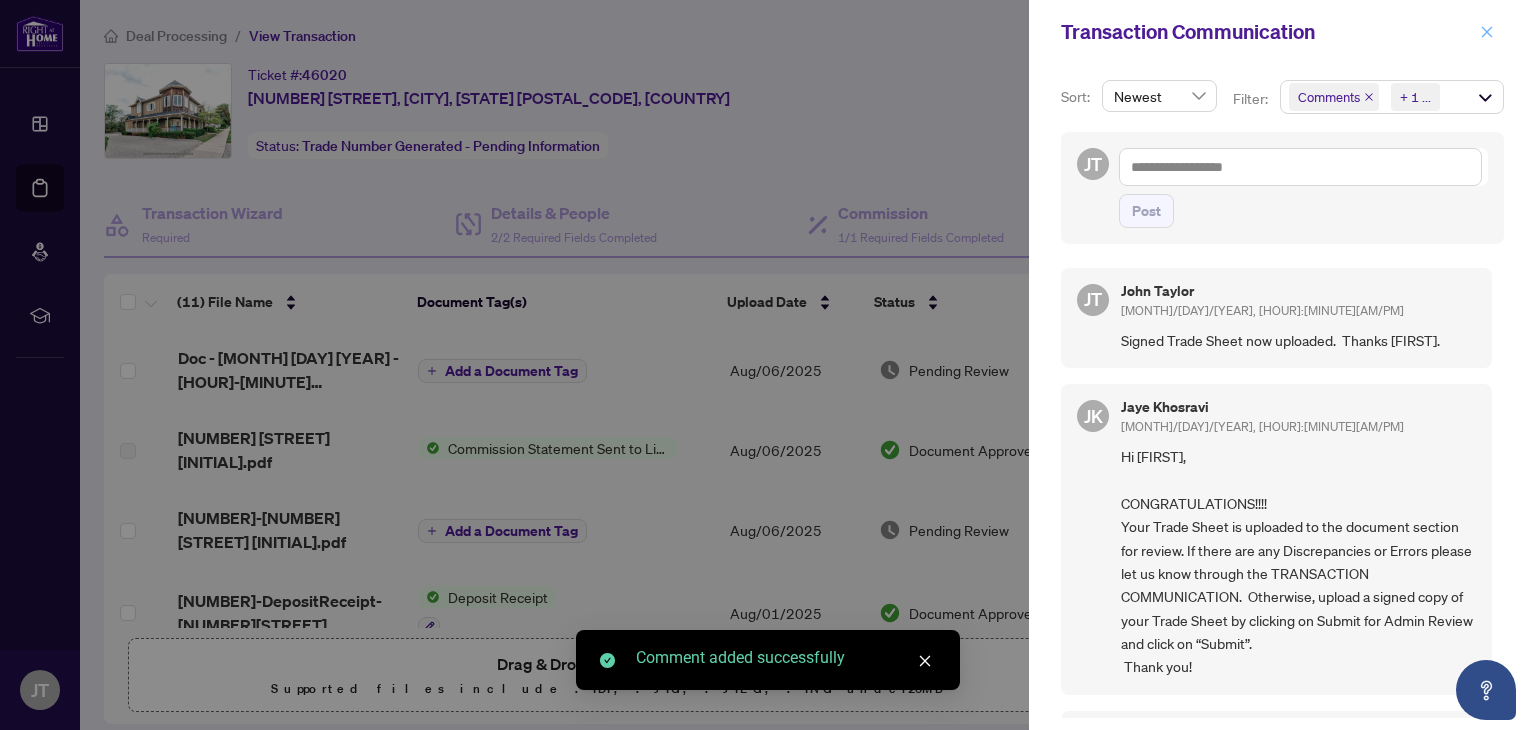 click 